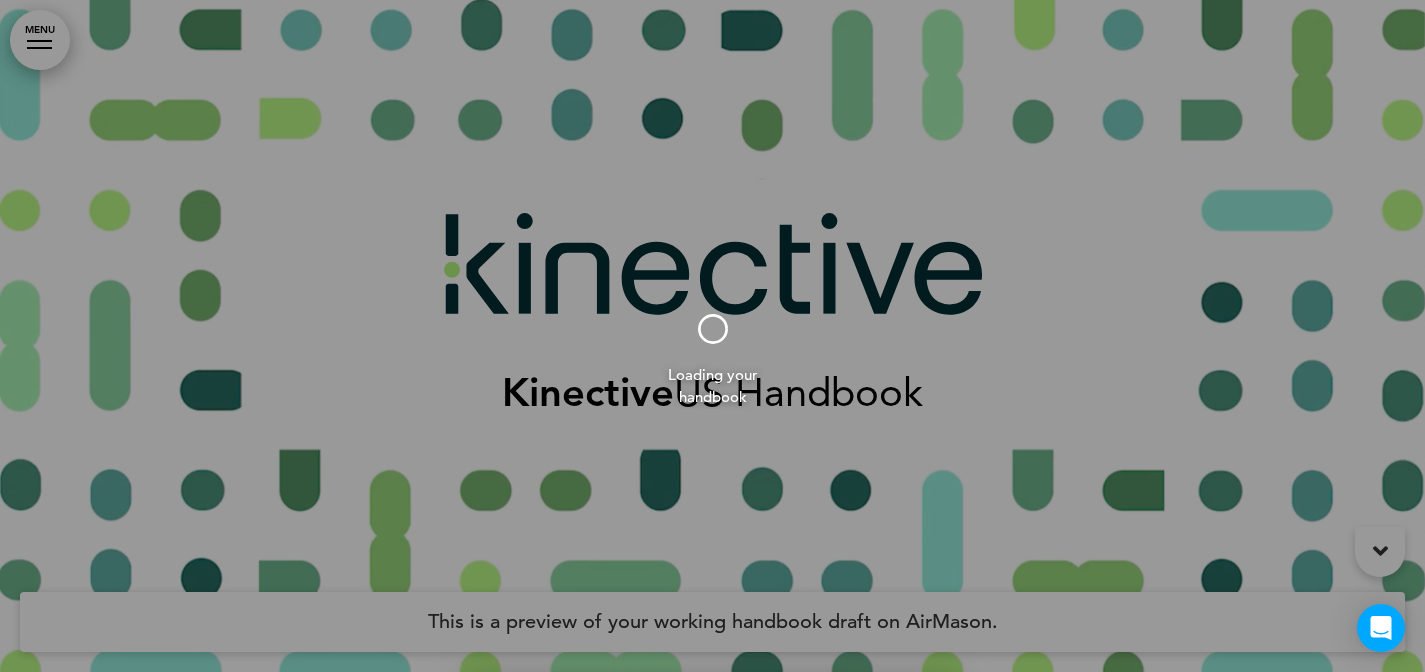 scroll, scrollTop: 0, scrollLeft: 0, axis: both 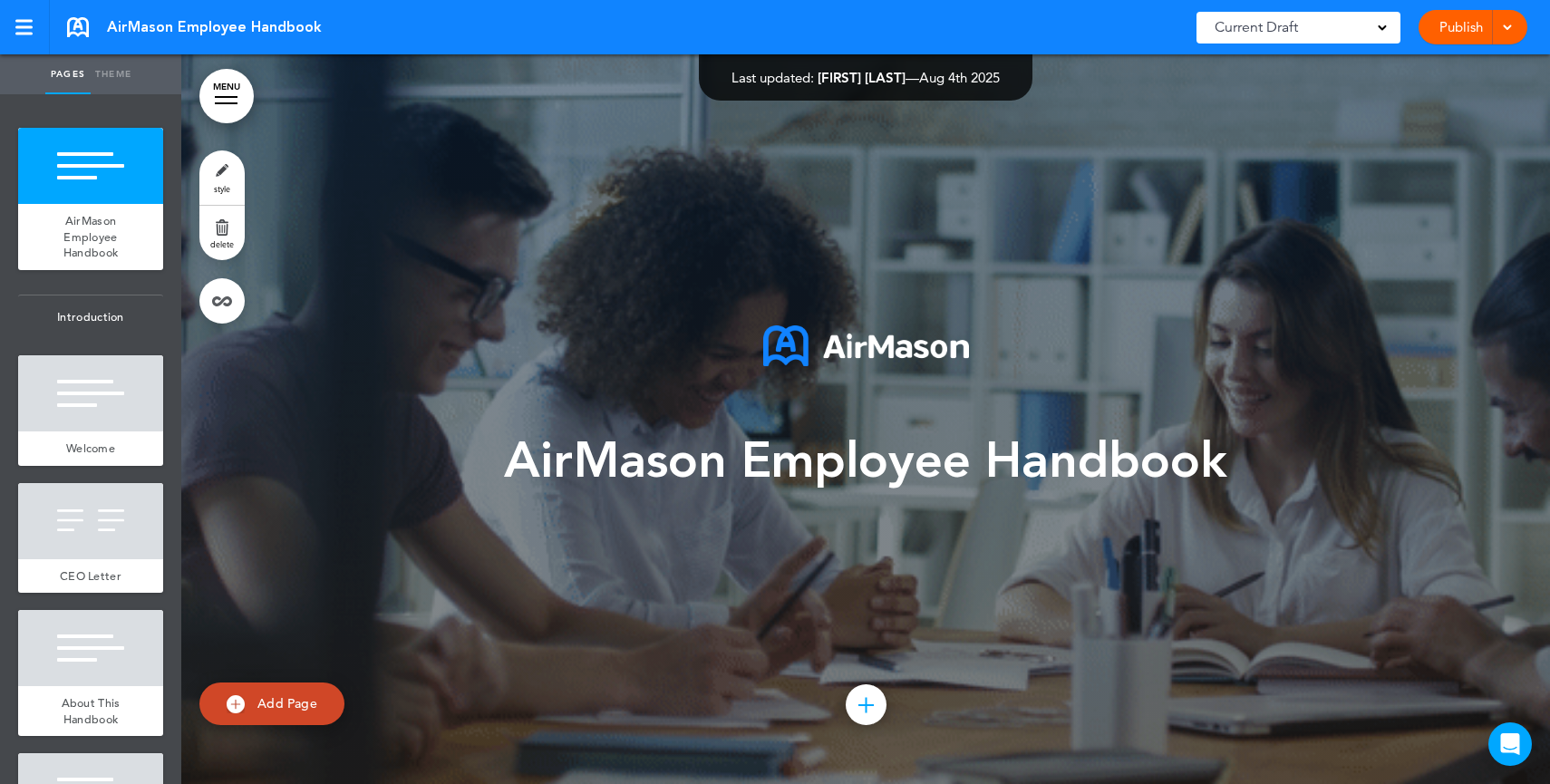 click on "AirMason Employee Handbook" at bounding box center (866, 460) 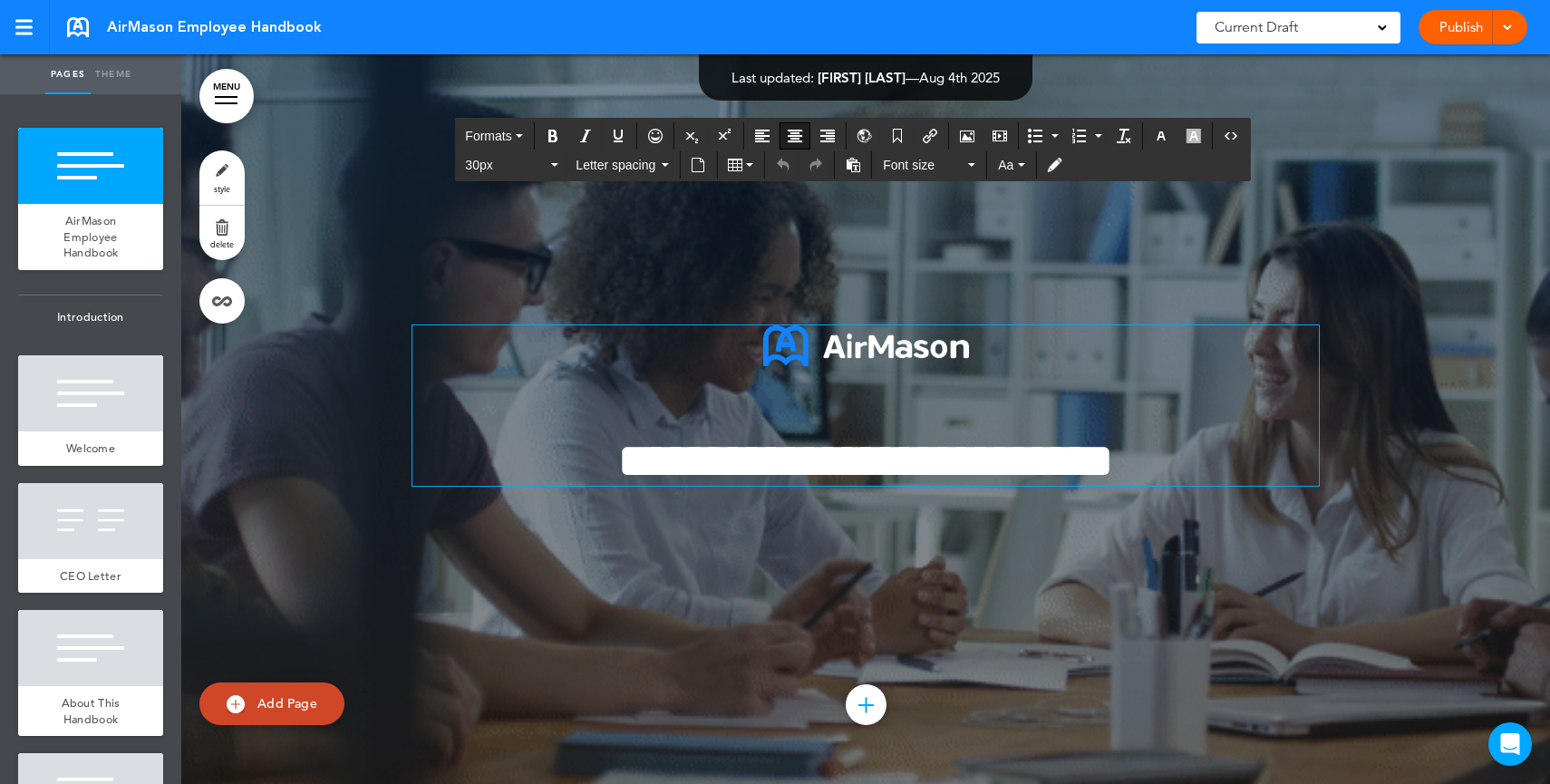 click on "**********" at bounding box center [866, 460] 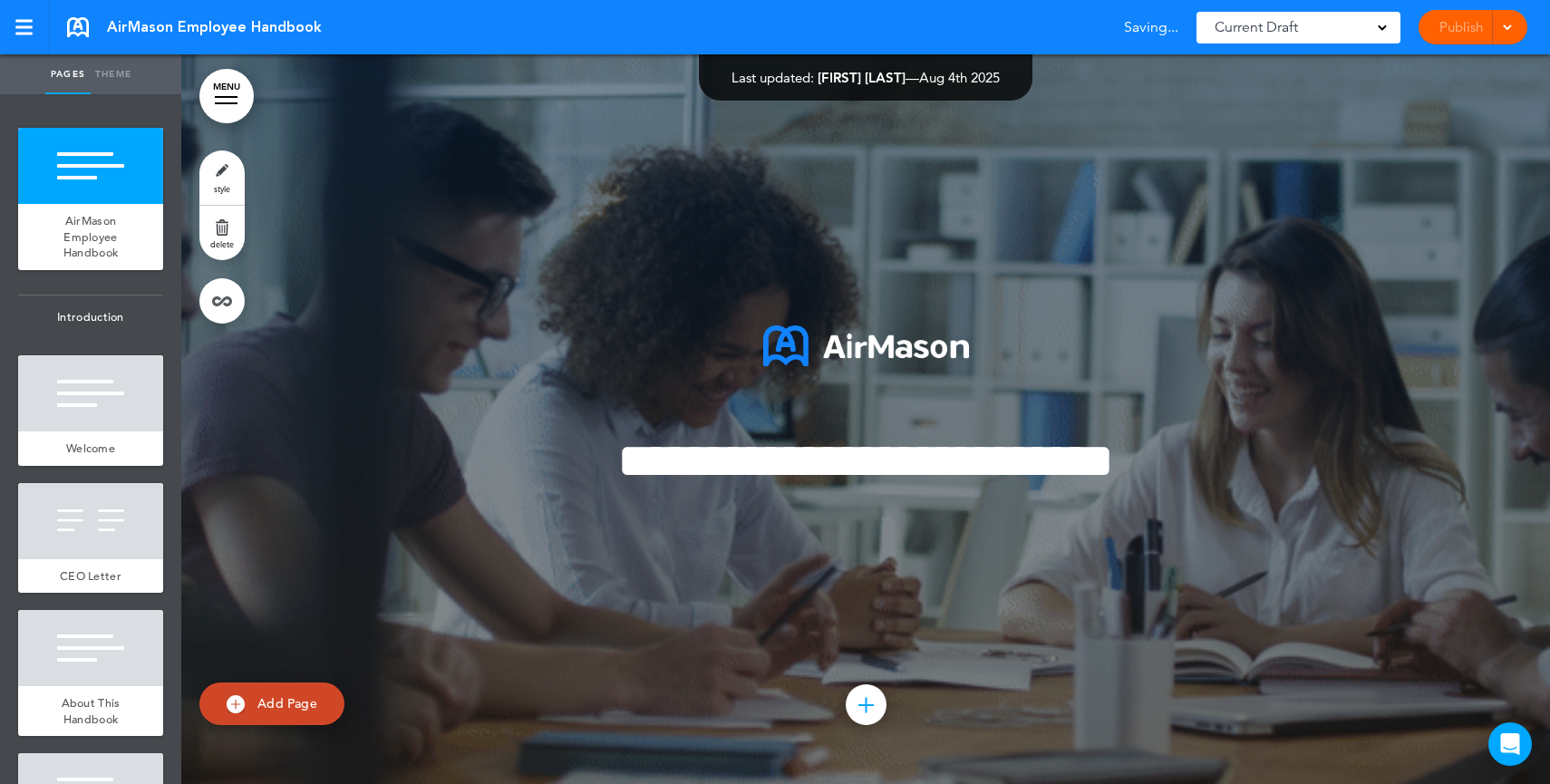 click on "Publish
Publish
Preview Draft" at bounding box center [1473, 27] 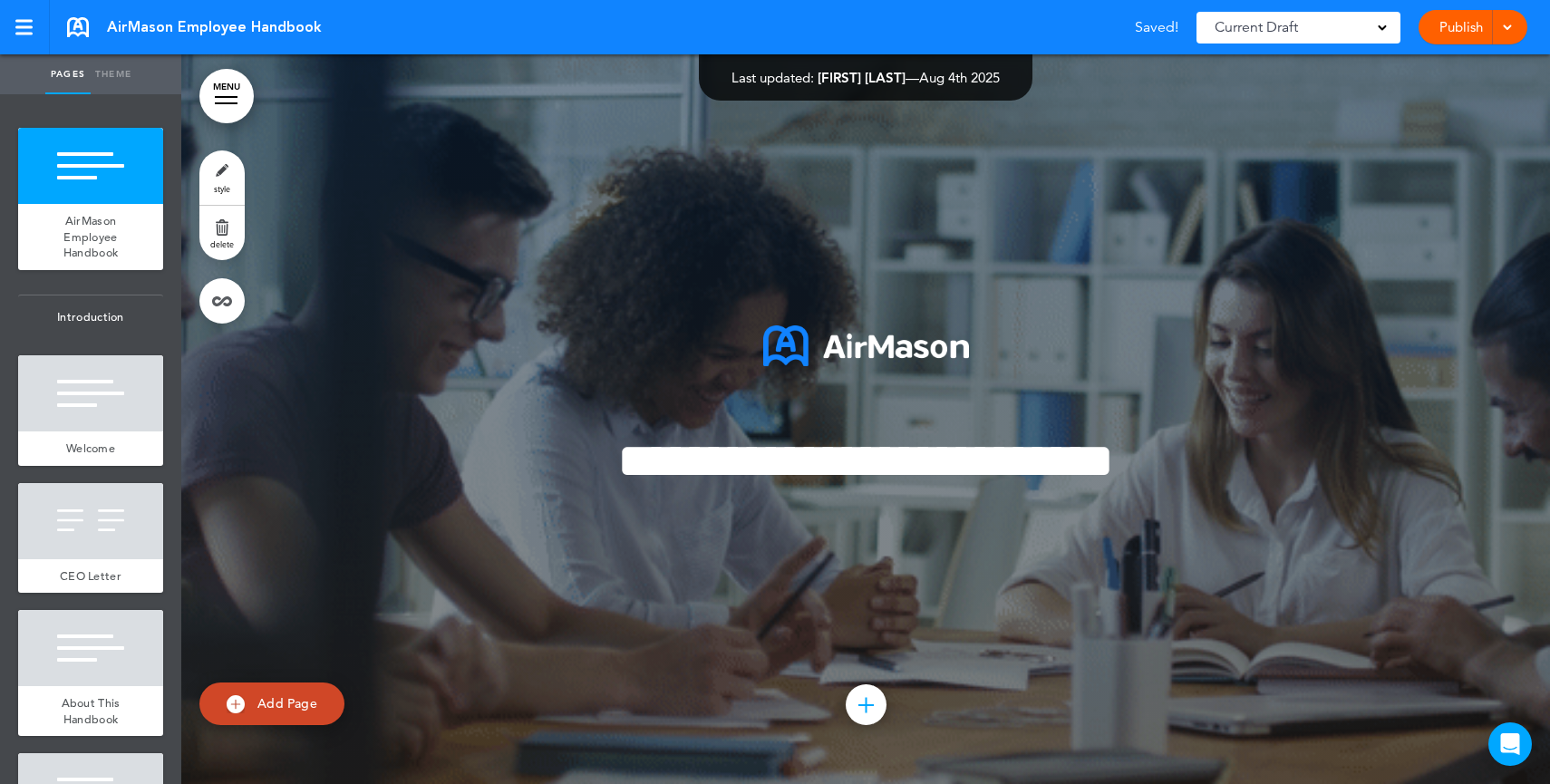 click on "Publish" at bounding box center (1460, 27) 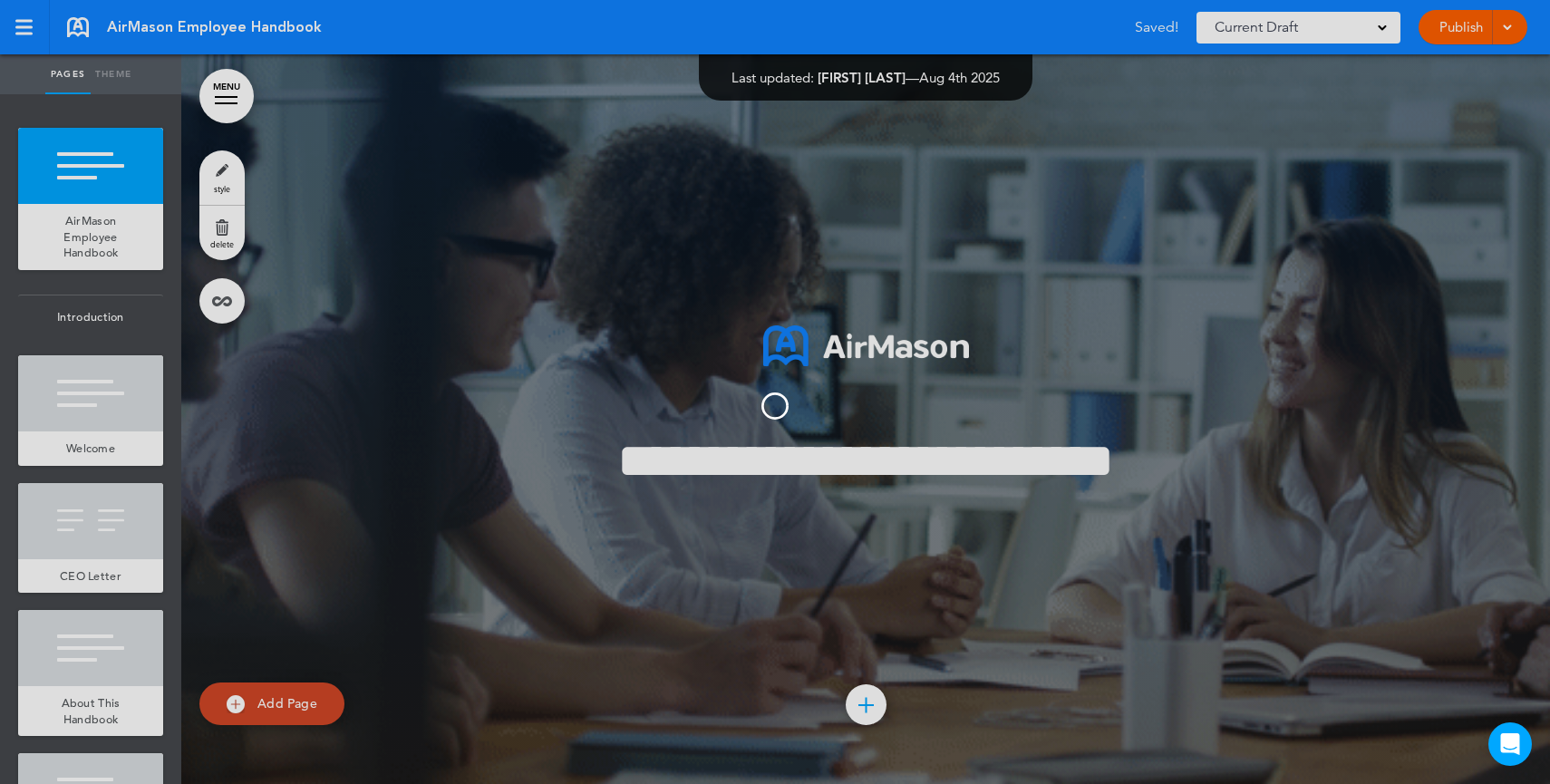 scroll, scrollTop: 0, scrollLeft: 0, axis: both 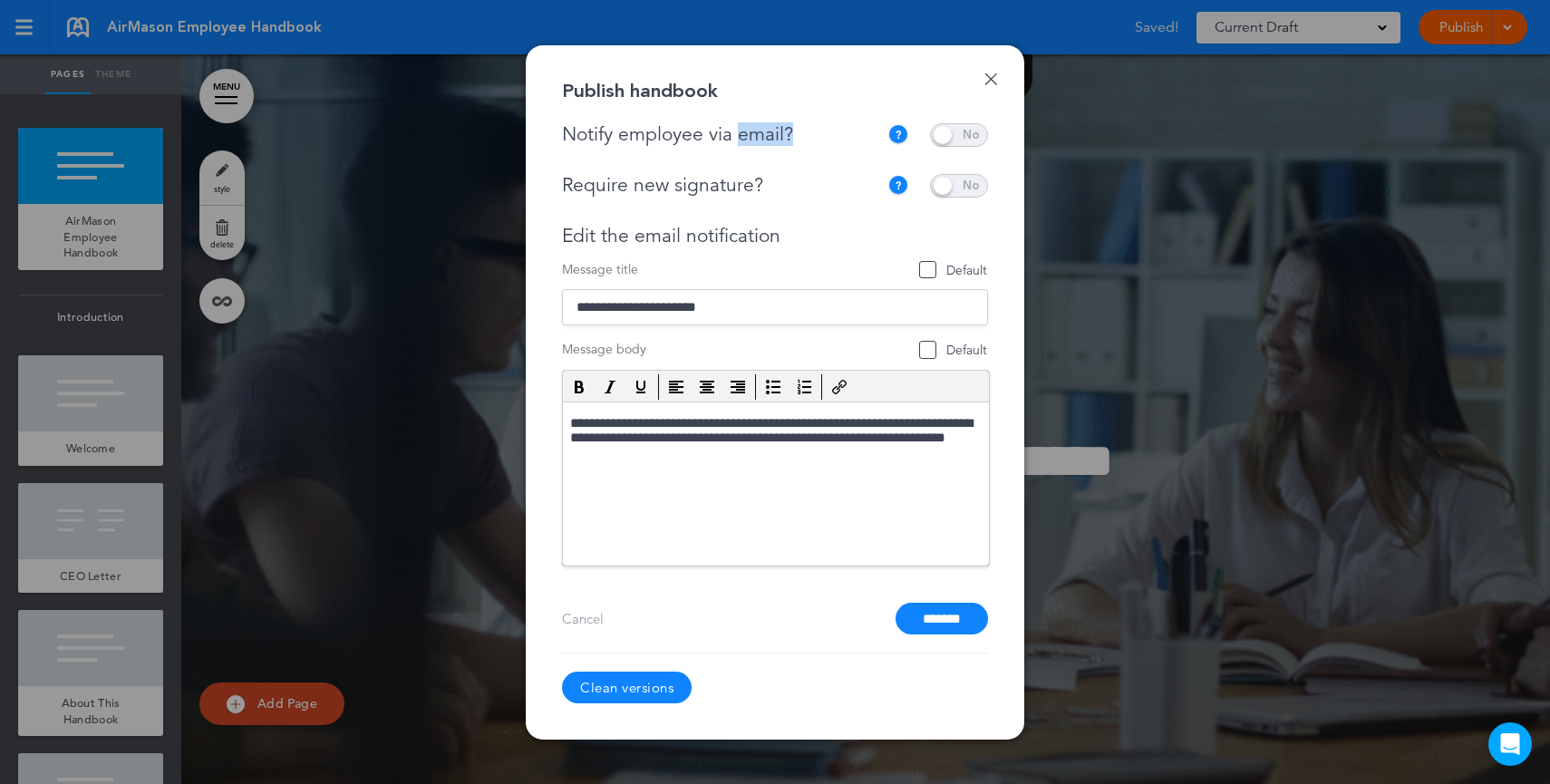 drag, startPoint x: 822, startPoint y: 145, endPoint x: 762, endPoint y: 155, distance: 60.827625 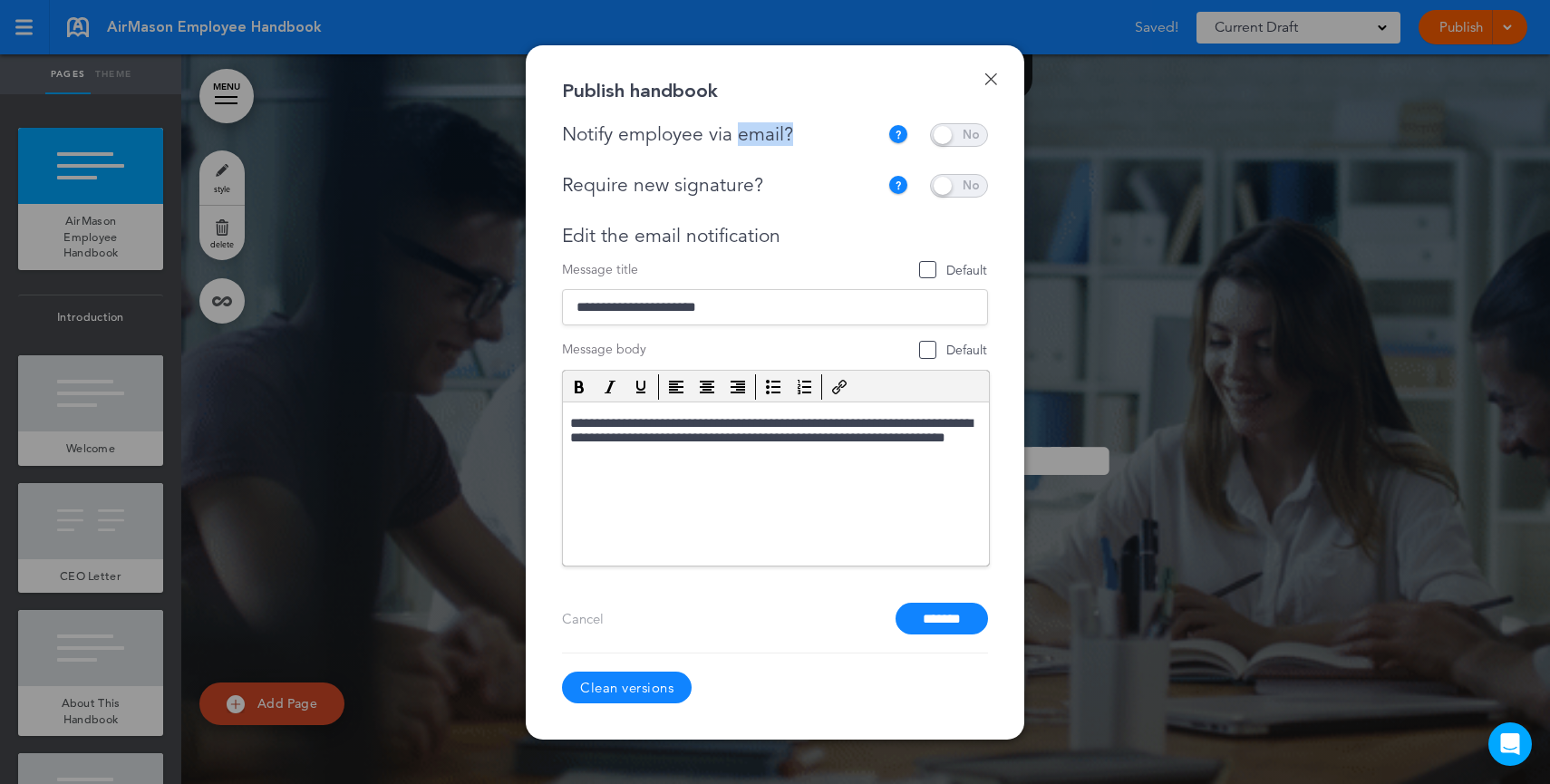 click on "Notify employee via email?" at bounding box center [724, 134] 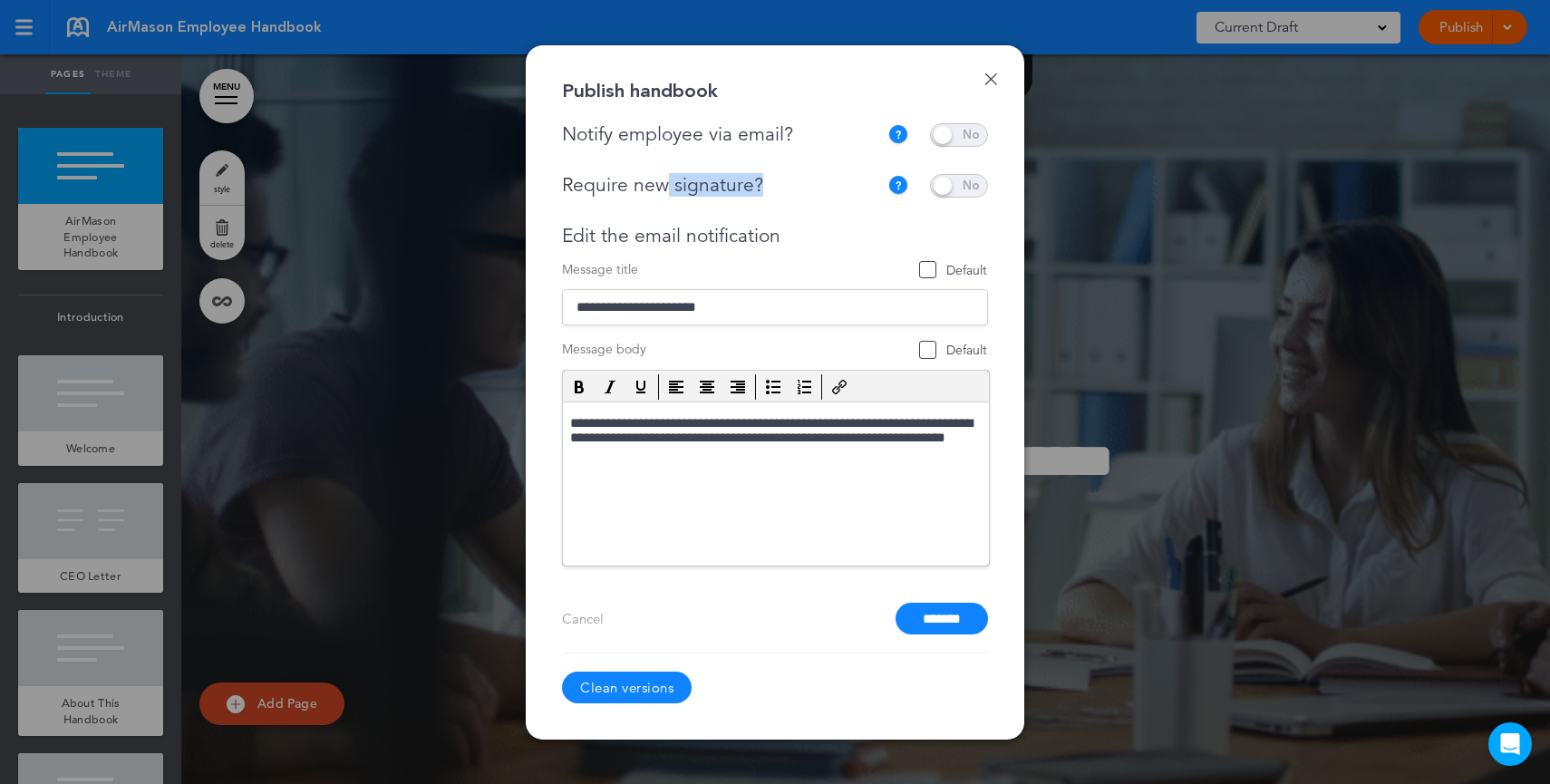 drag, startPoint x: 757, startPoint y: 196, endPoint x: 736, endPoint y: 243, distance: 51.478151 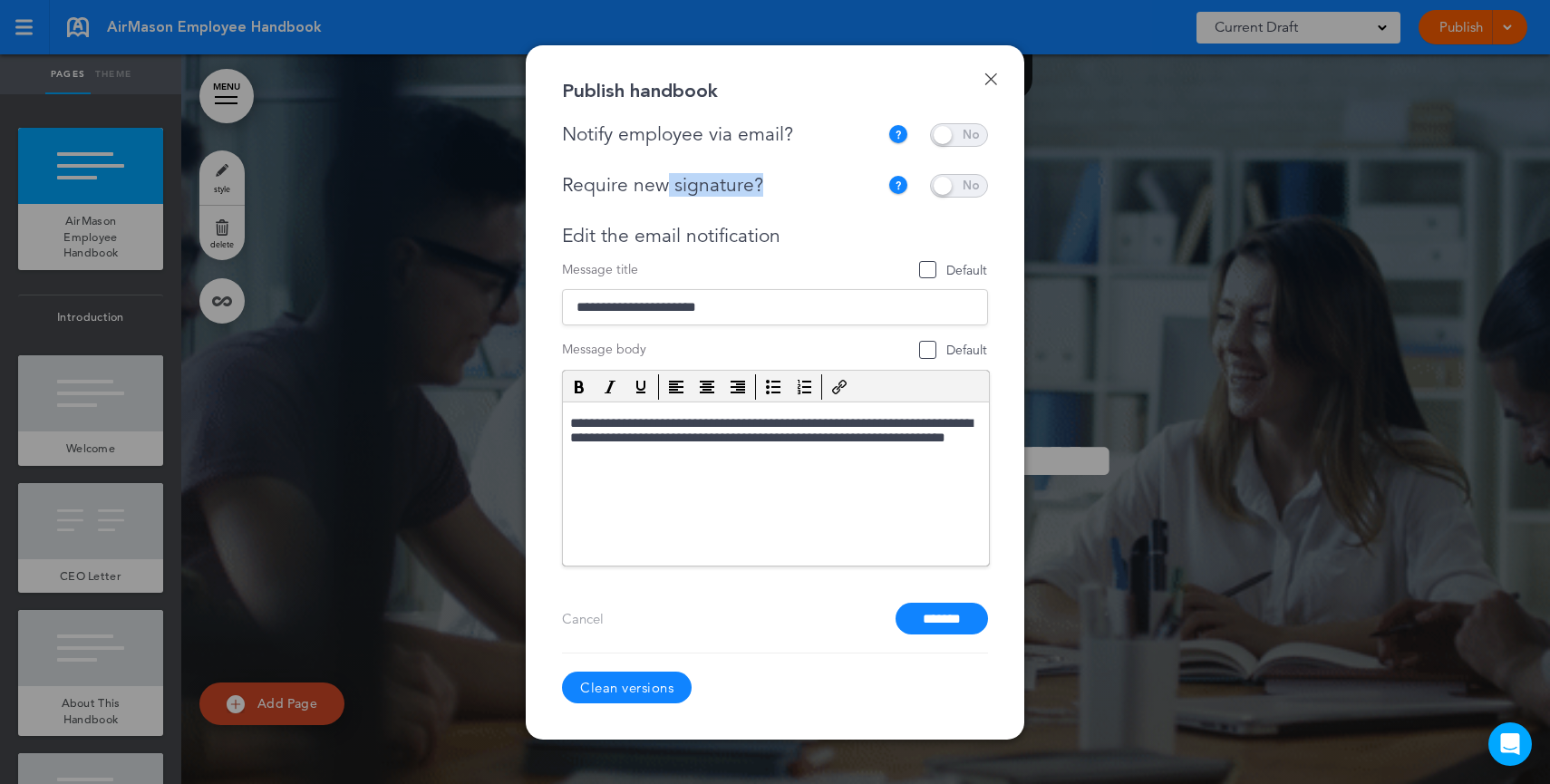 click on "Require new signature?" at bounding box center (720, 185) 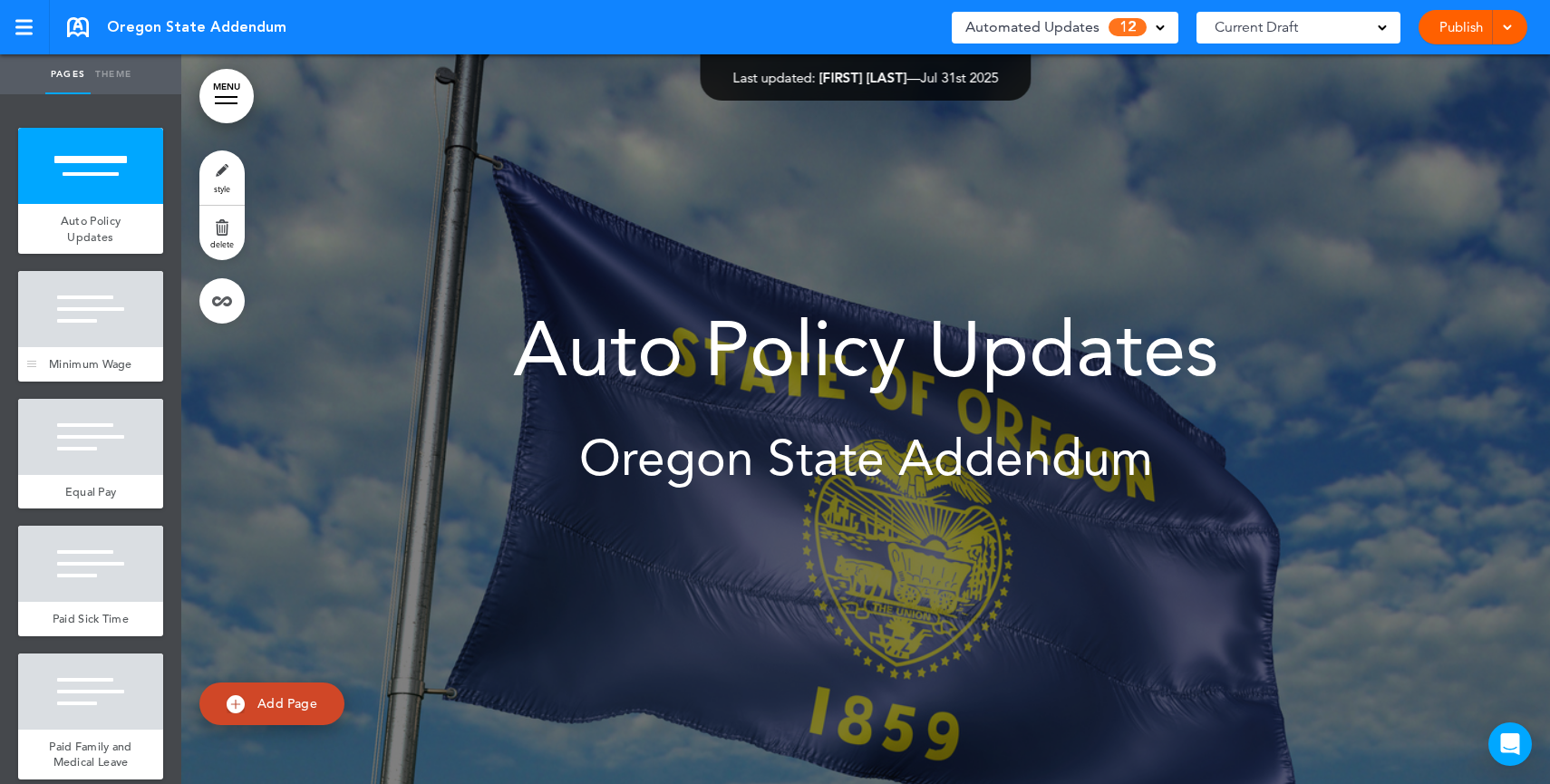 scroll, scrollTop: 0, scrollLeft: 0, axis: both 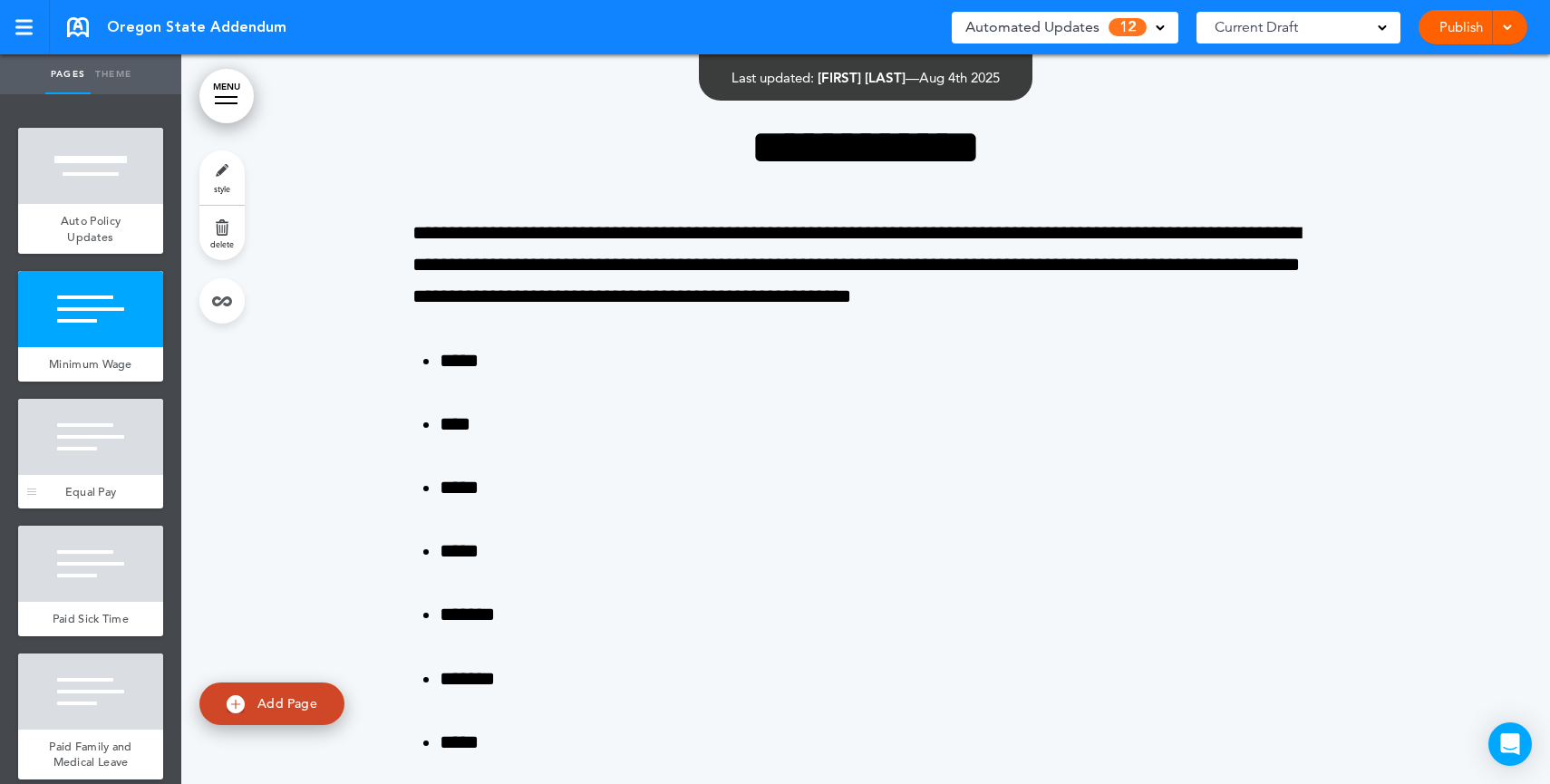 click on "Equal Pay" at bounding box center [91, 491] 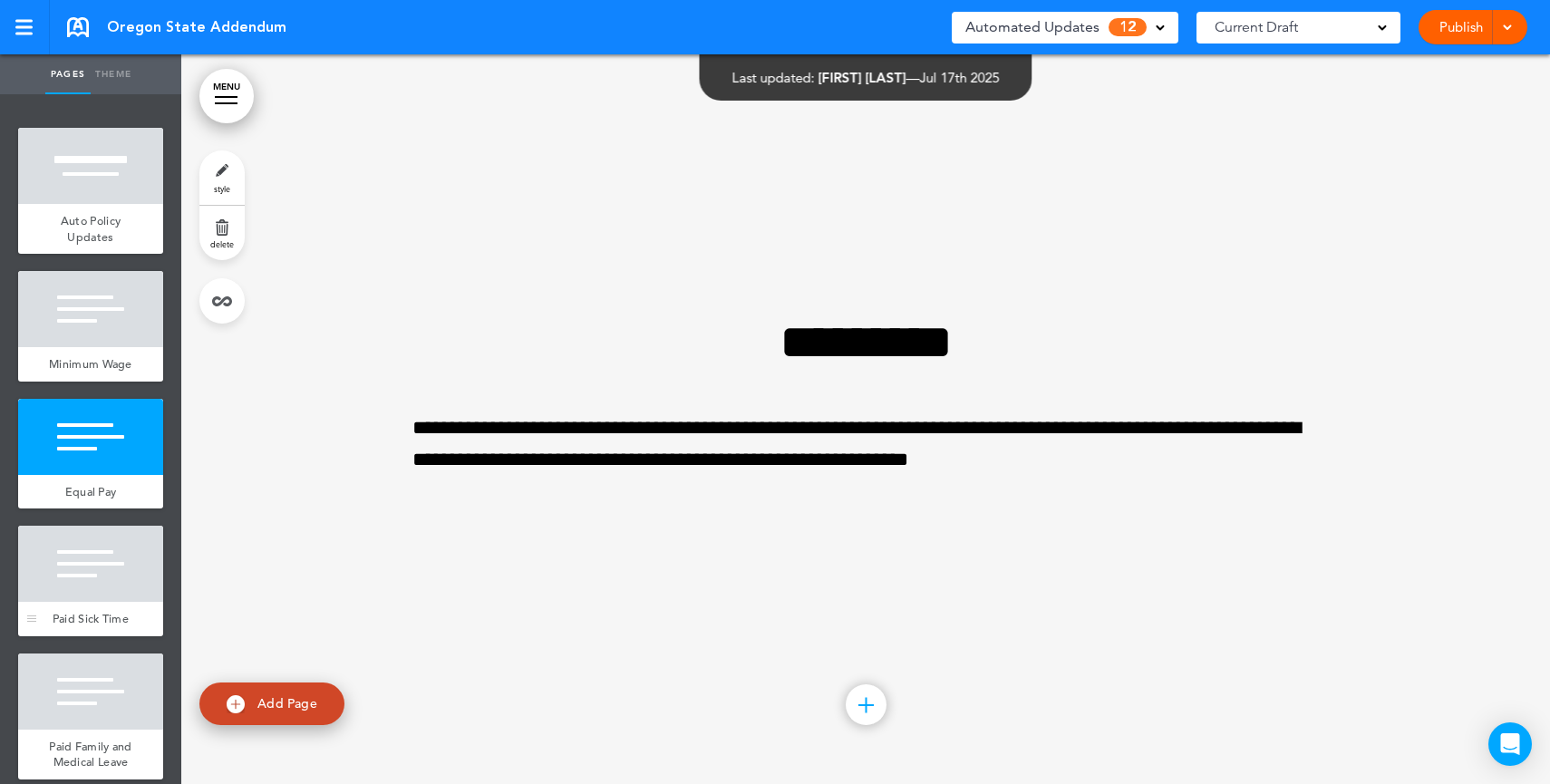 click on "Paid Sick Time" at bounding box center [91, 618] 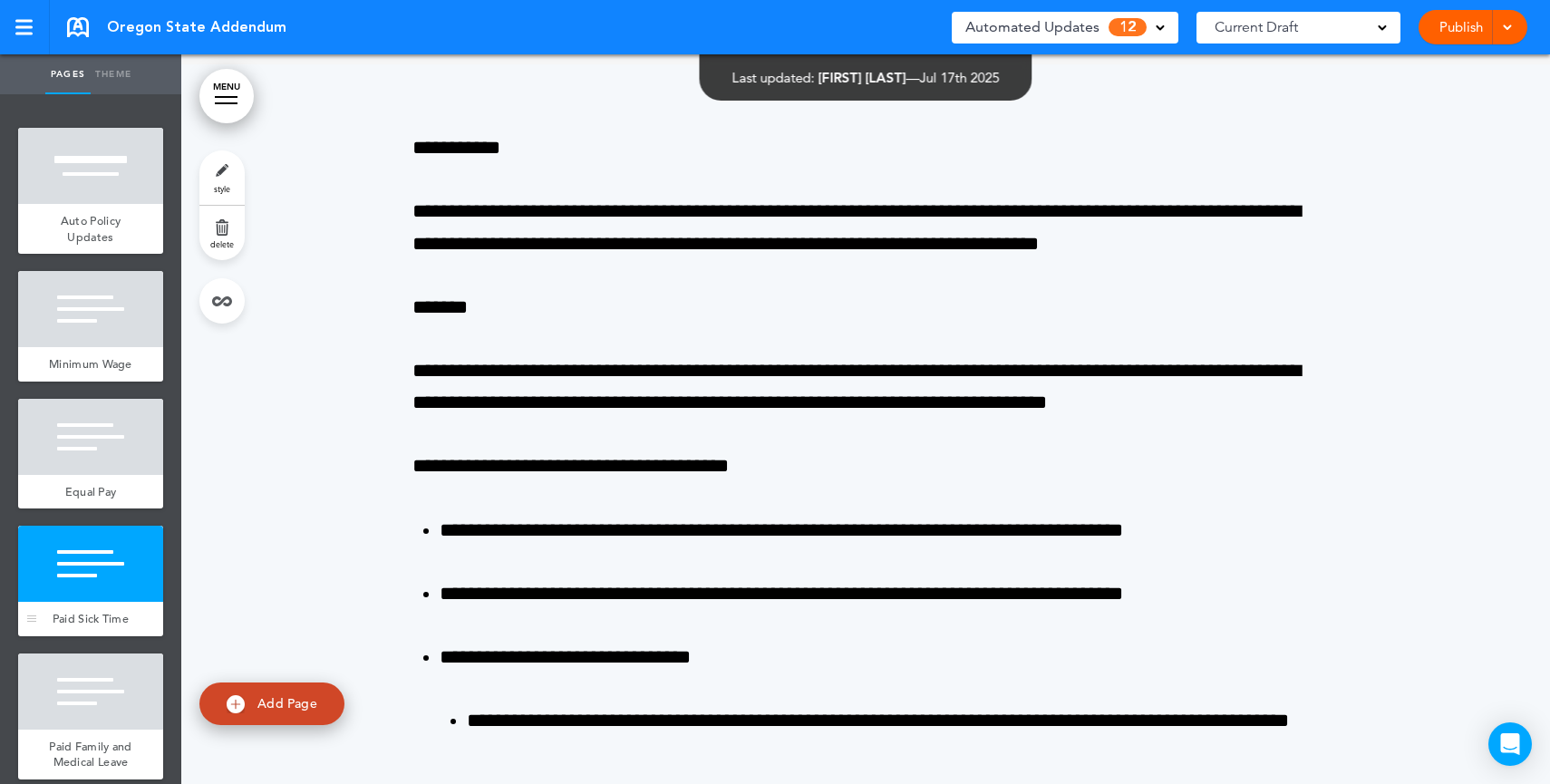 scroll, scrollTop: 3008, scrollLeft: 0, axis: vertical 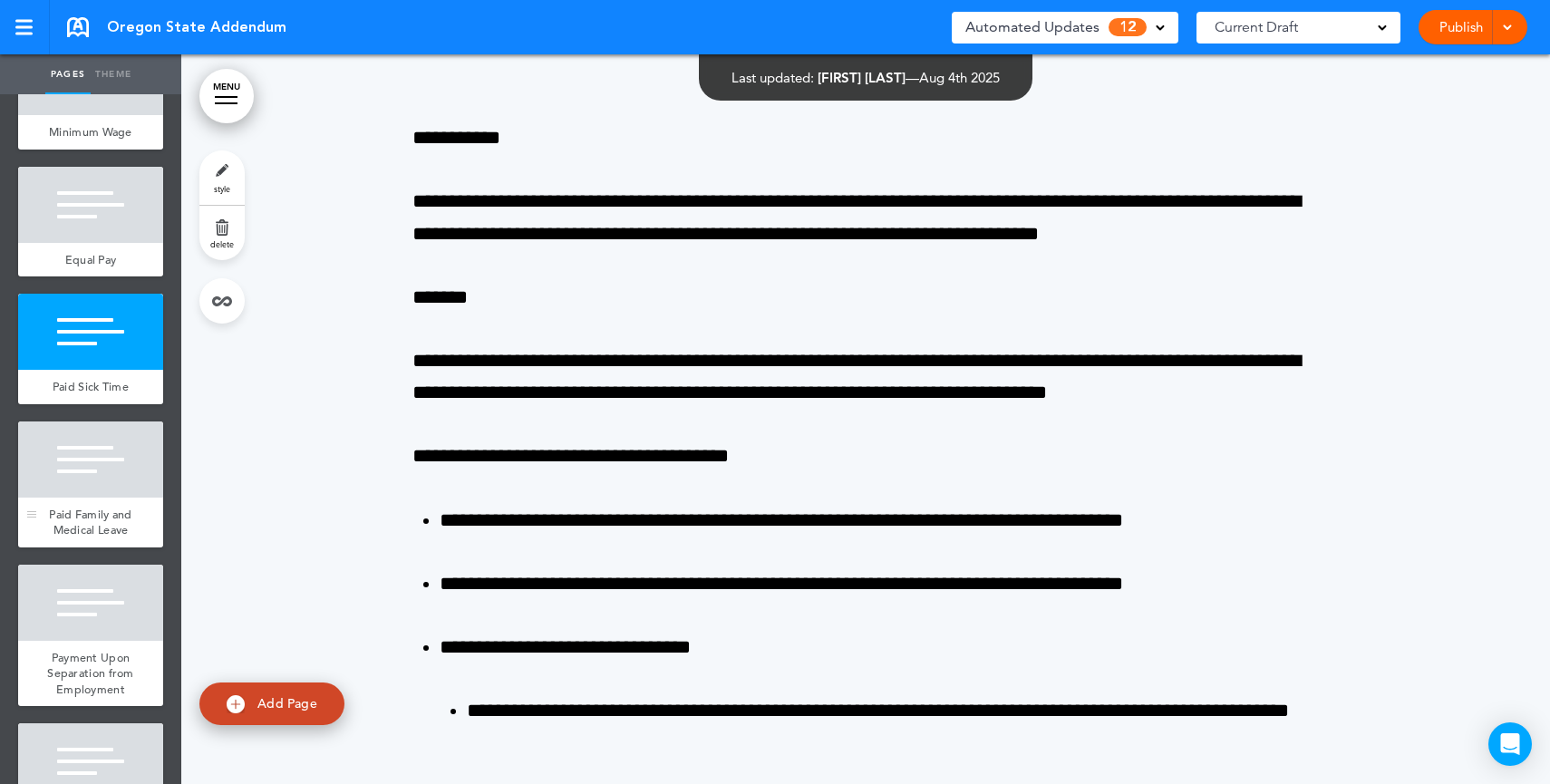 click on "Paid Family and Medical Leave" at bounding box center (91, 522) 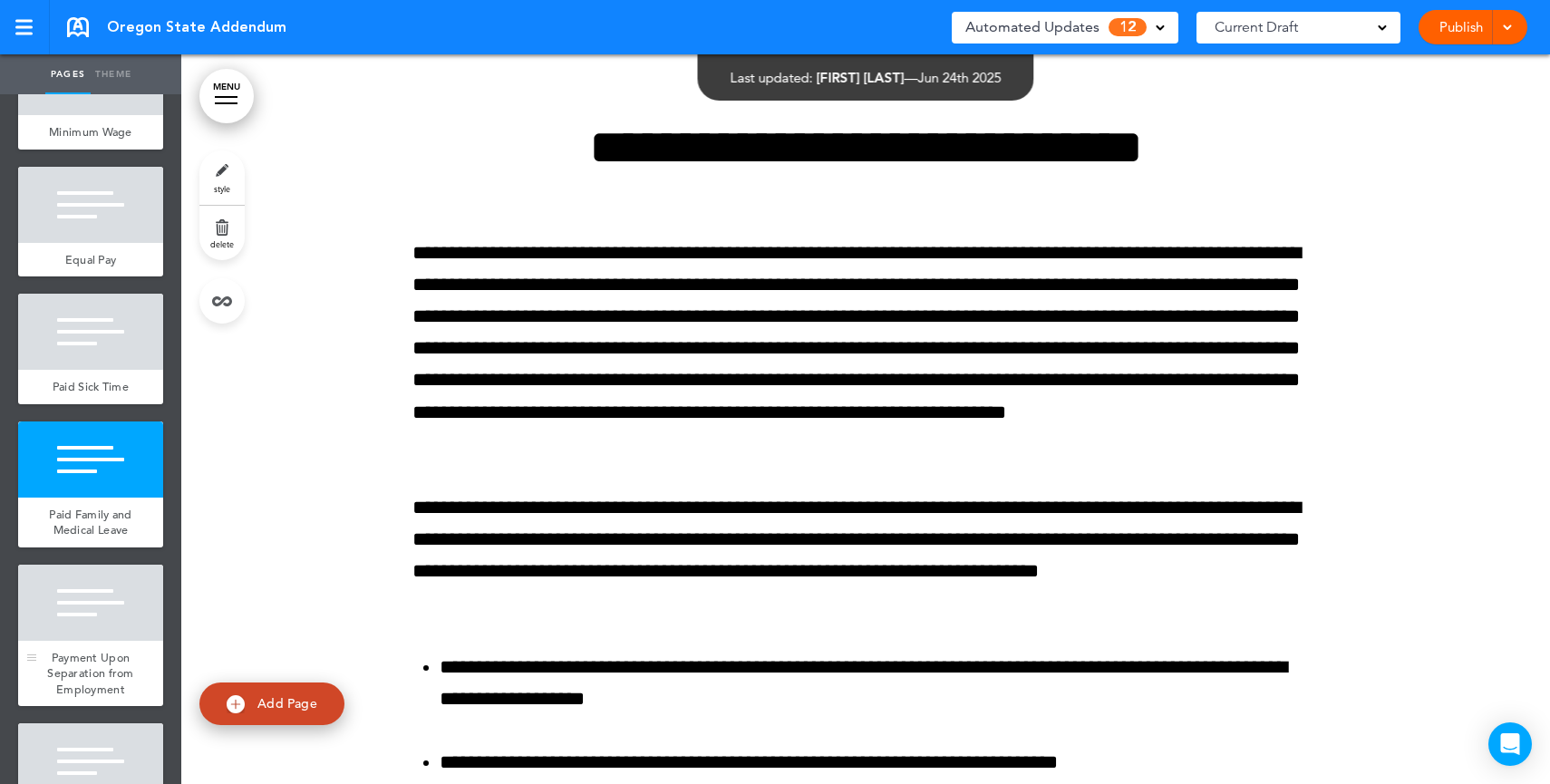 click at bounding box center (91, 603) 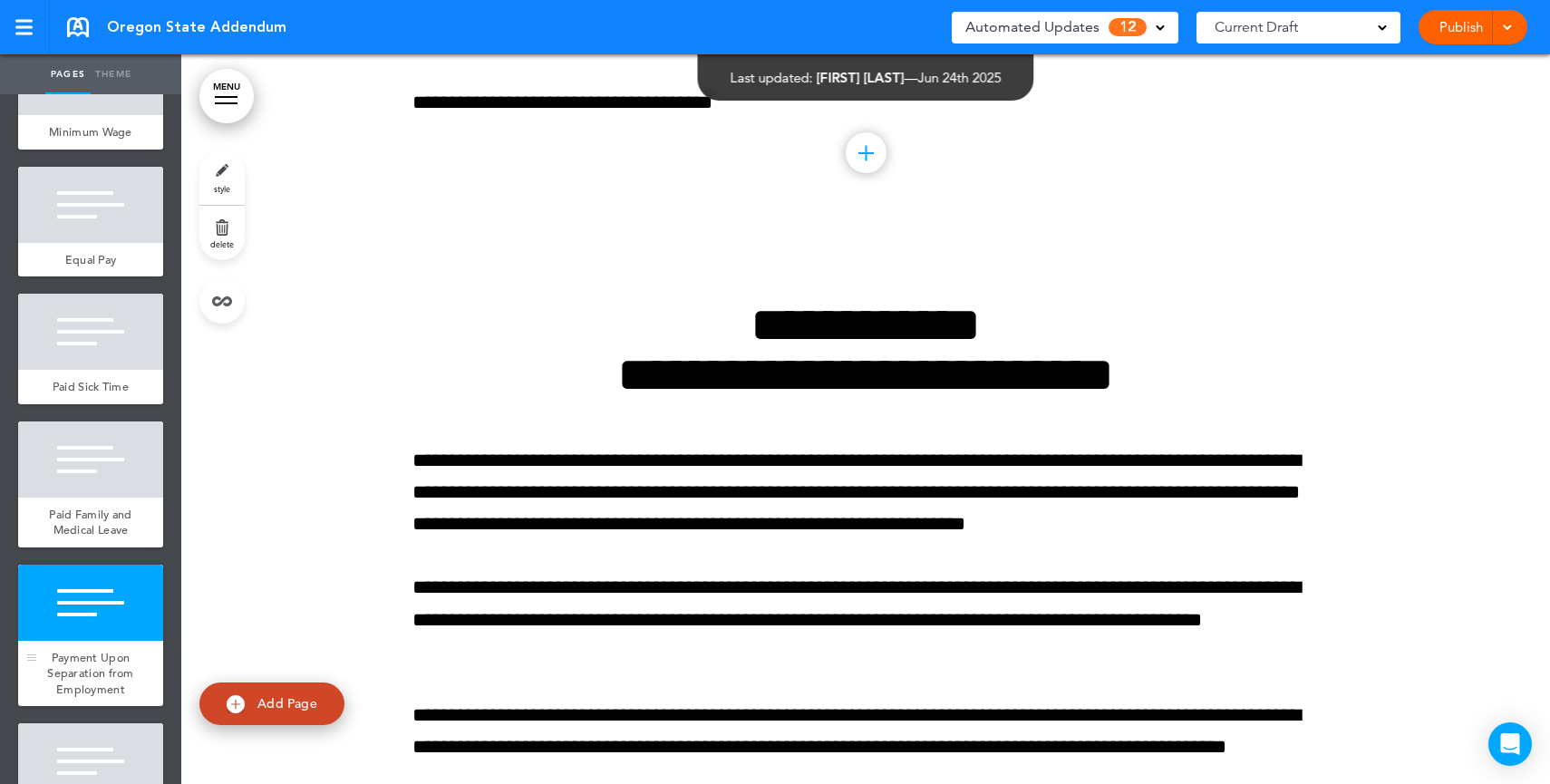 scroll, scrollTop: 9695, scrollLeft: 0, axis: vertical 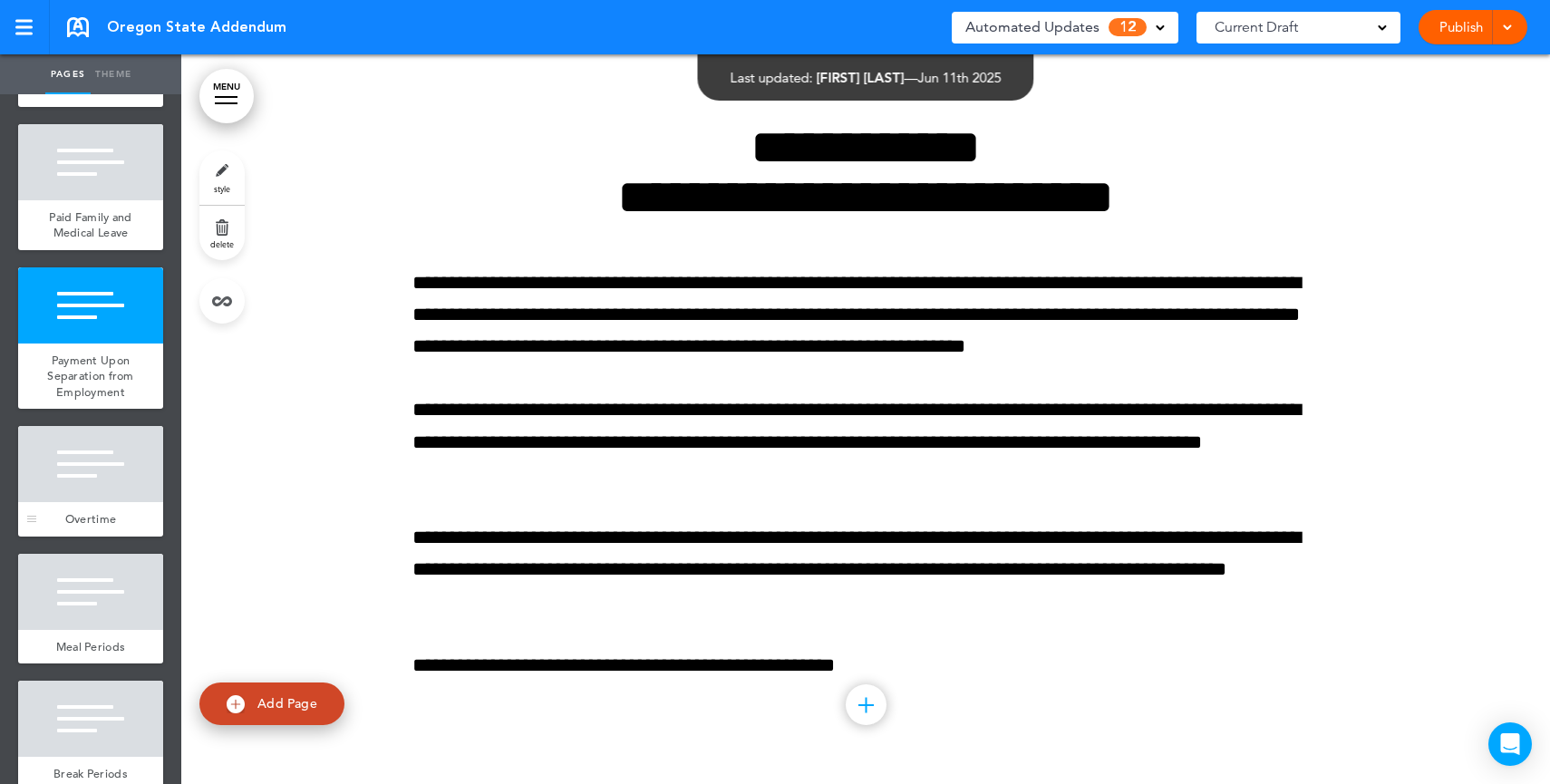 click at bounding box center (91, 464) 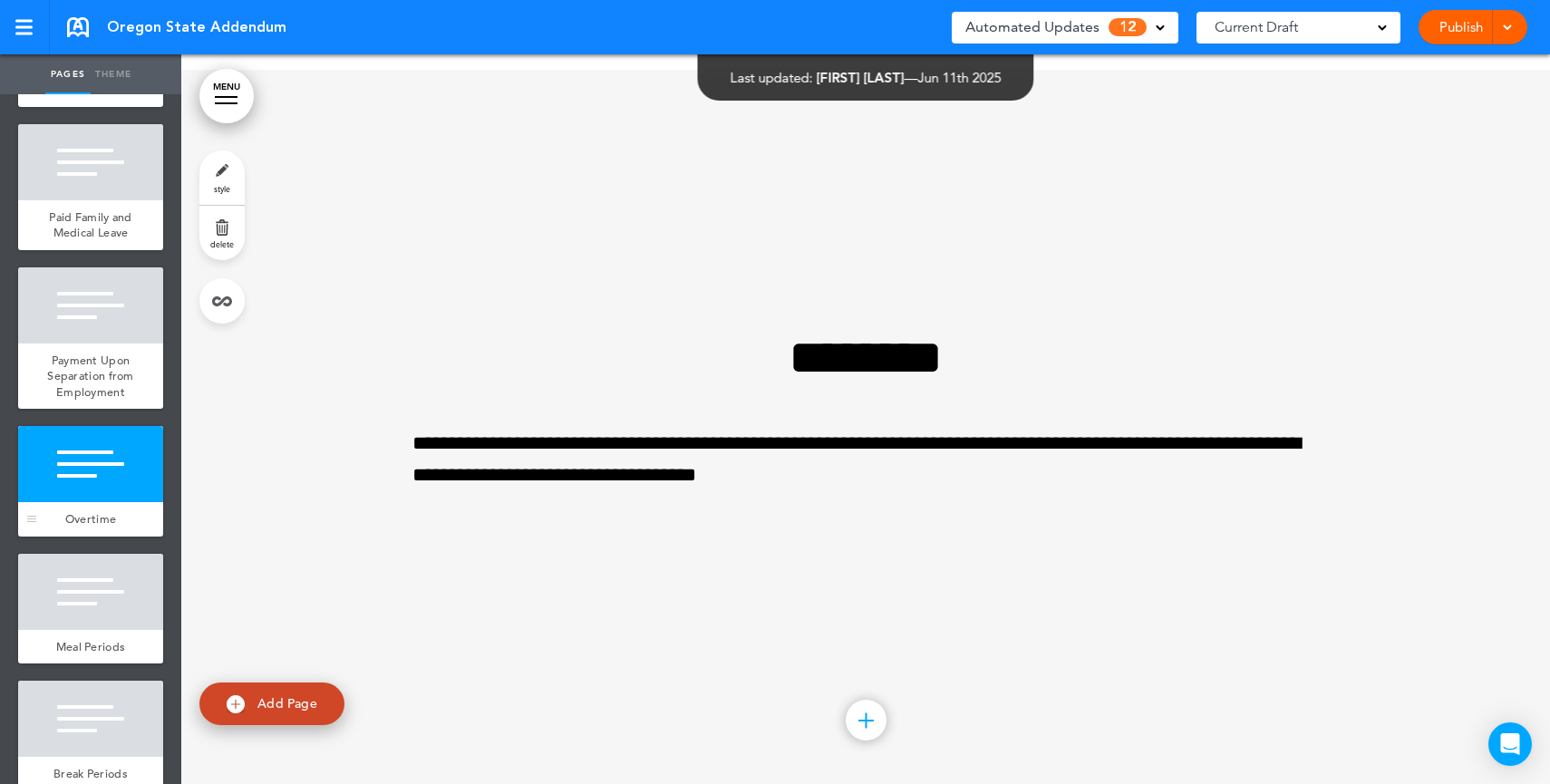 scroll, scrollTop: 10425, scrollLeft: 0, axis: vertical 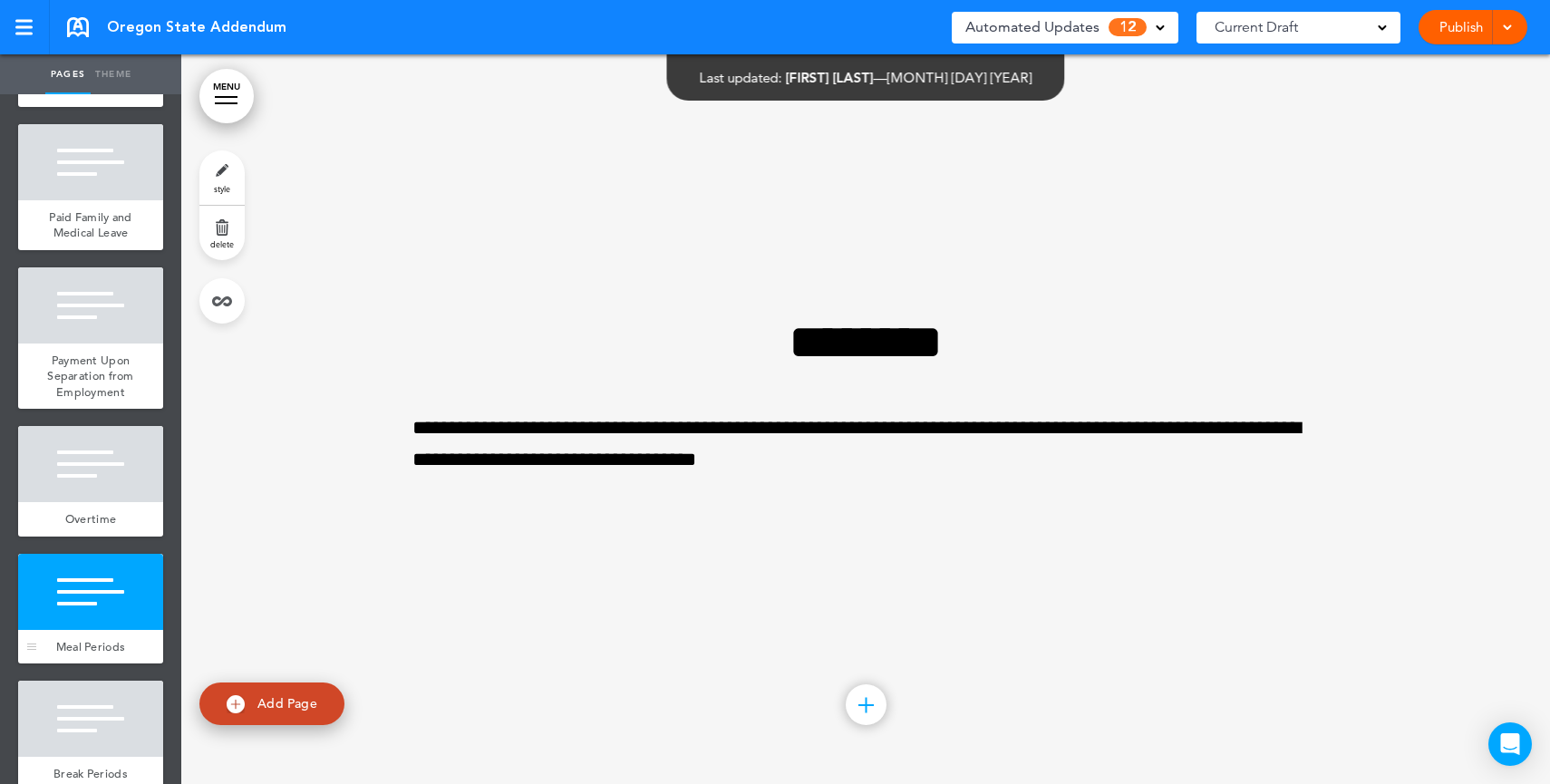 click at bounding box center [91, 592] 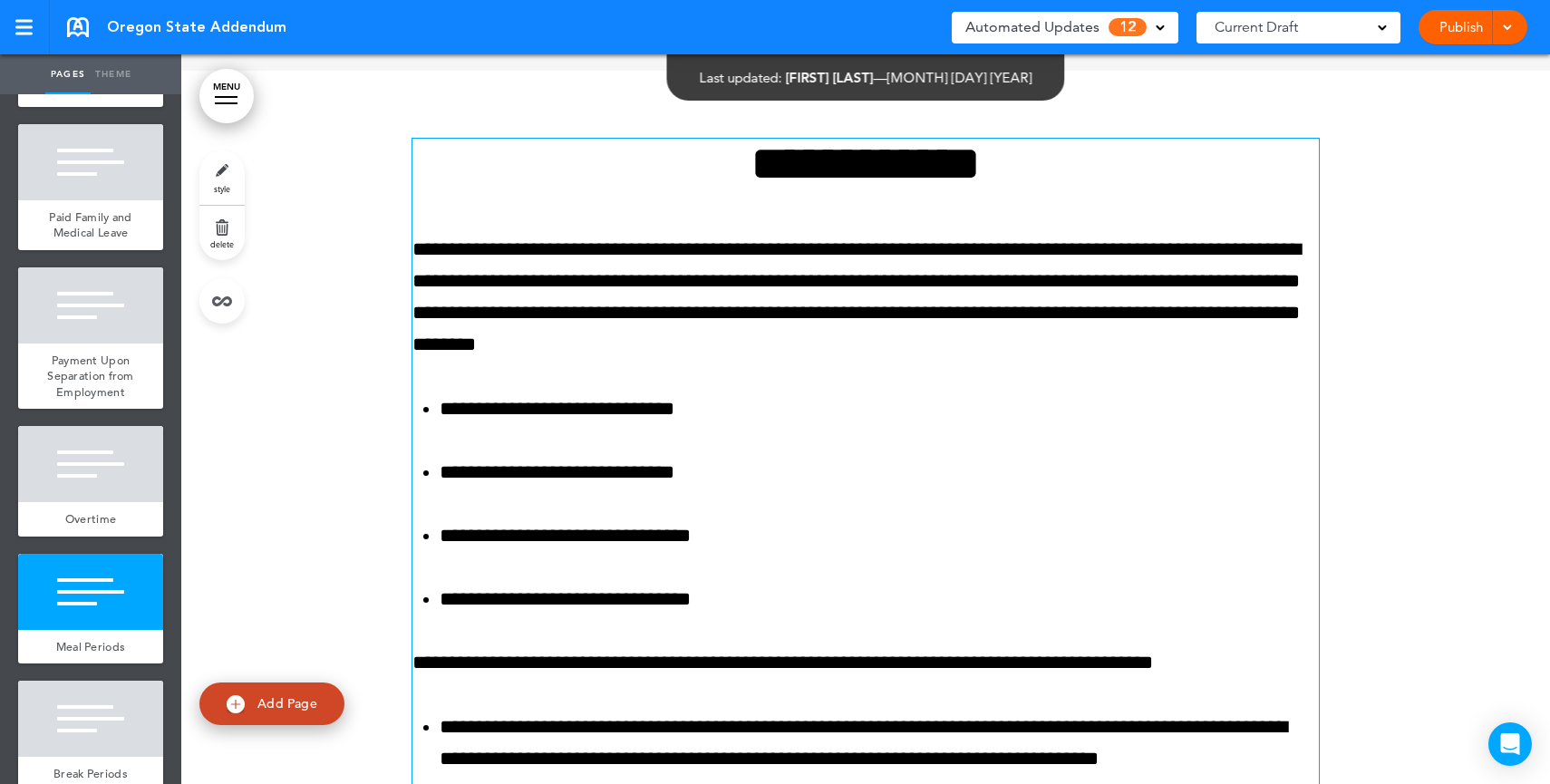 scroll, scrollTop: 11155, scrollLeft: 0, axis: vertical 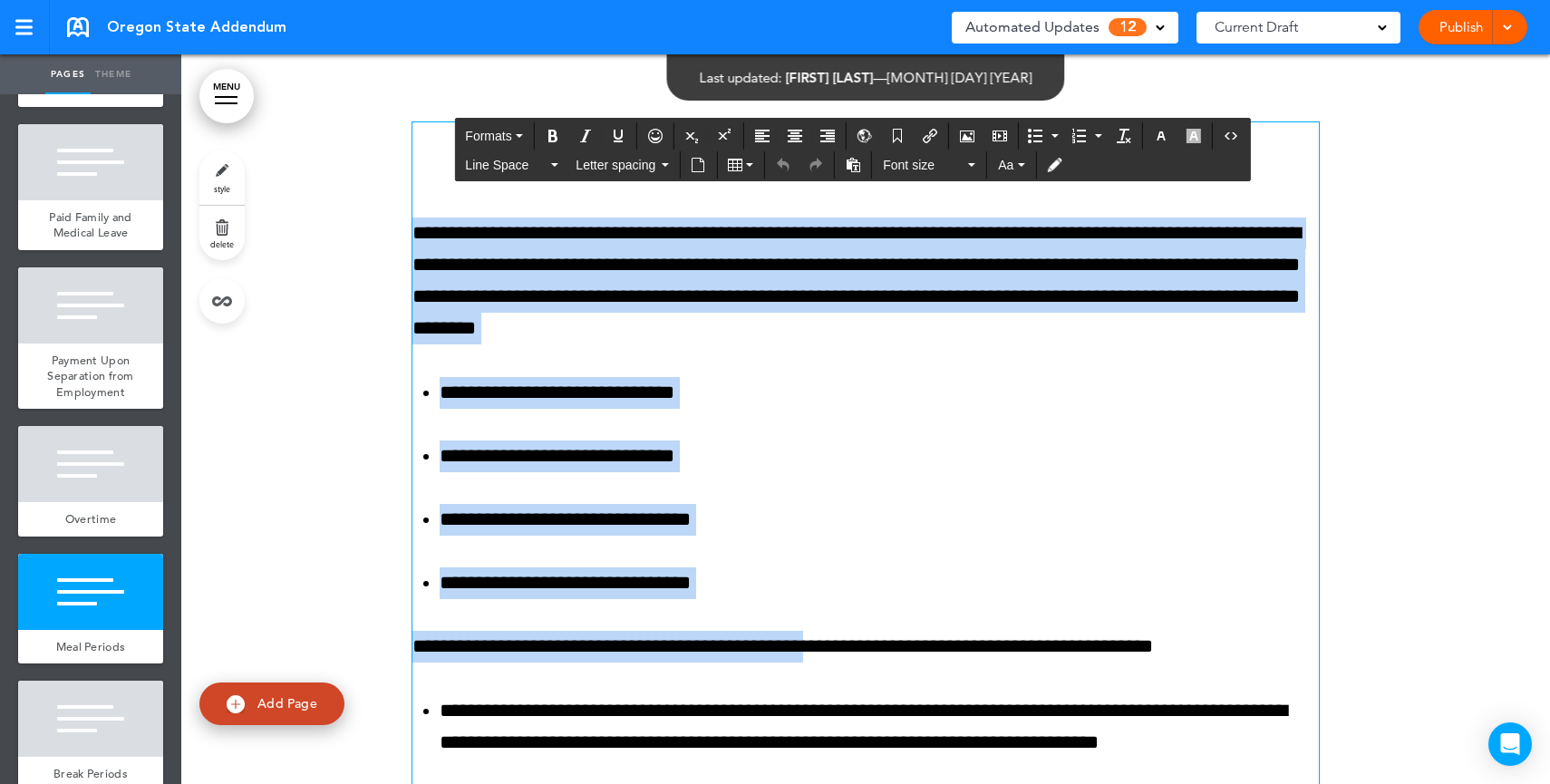 drag, startPoint x: 757, startPoint y: 216, endPoint x: 848, endPoint y: 644, distance: 437.56714 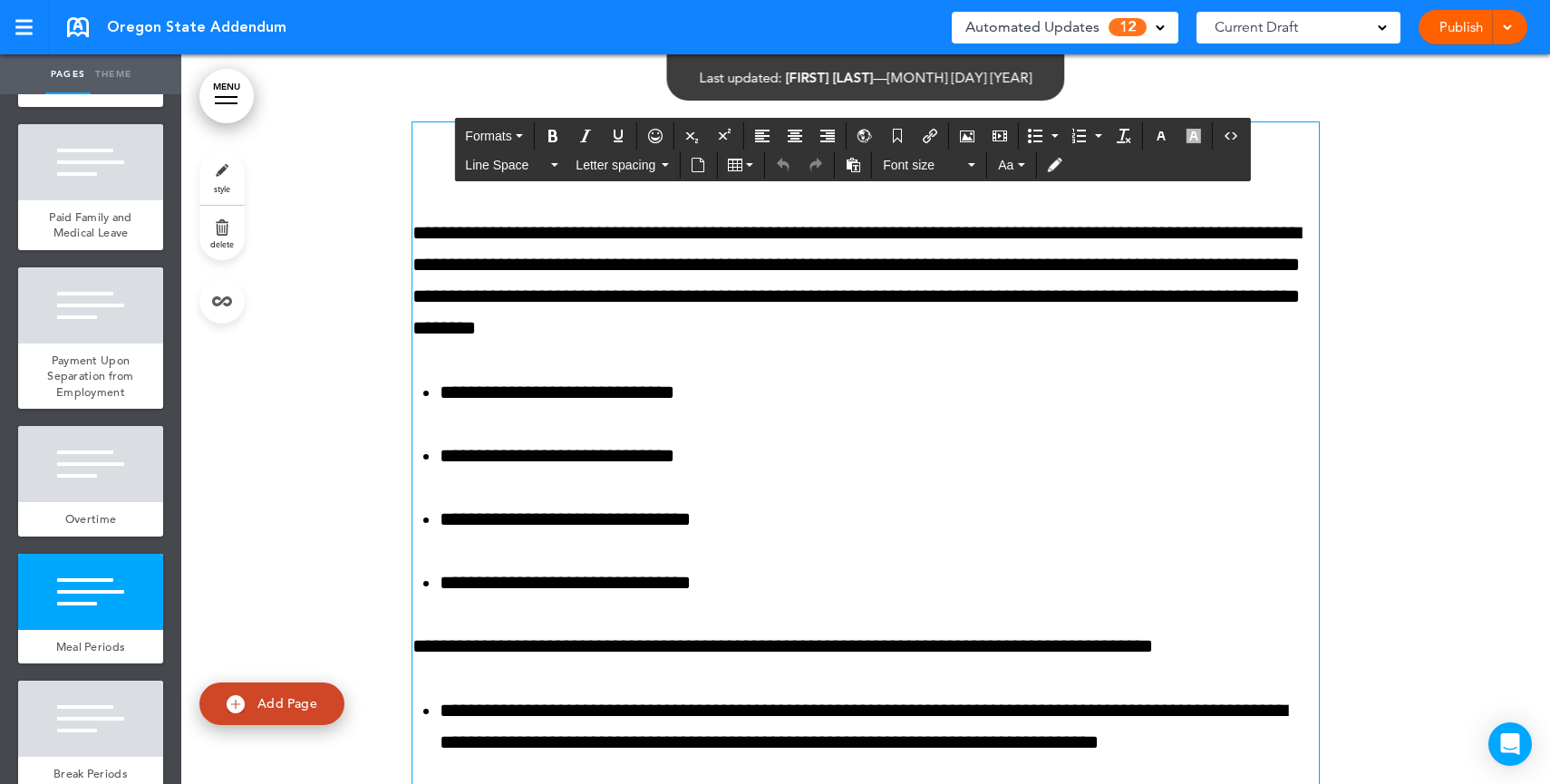 click on "Automated Updates" at bounding box center [1032, 27] 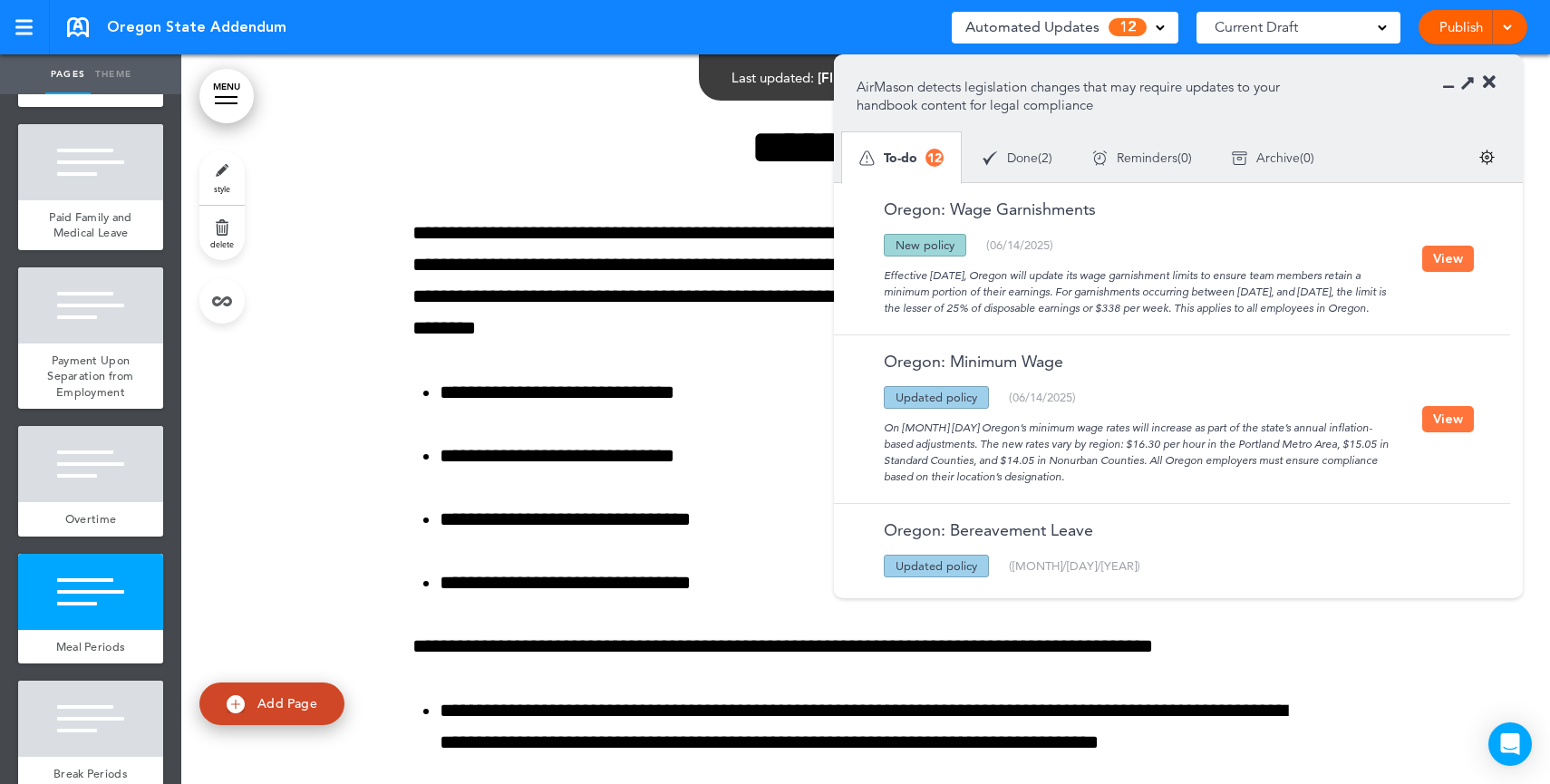 drag, startPoint x: 1263, startPoint y: 257, endPoint x: 1340, endPoint y: 313, distance: 95.21029 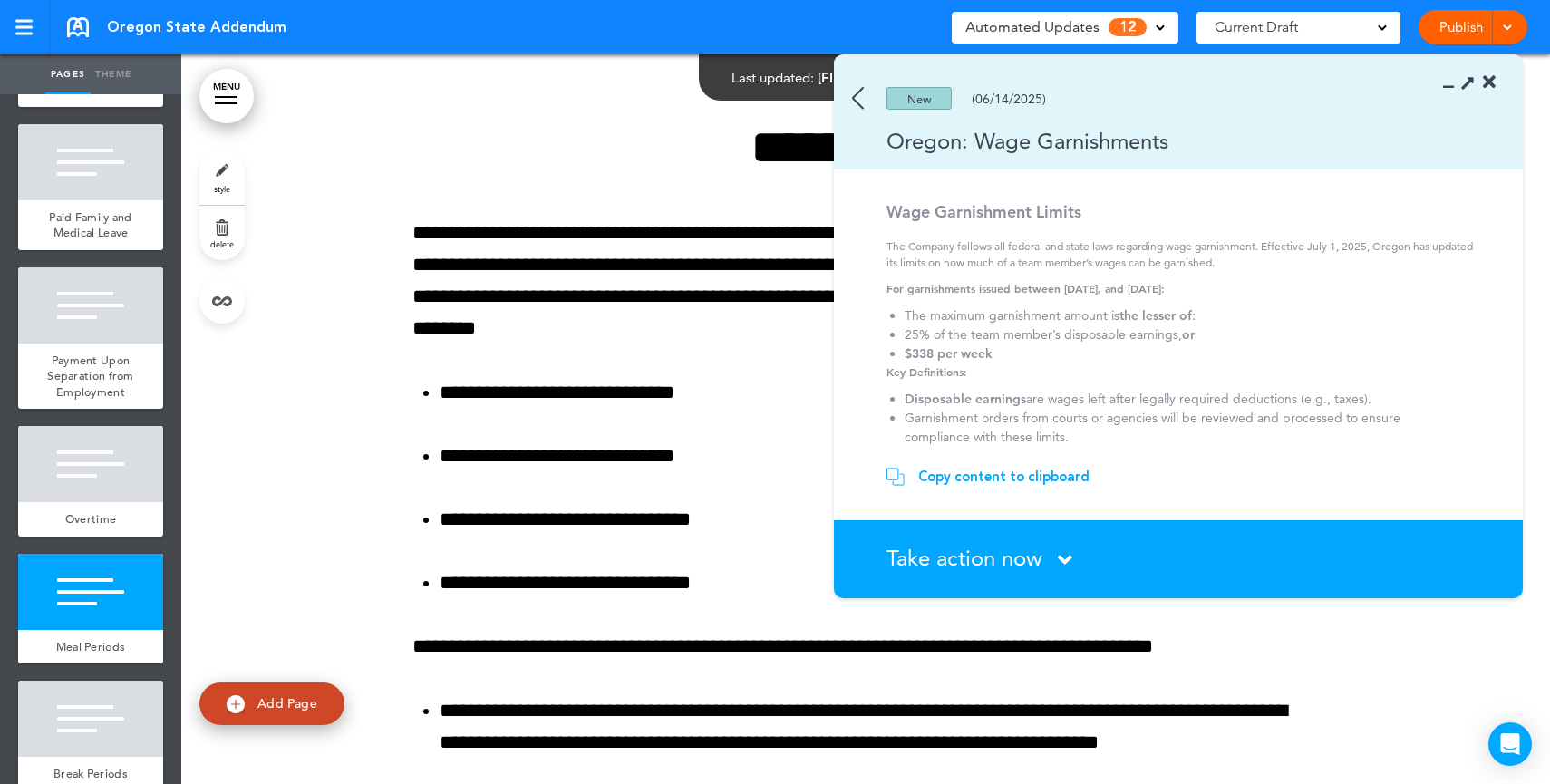 click on "Copy content to clipboard" at bounding box center [1003, 477] 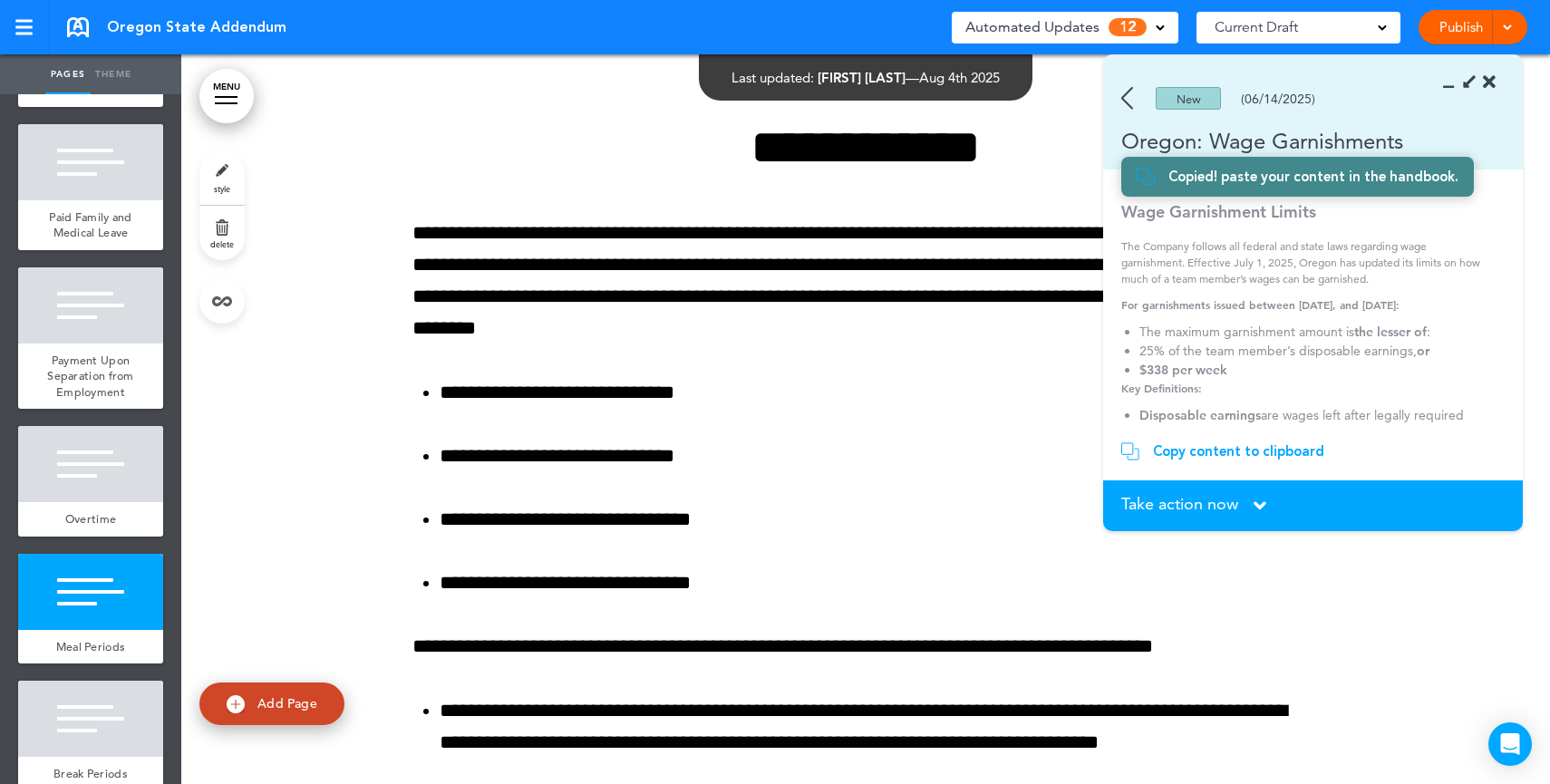 click on "Add Page" at bounding box center (287, 703) 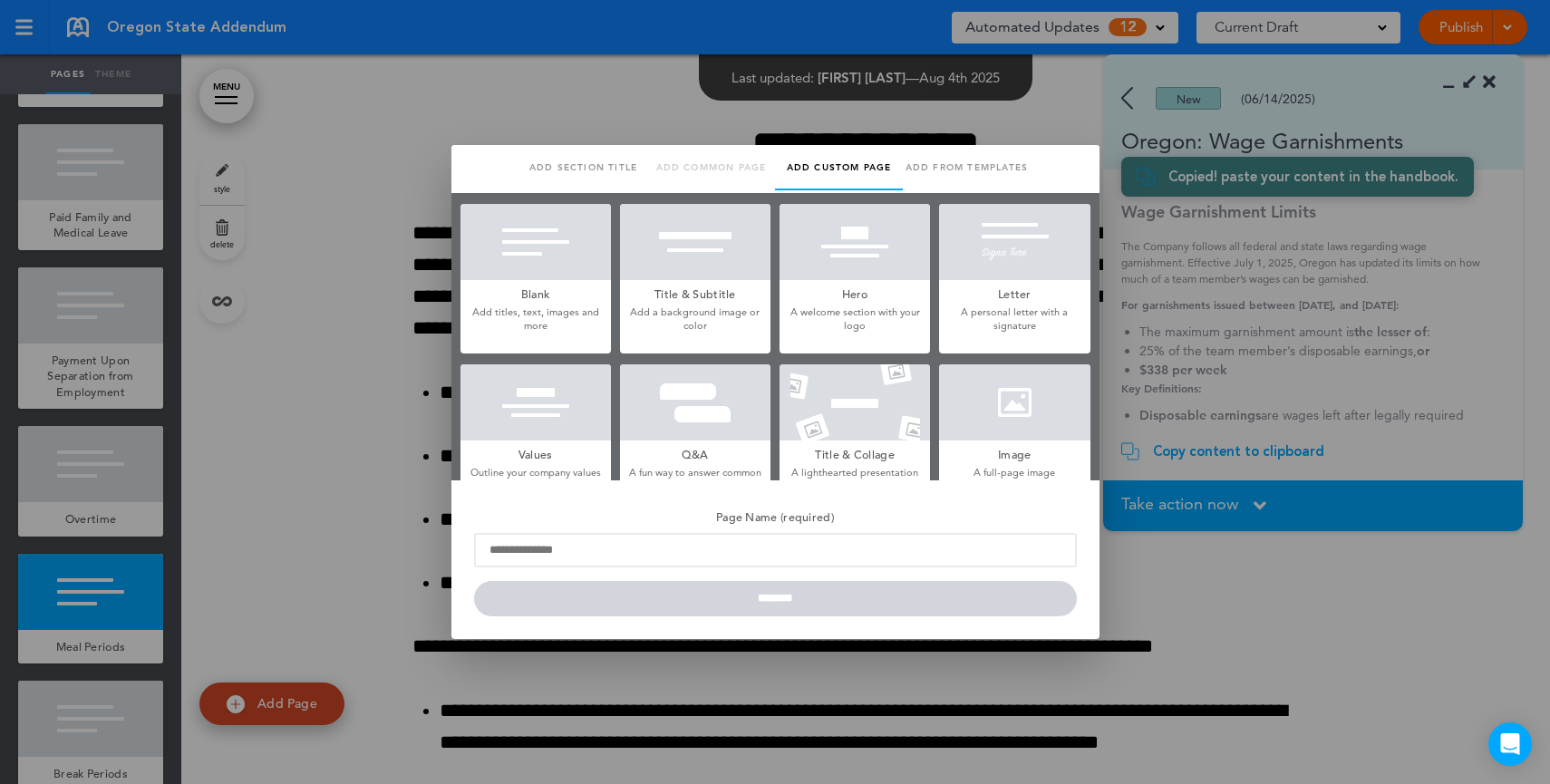 click at bounding box center [536, 242] 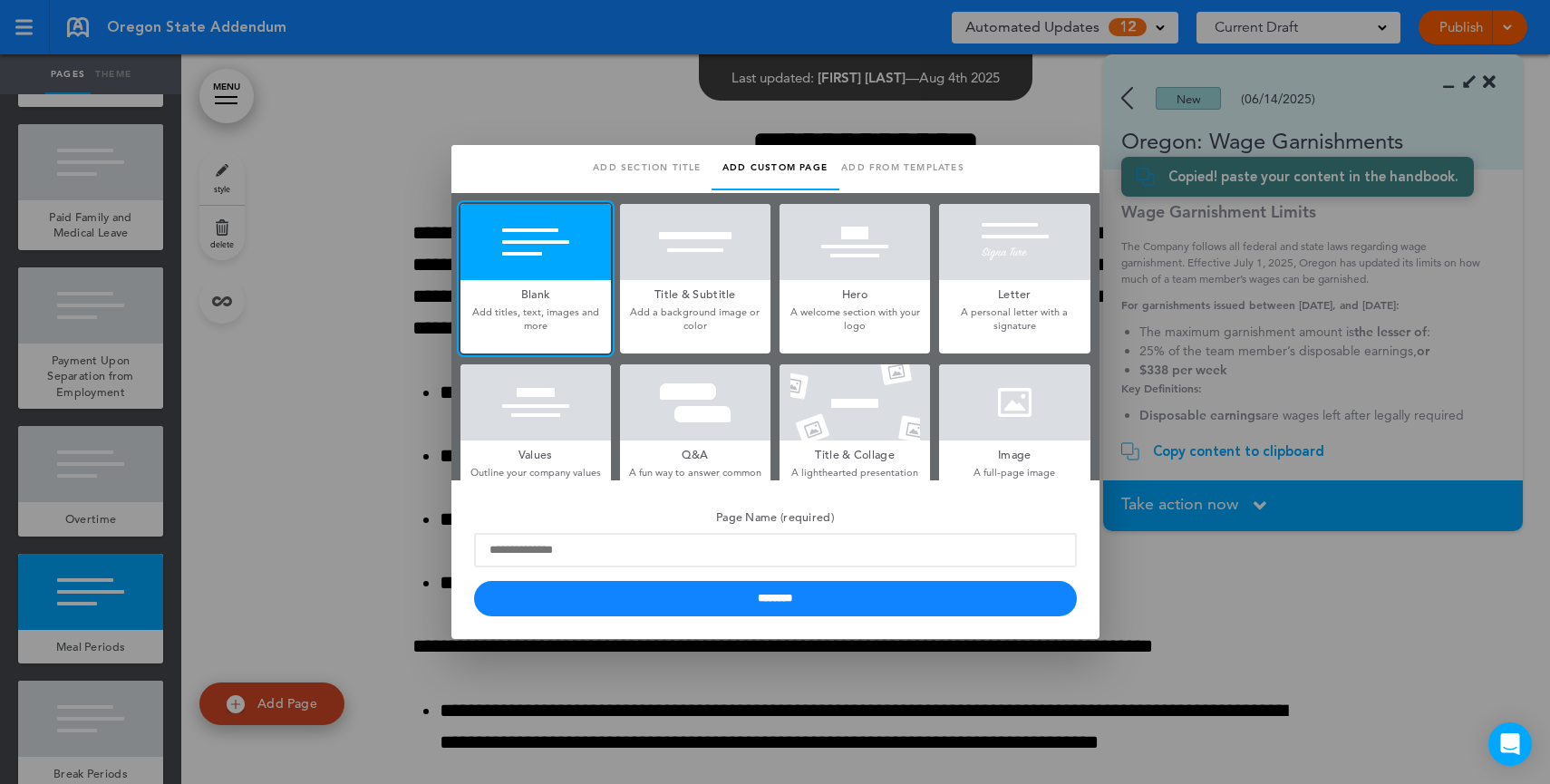 click at bounding box center [775, 392] 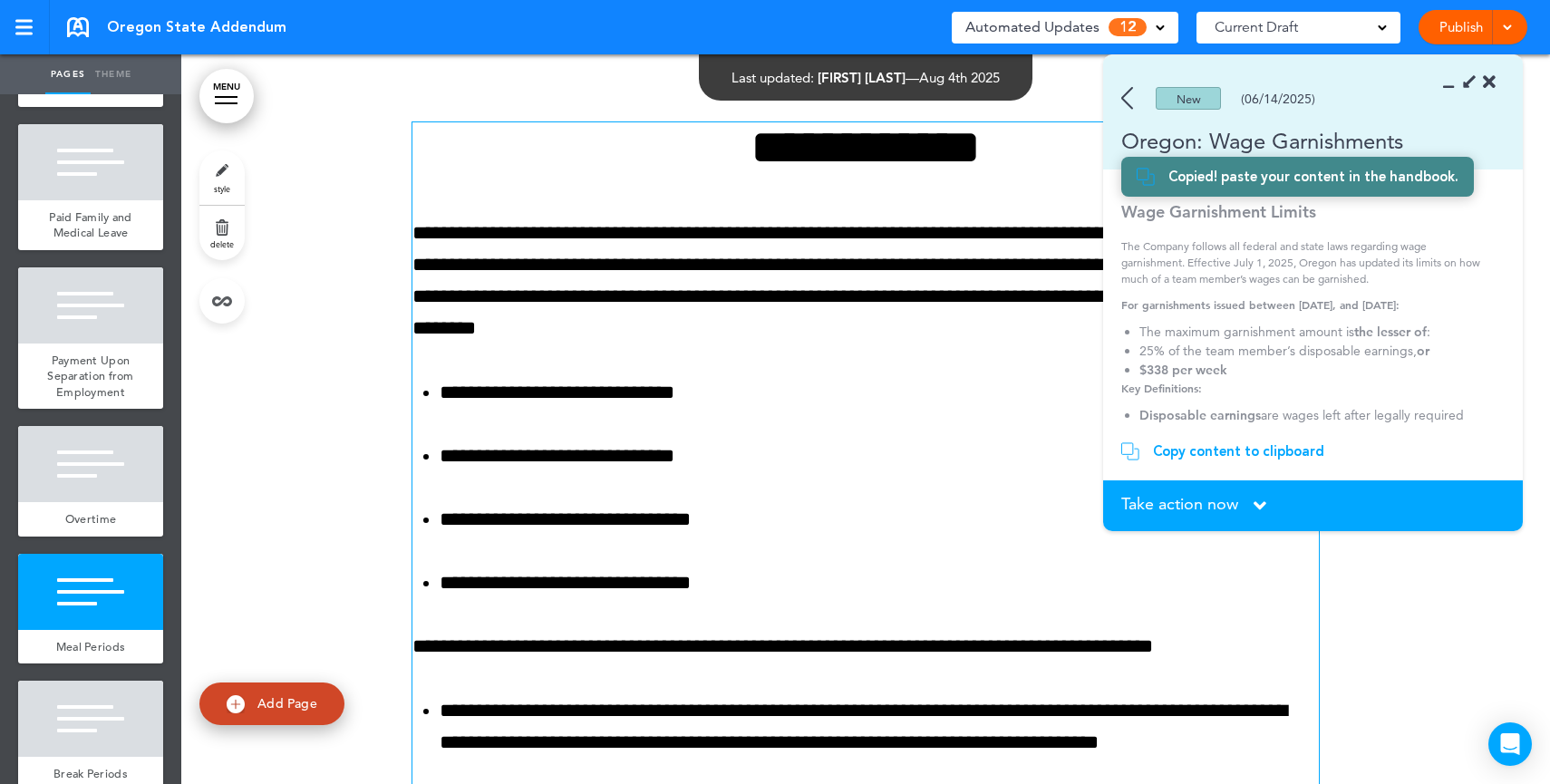 click on "**********" at bounding box center (866, 504) 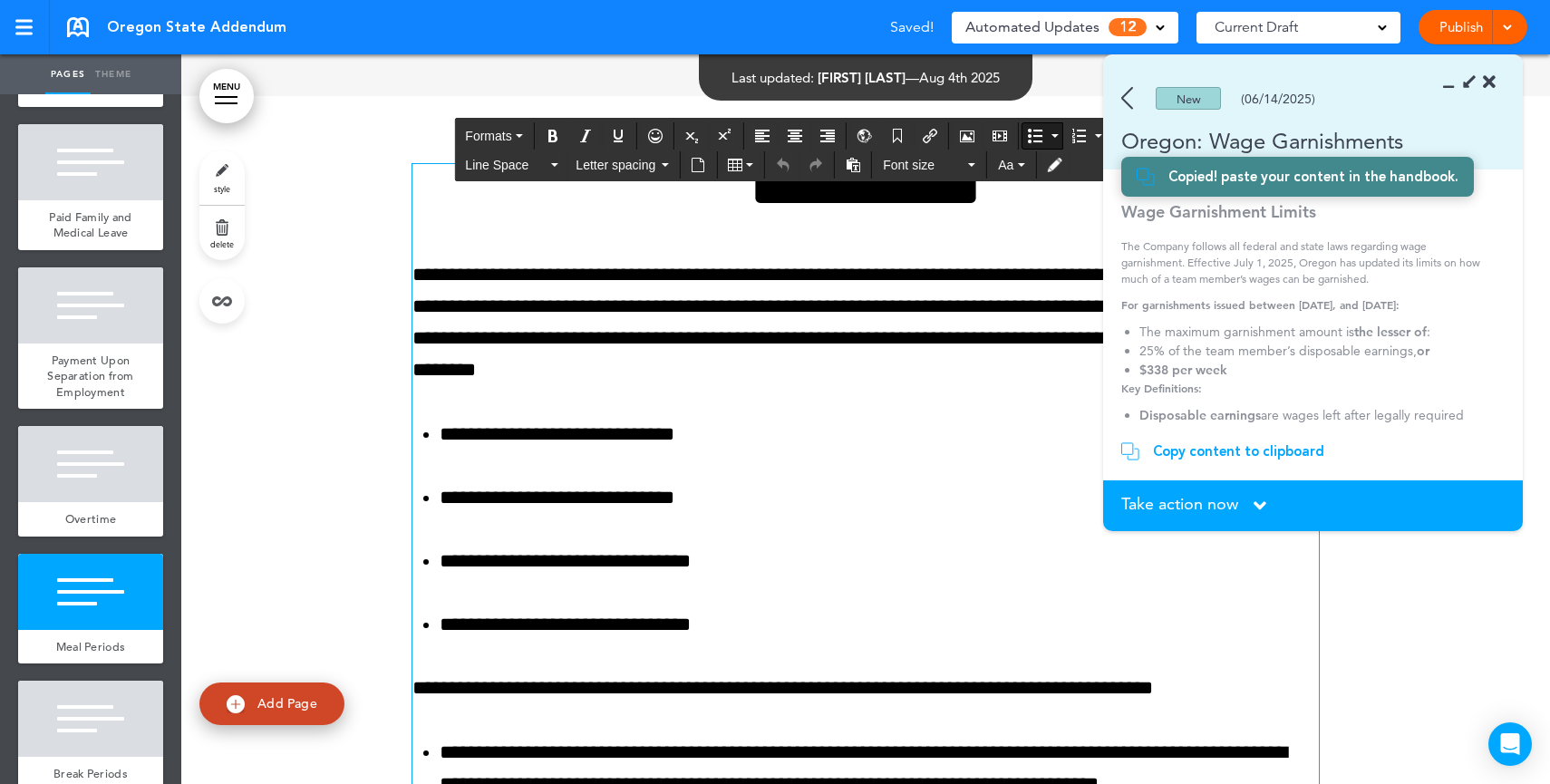 scroll, scrollTop: 11110, scrollLeft: 0, axis: vertical 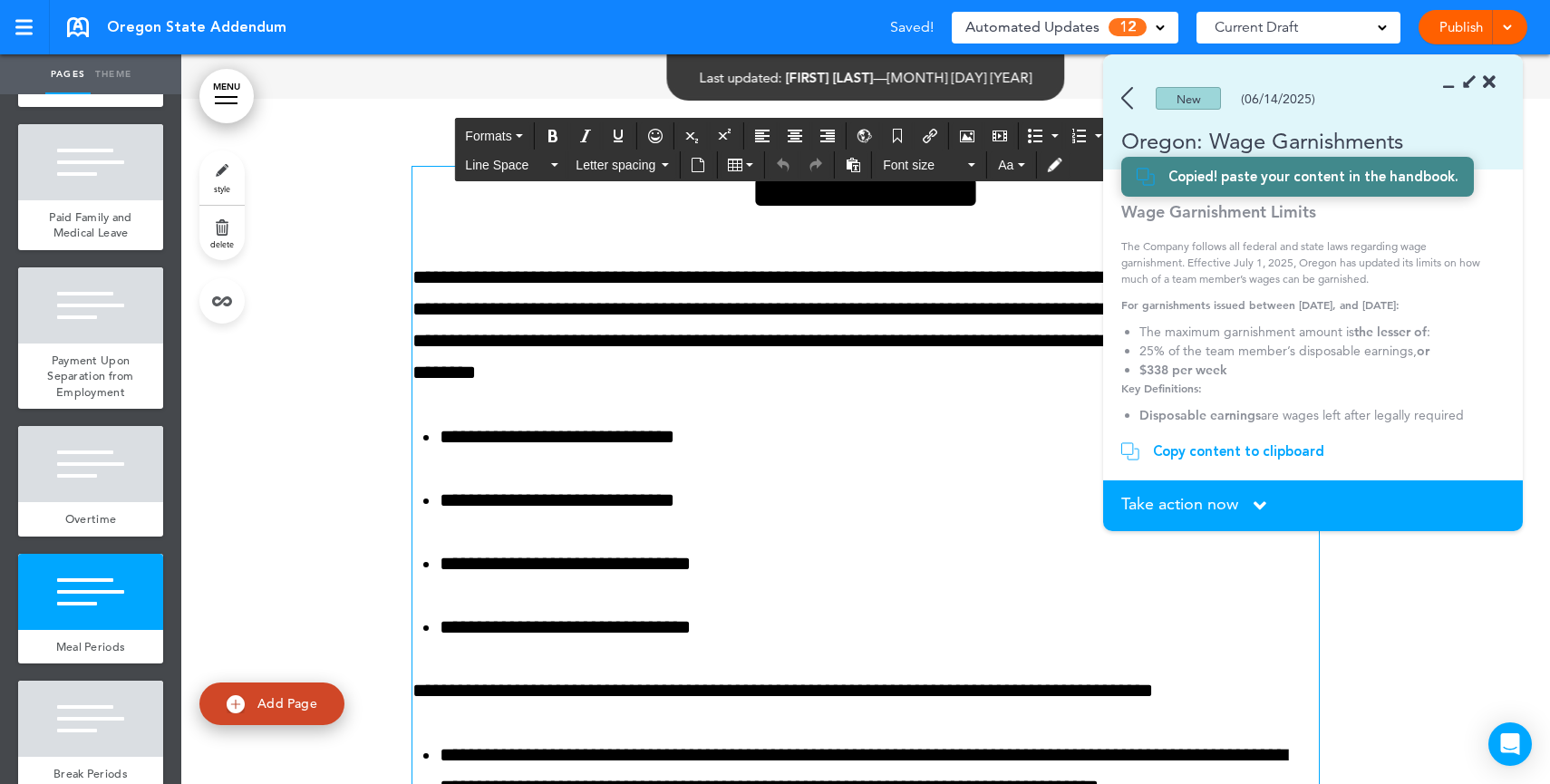 click on "**********" at bounding box center [866, 325] 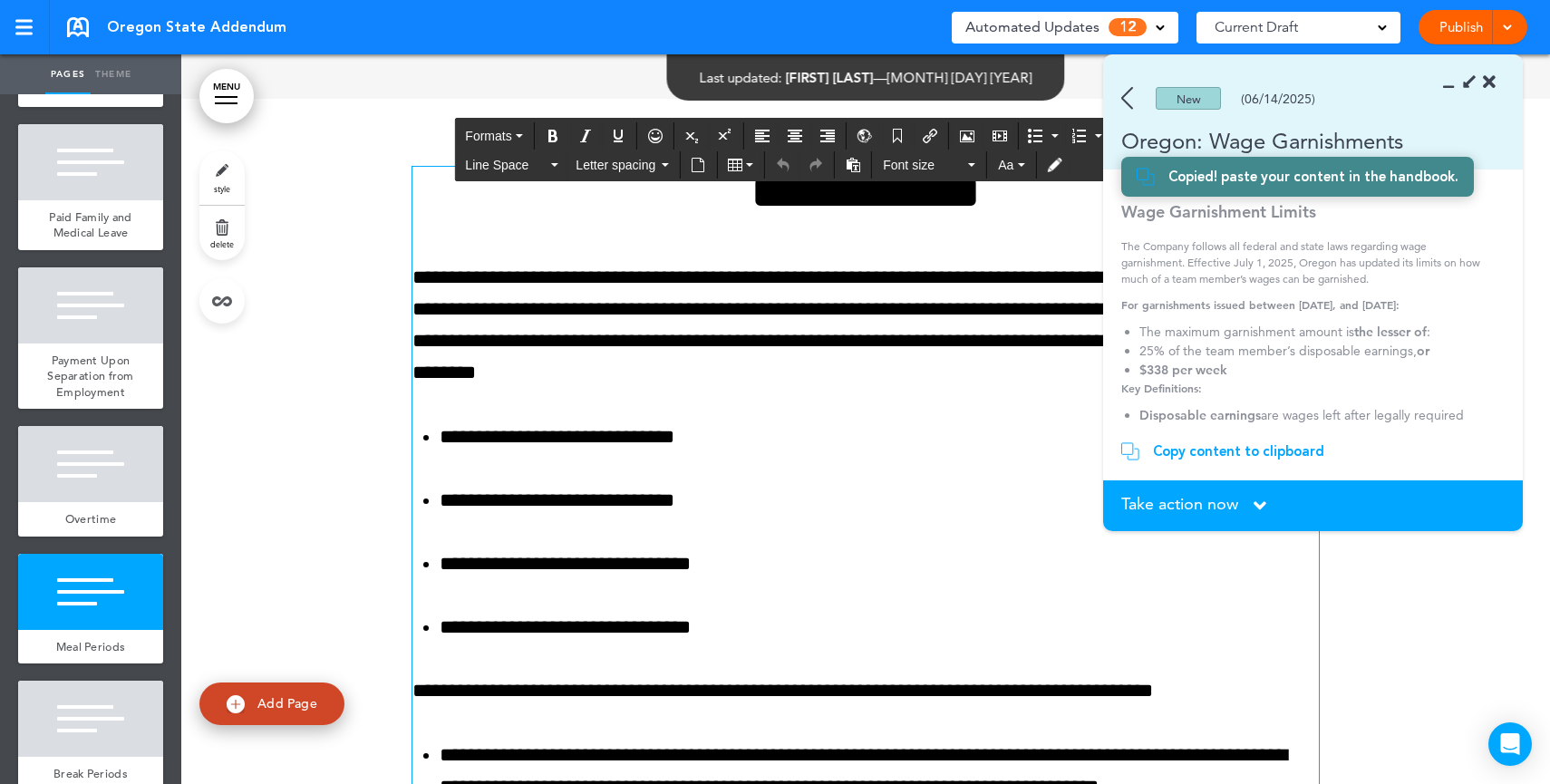 click on "**********" at bounding box center [866, 325] 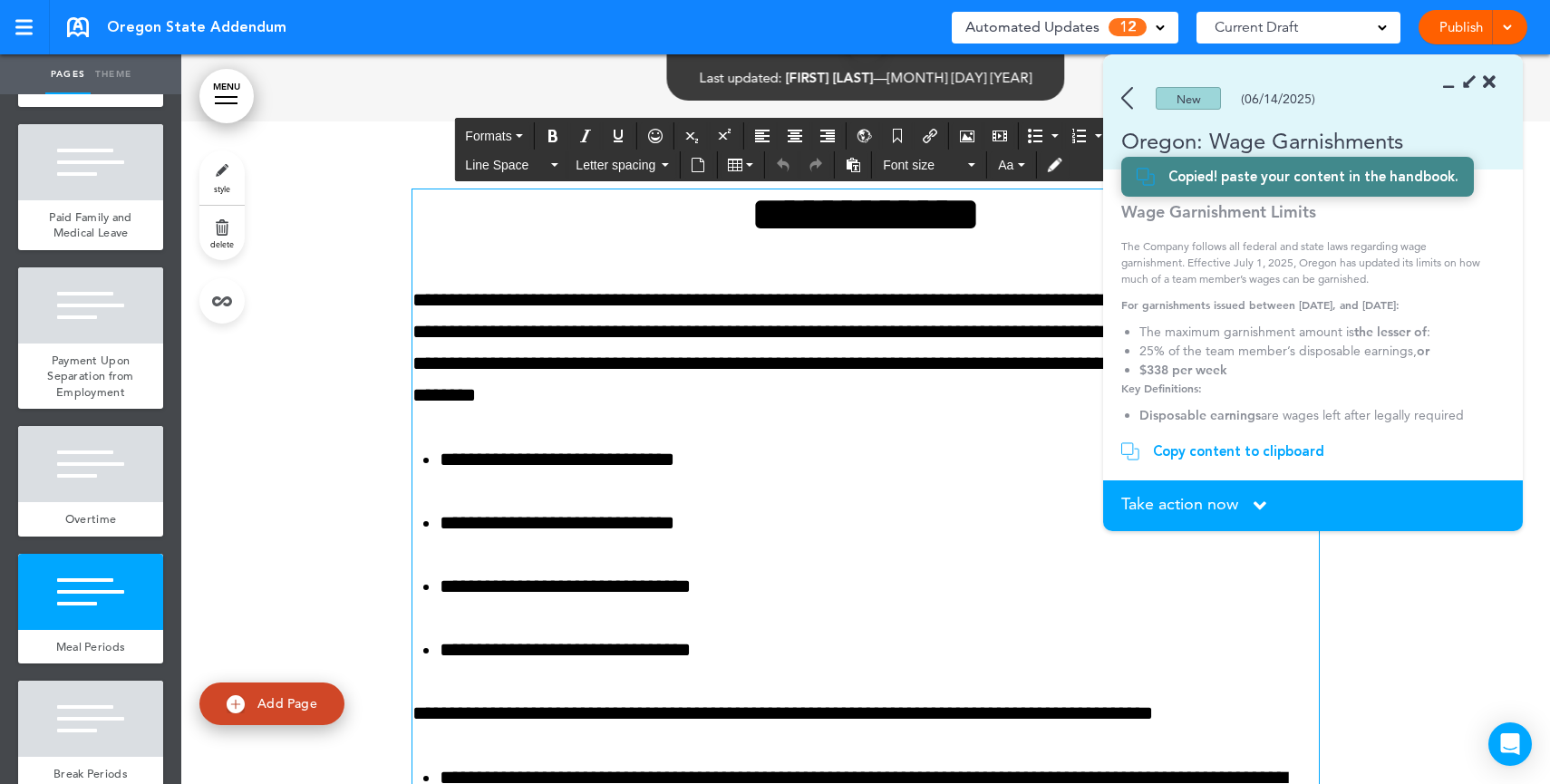 scroll, scrollTop: 11086, scrollLeft: 0, axis: vertical 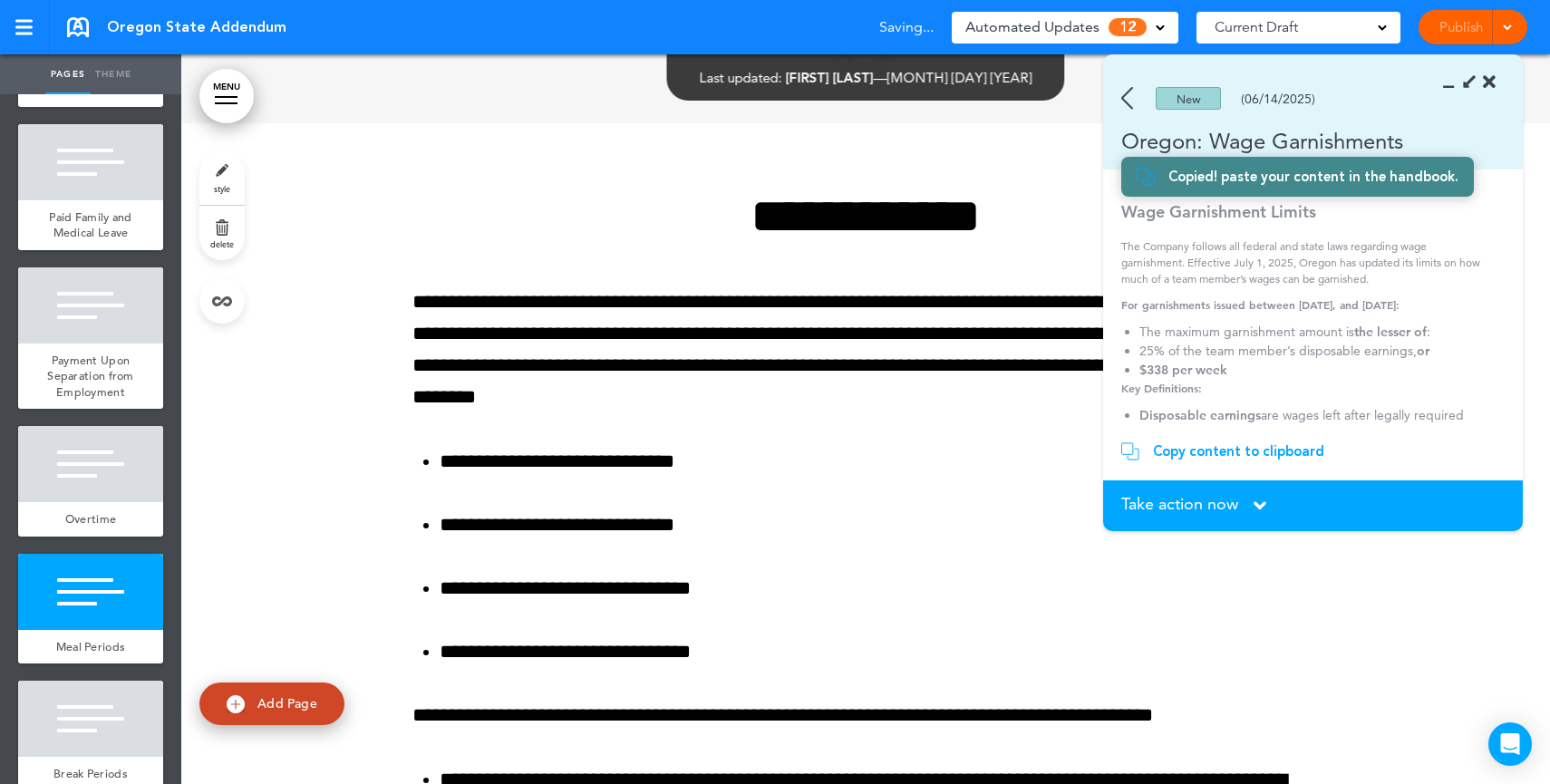 click on "Publish
Publish
Preview Draft" at bounding box center (1473, 27) 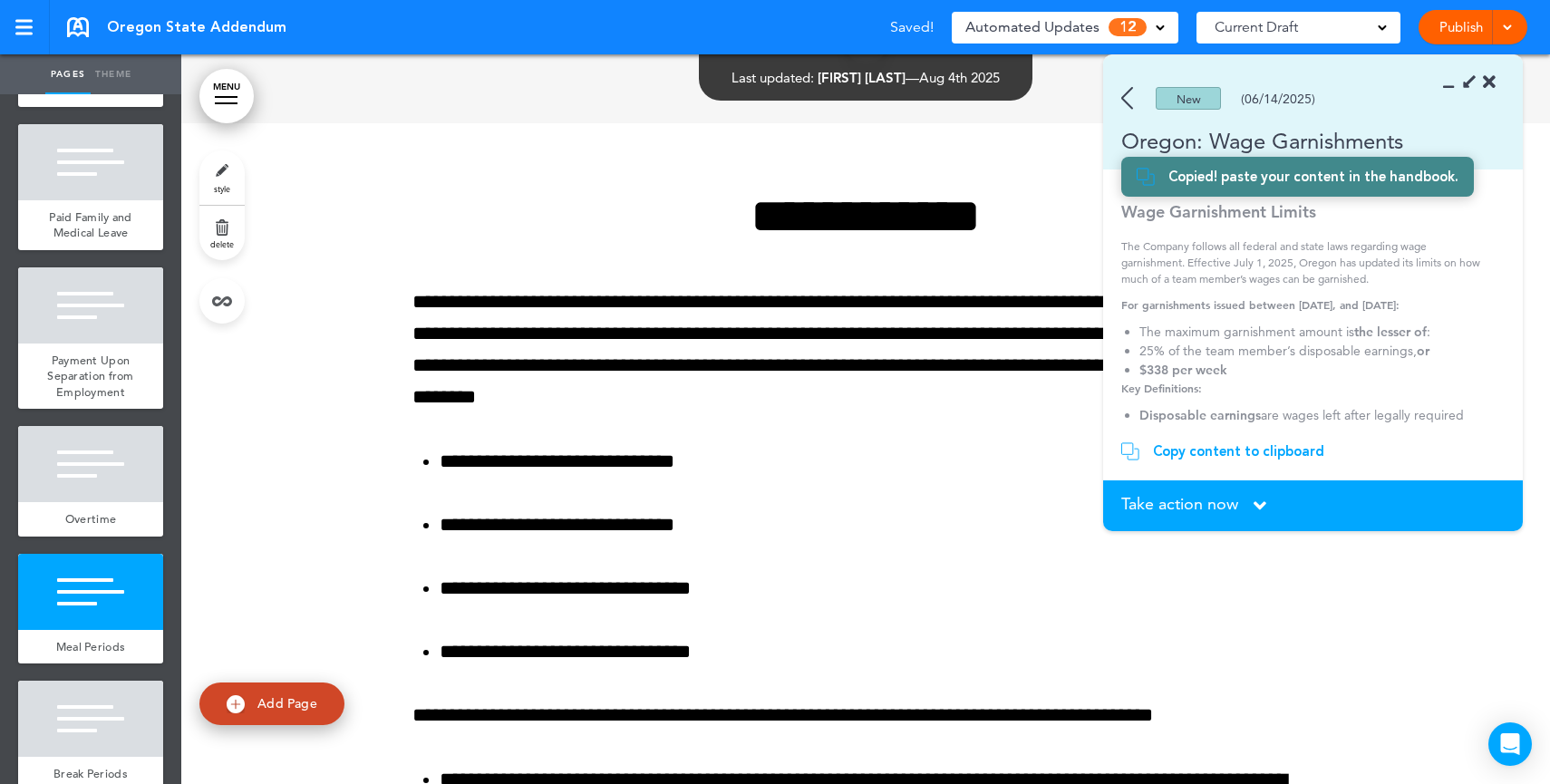 click on "Publish" at bounding box center [1460, 27] 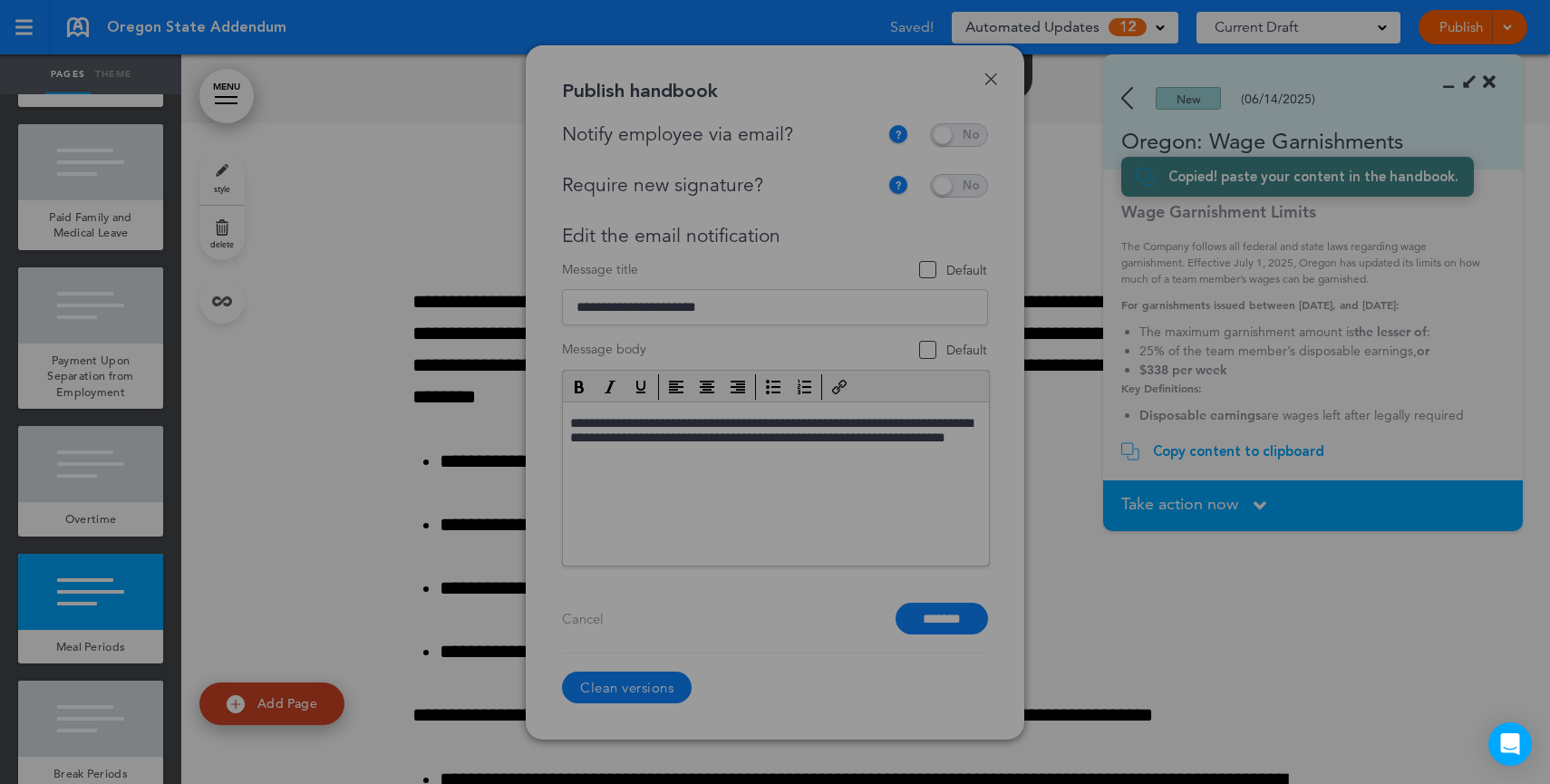 scroll, scrollTop: 0, scrollLeft: 0, axis: both 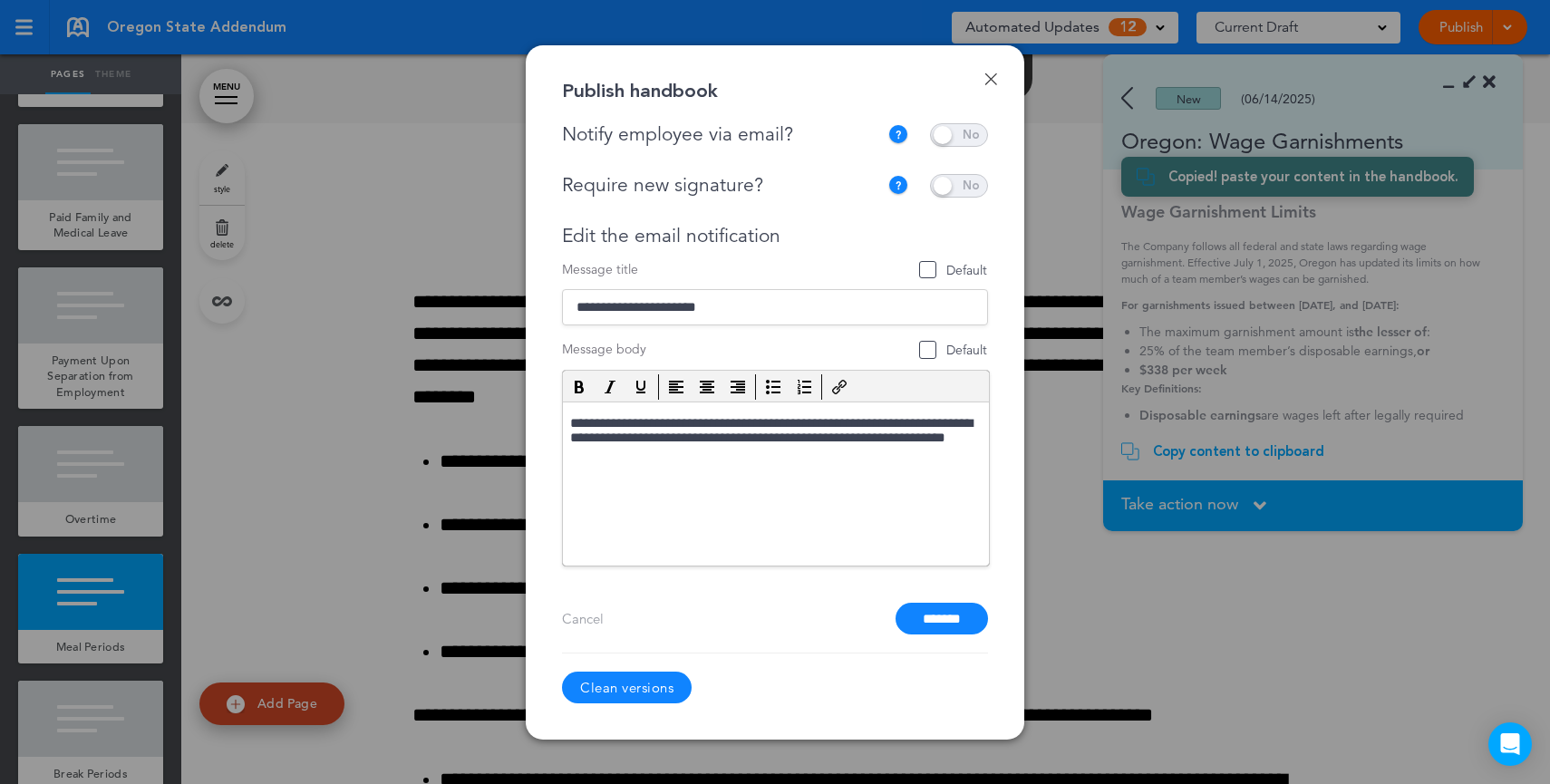 click at bounding box center [959, 135] 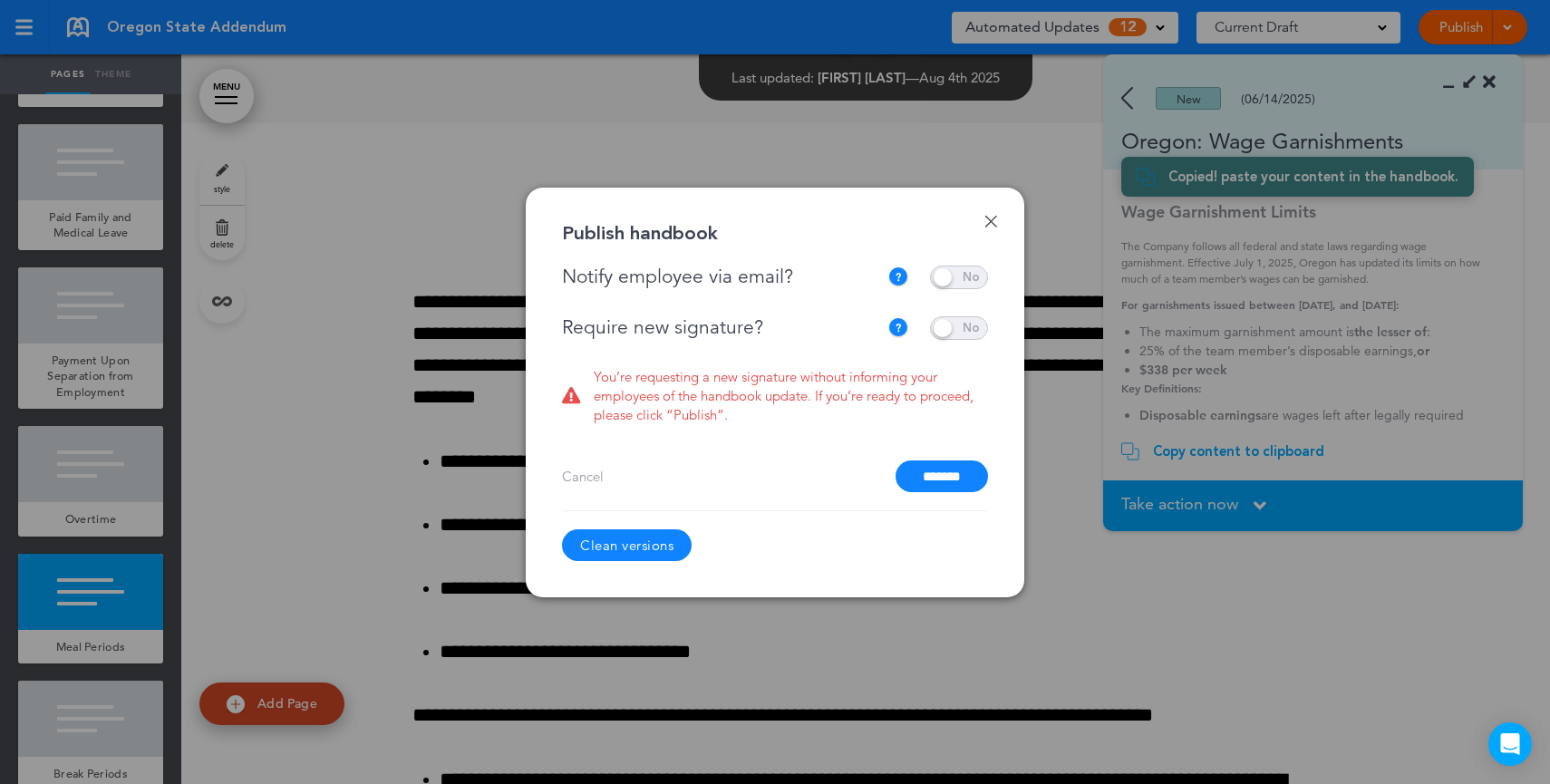 click at bounding box center [959, 328] 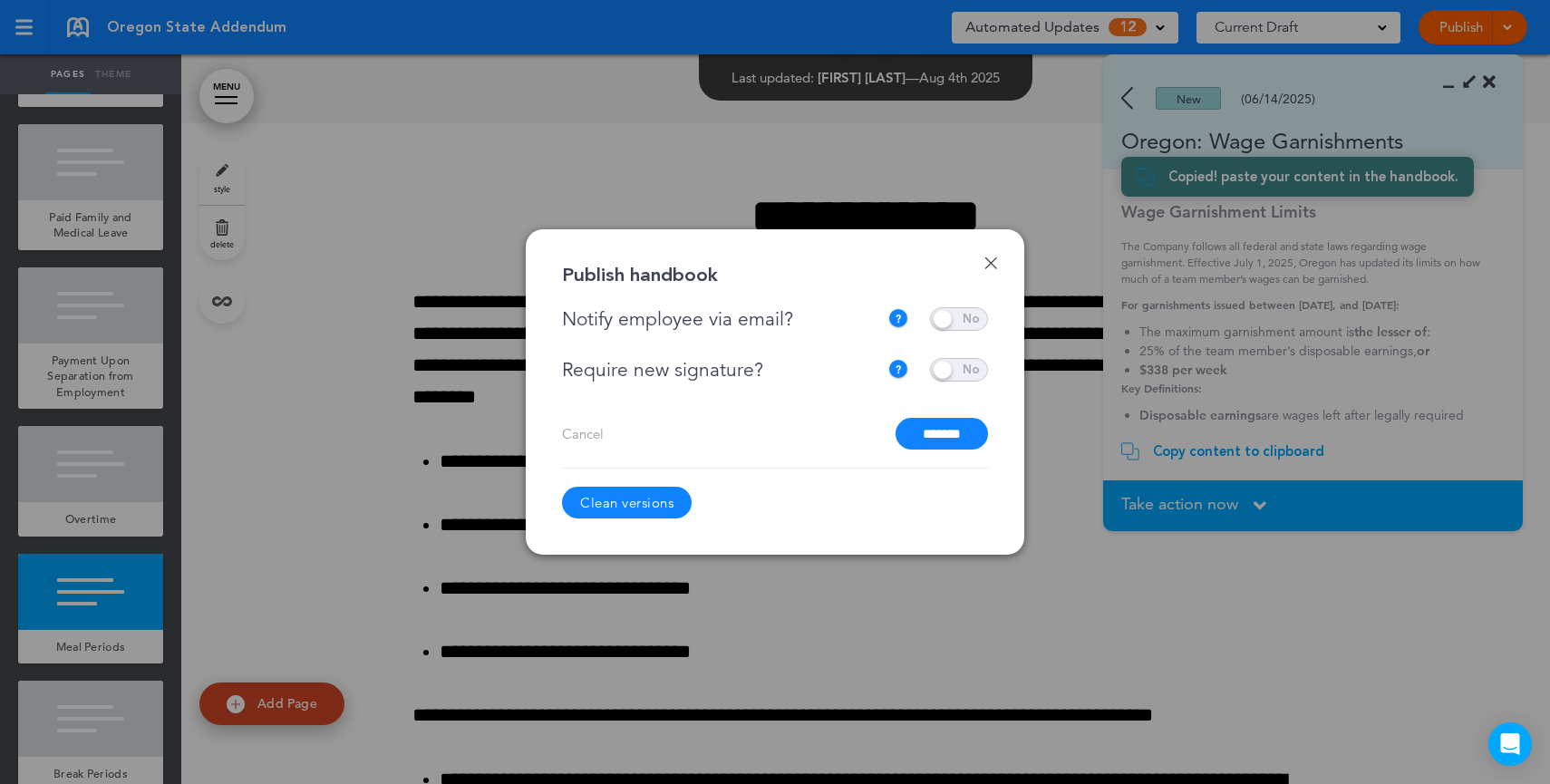 click at bounding box center [959, 319] 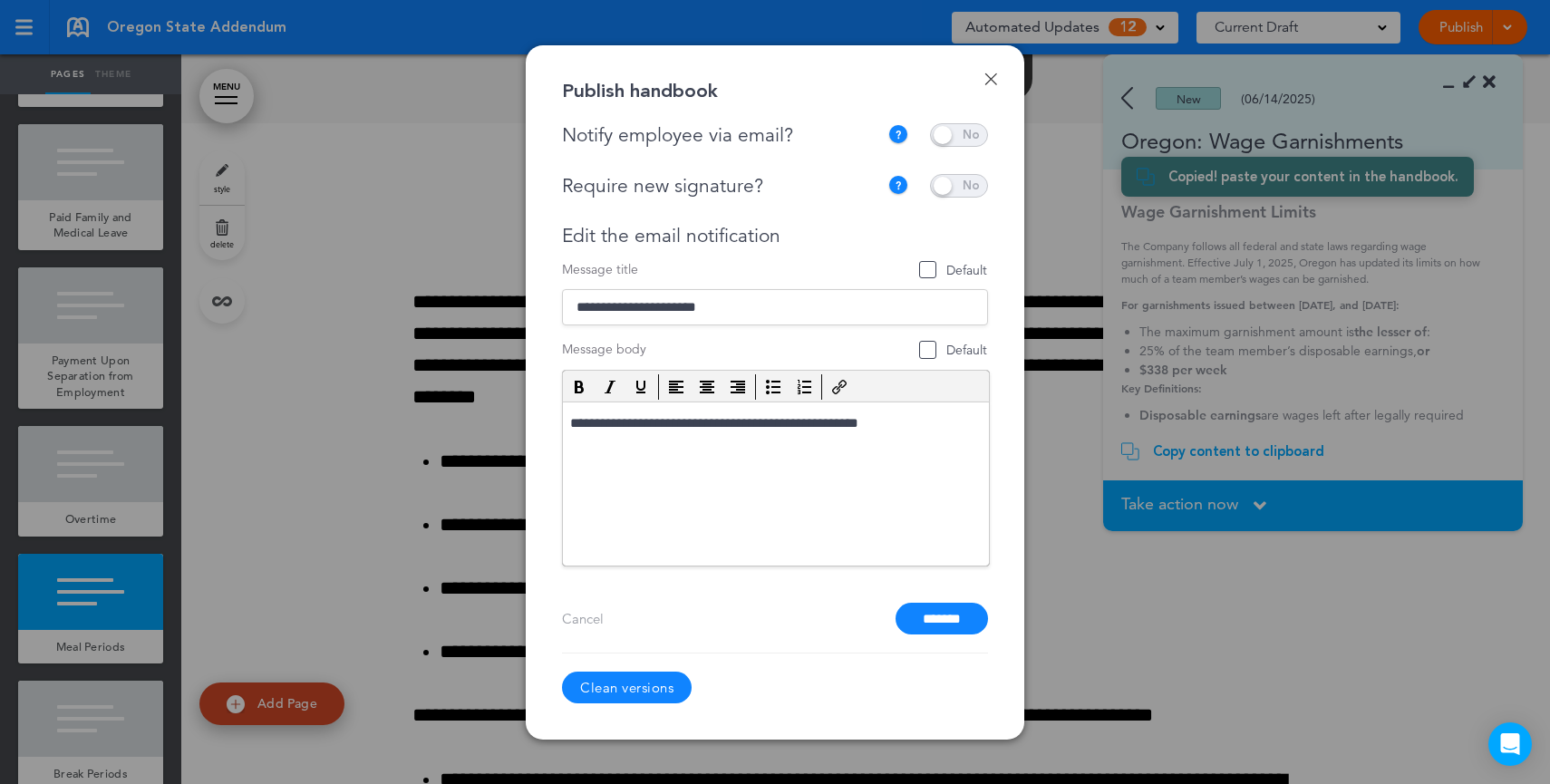 click at bounding box center (959, 186) 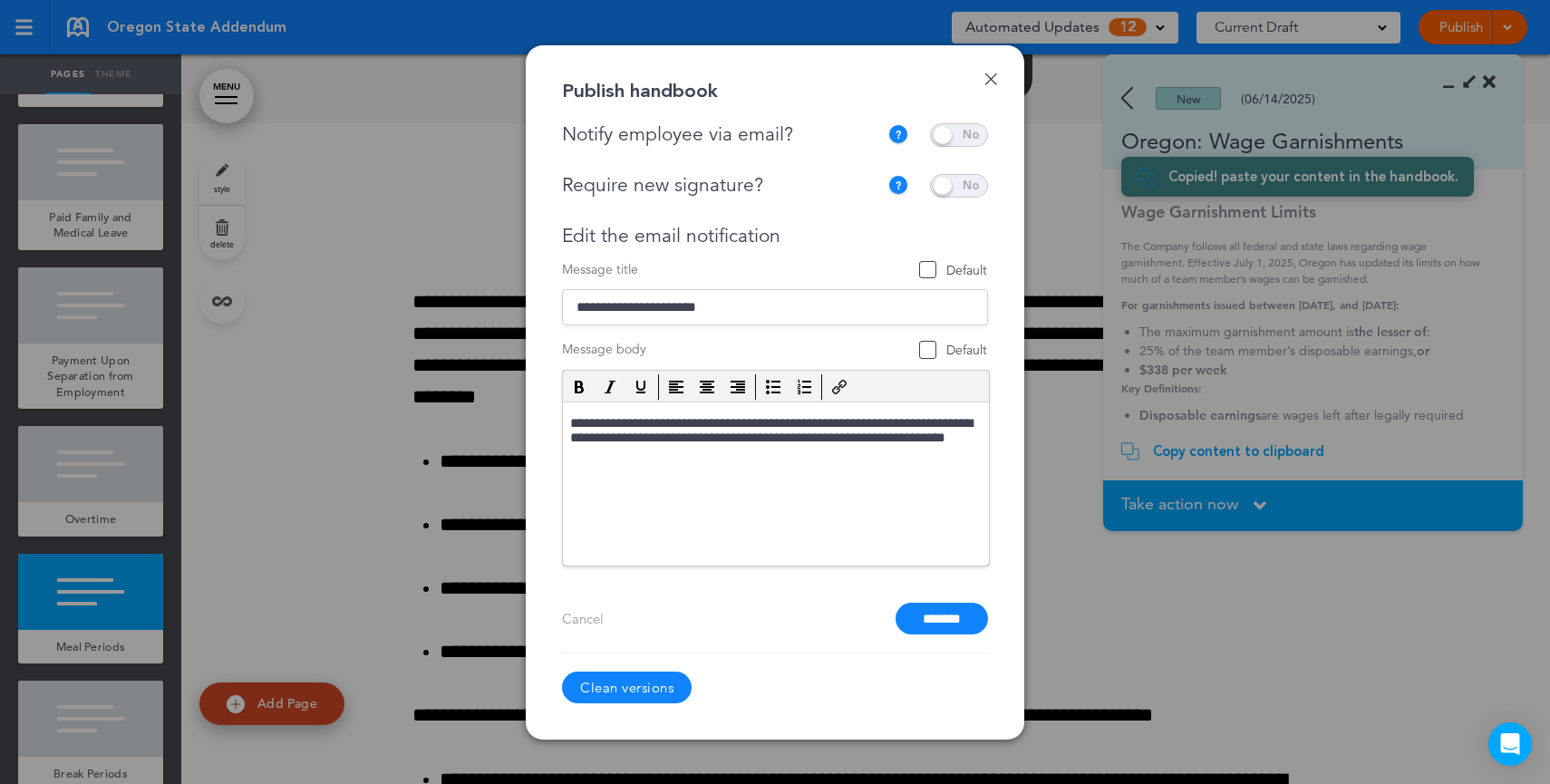 click on "Done" at bounding box center (991, 79) 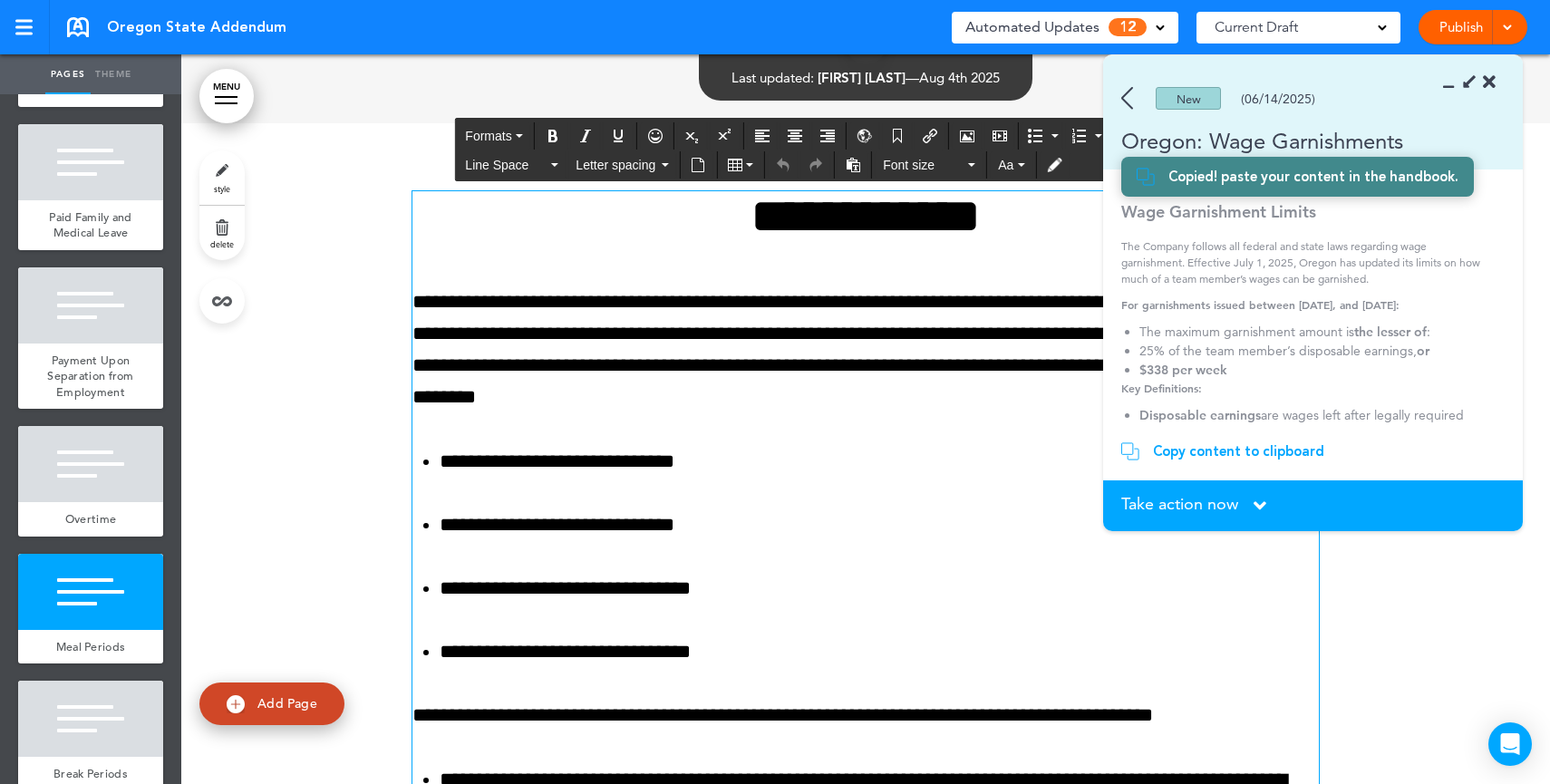 click on "**********" at bounding box center (866, 350) 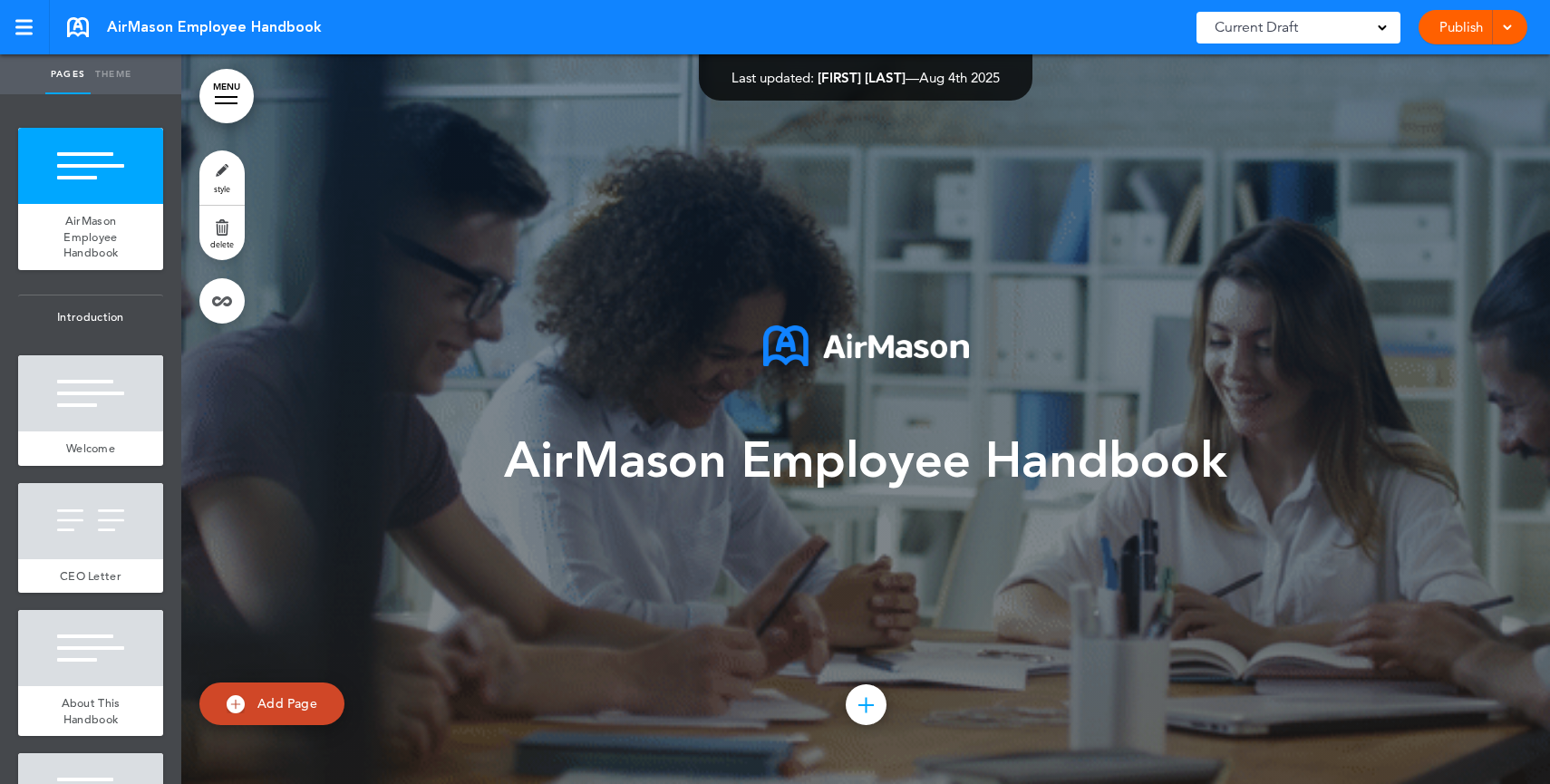 scroll, scrollTop: 0, scrollLeft: 0, axis: both 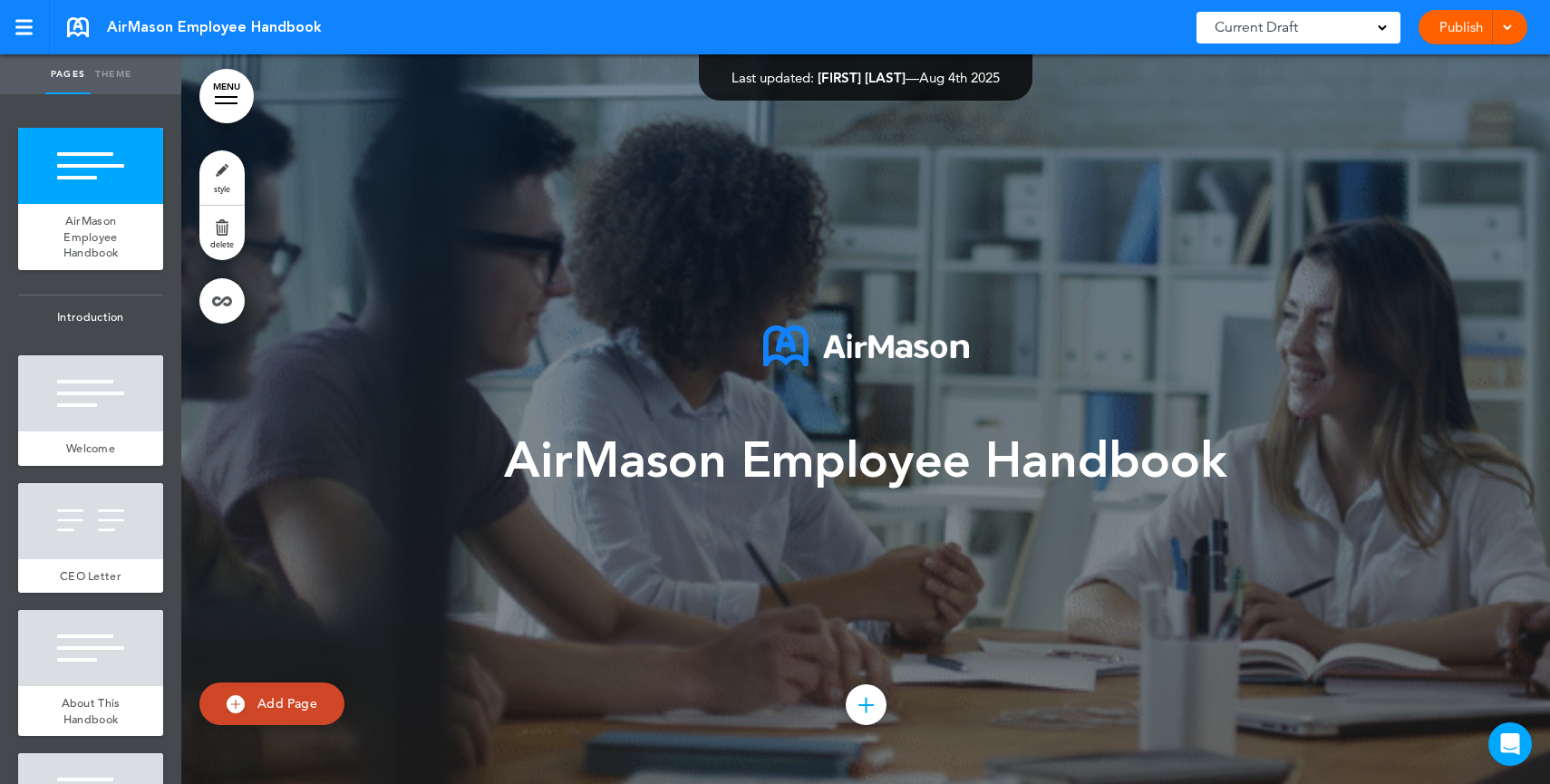 click on "AirMason Employee Handbook" at bounding box center [866, 405] 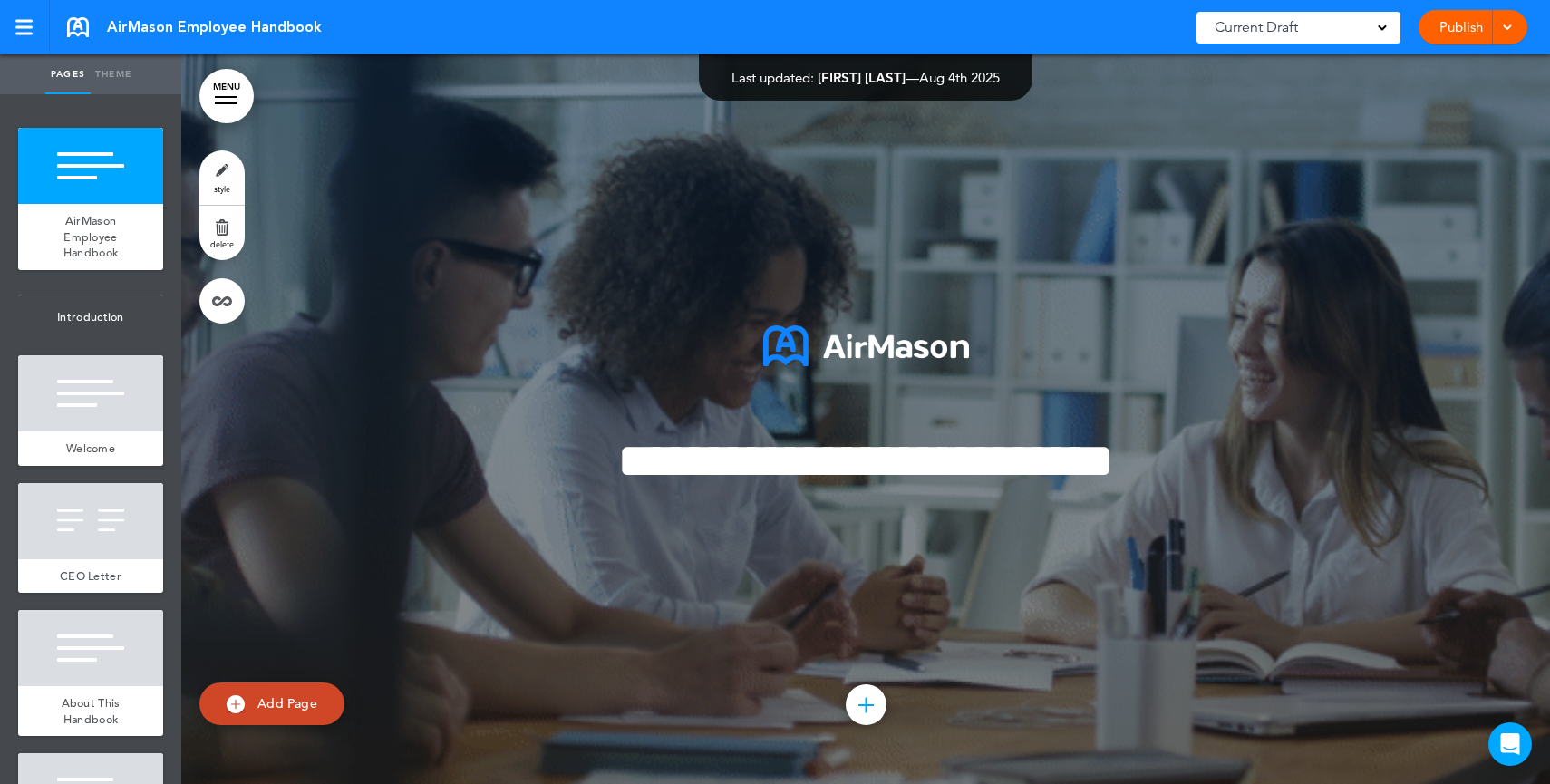 click on "**********" at bounding box center (866, 460) 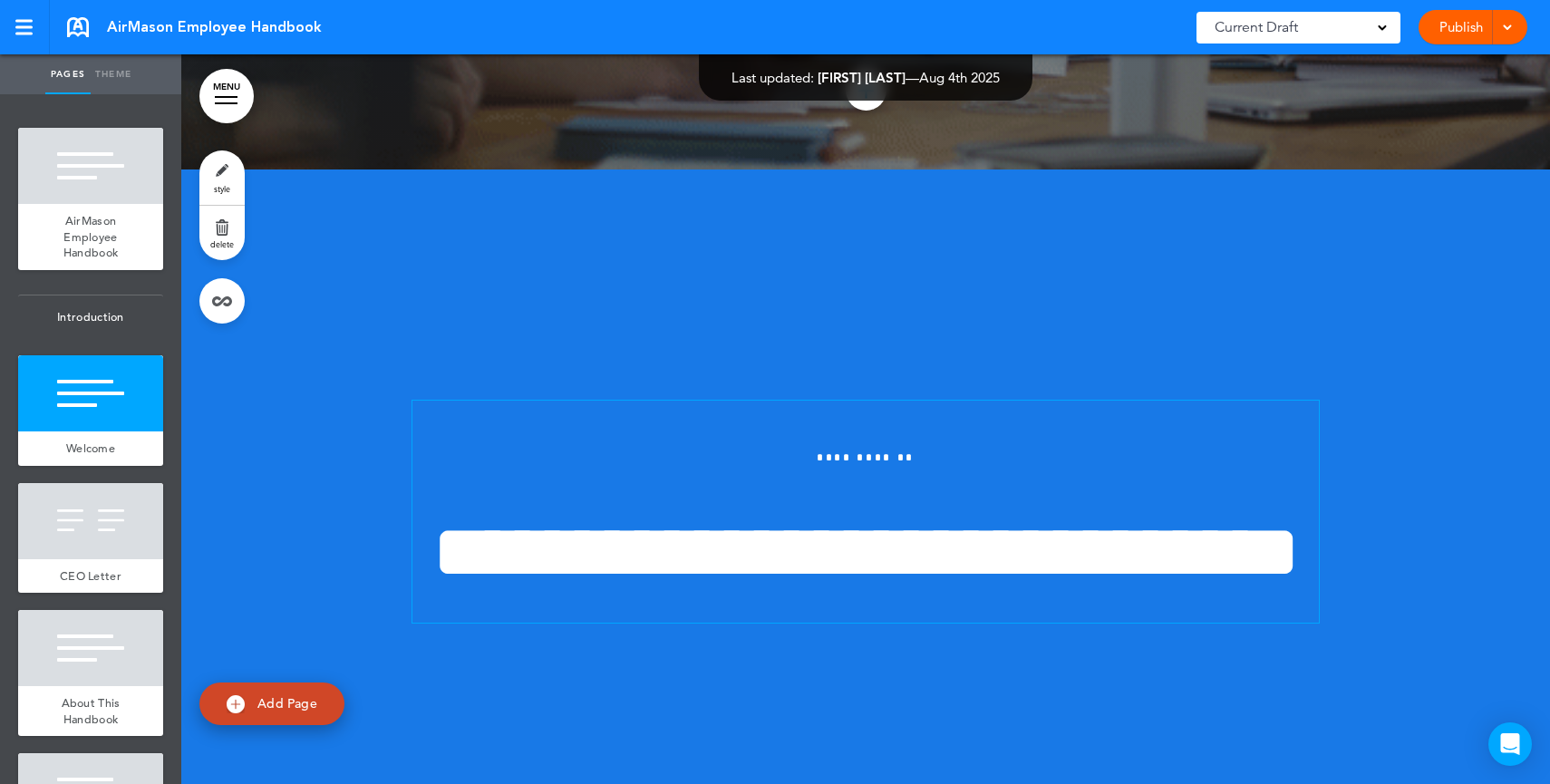 scroll, scrollTop: 625, scrollLeft: 0, axis: vertical 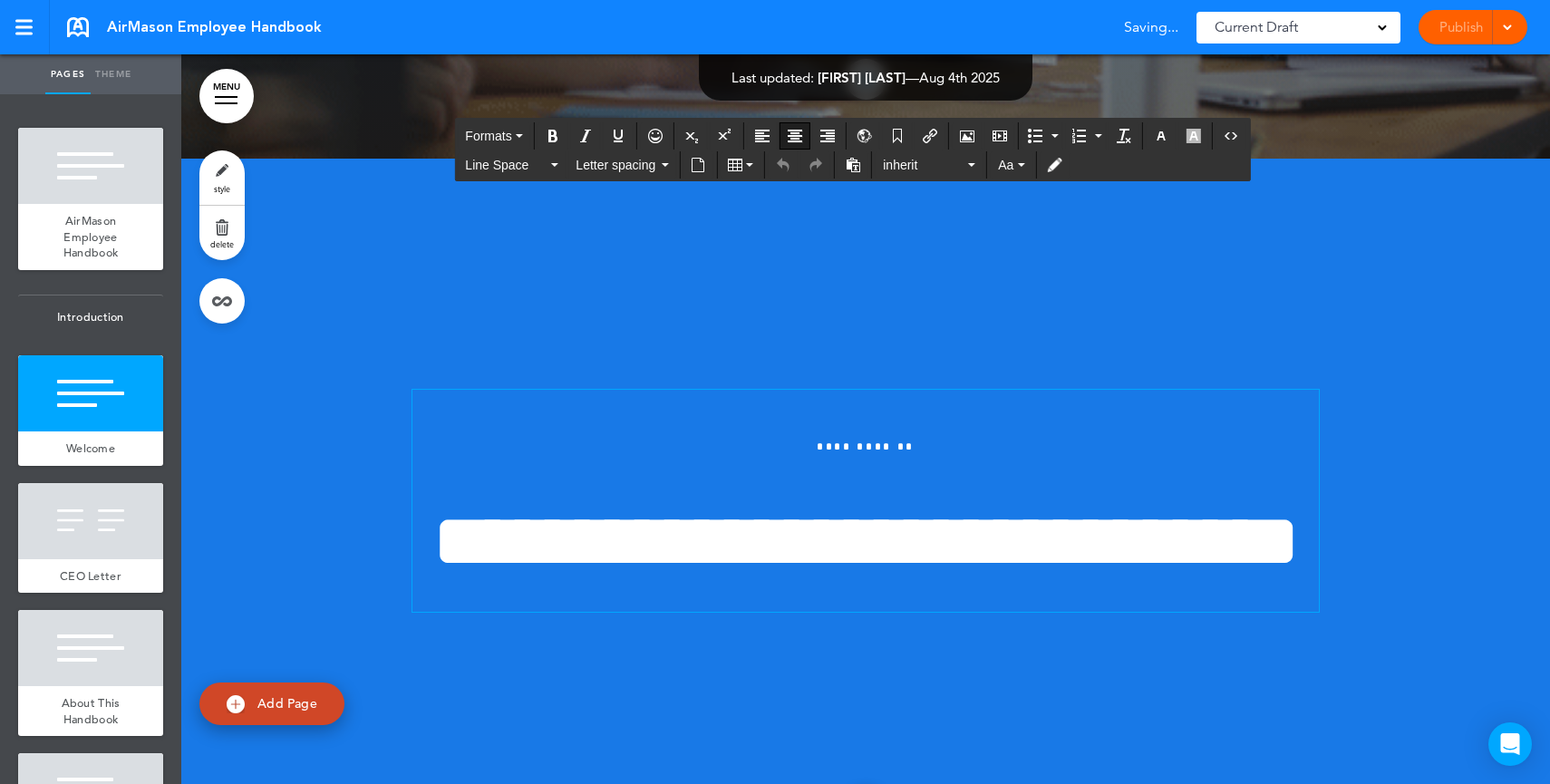 click on "**********" at bounding box center (866, 541) 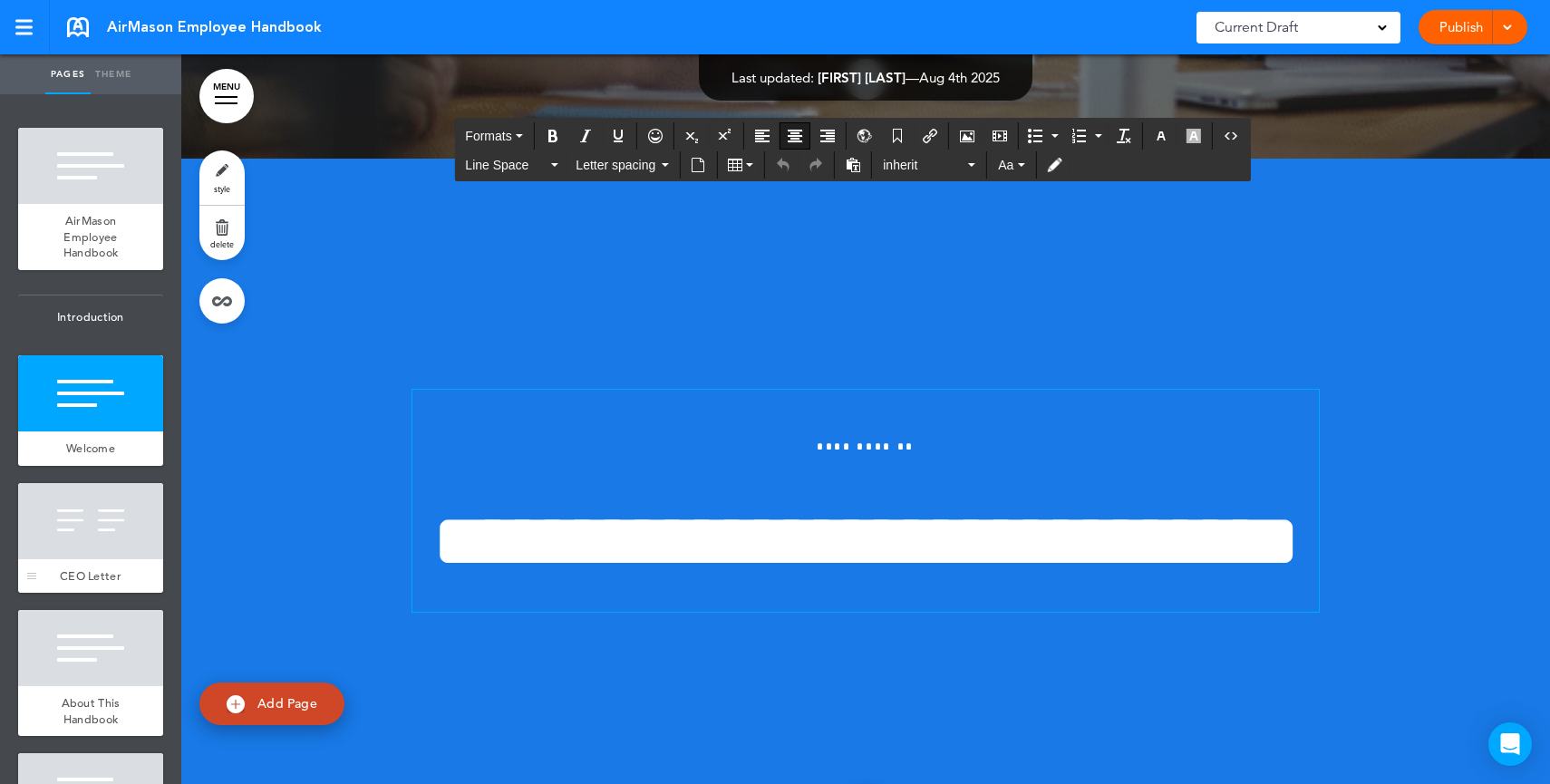 click at bounding box center [91, 521] 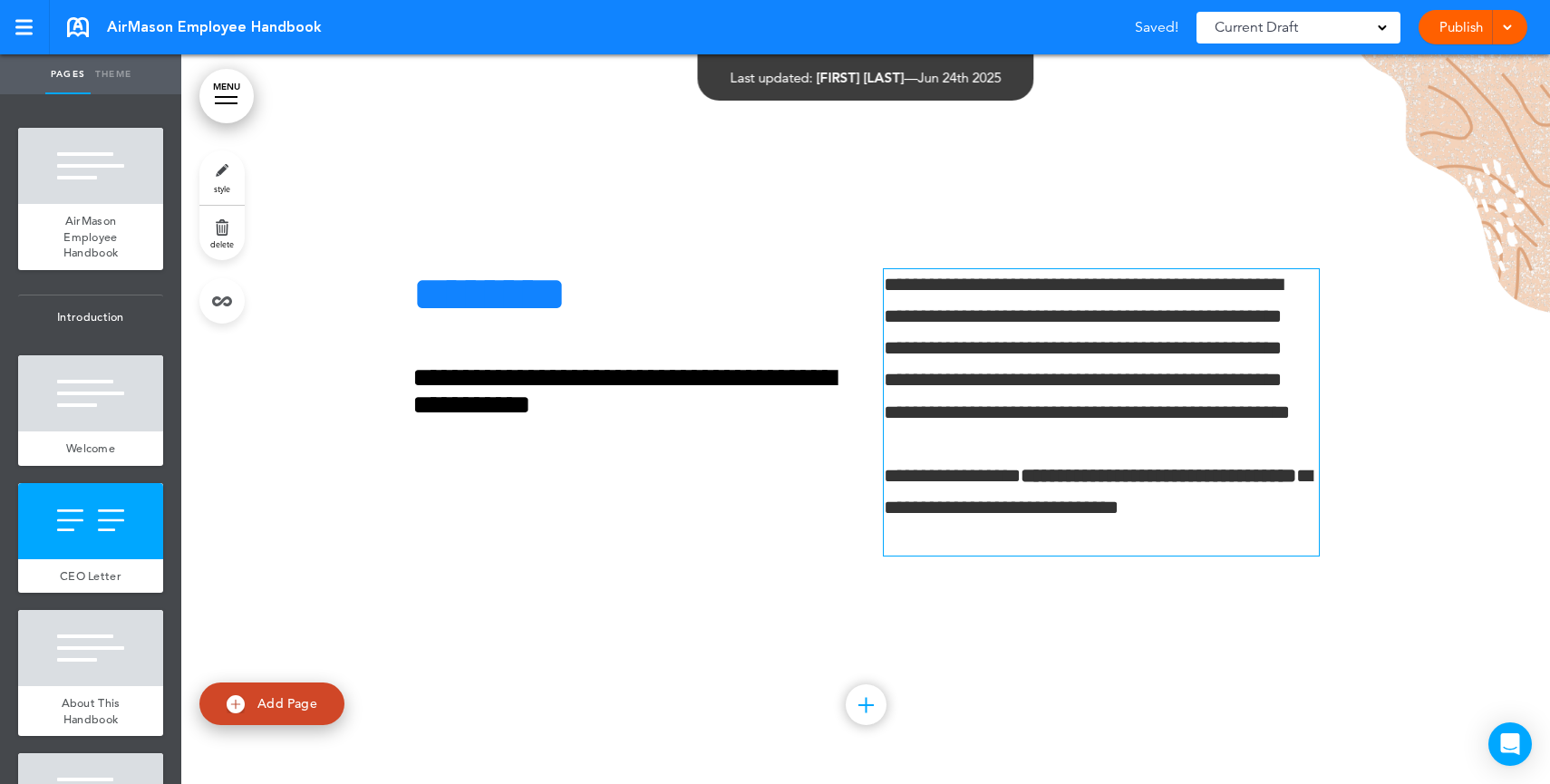 scroll, scrollTop: 1505, scrollLeft: 0, axis: vertical 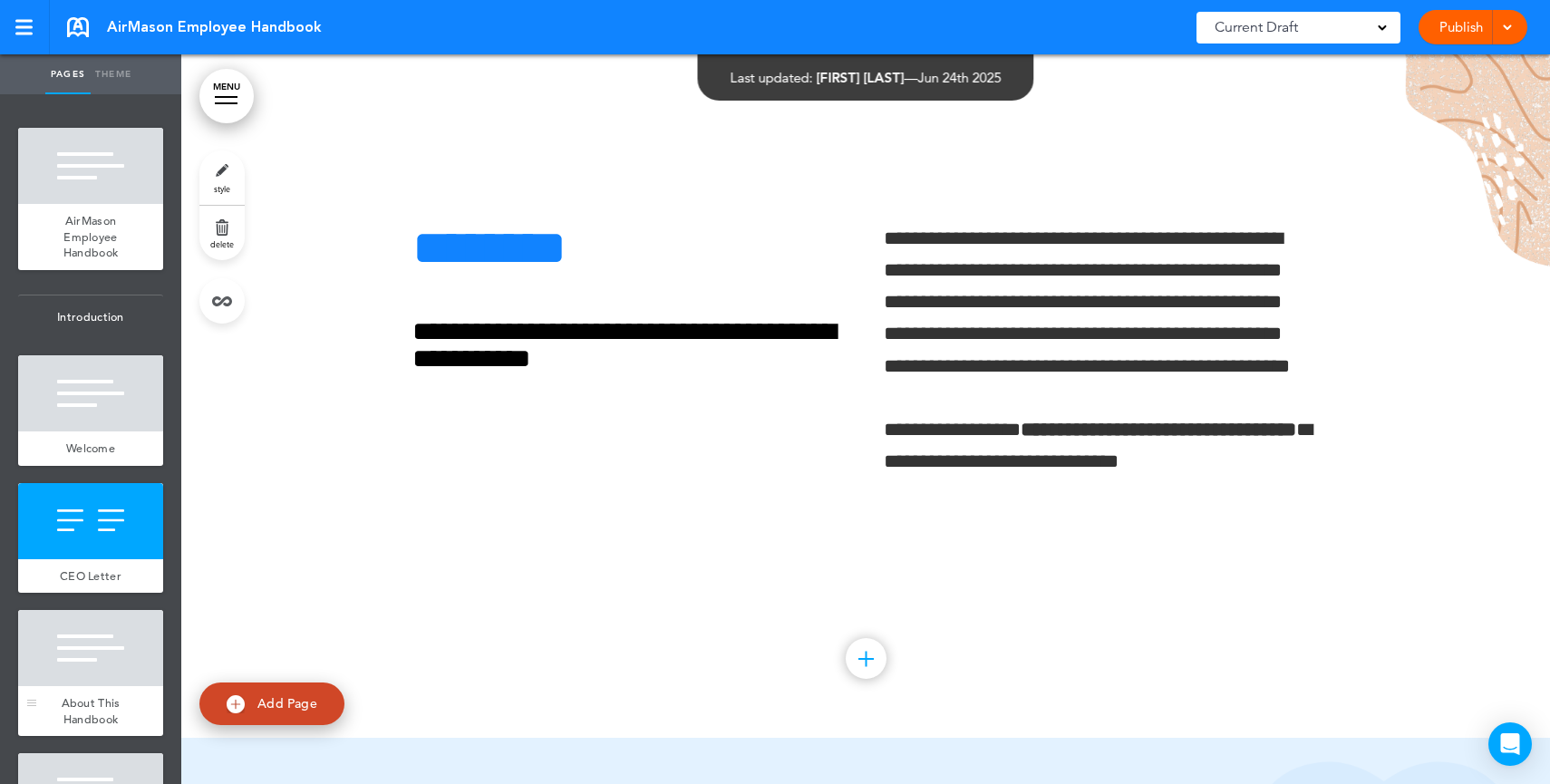 click at bounding box center (91, 648) 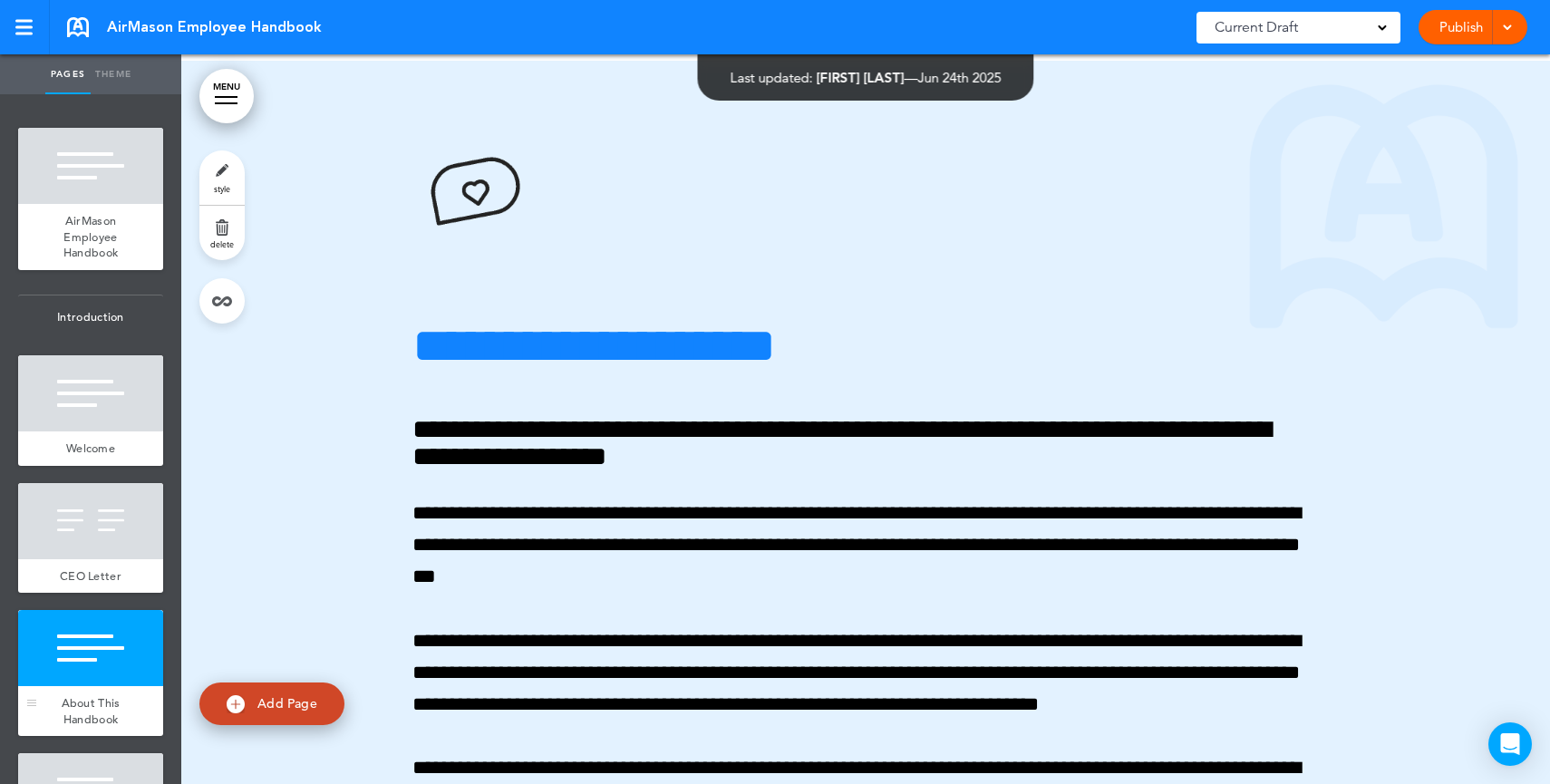 scroll, scrollTop: 2189, scrollLeft: 0, axis: vertical 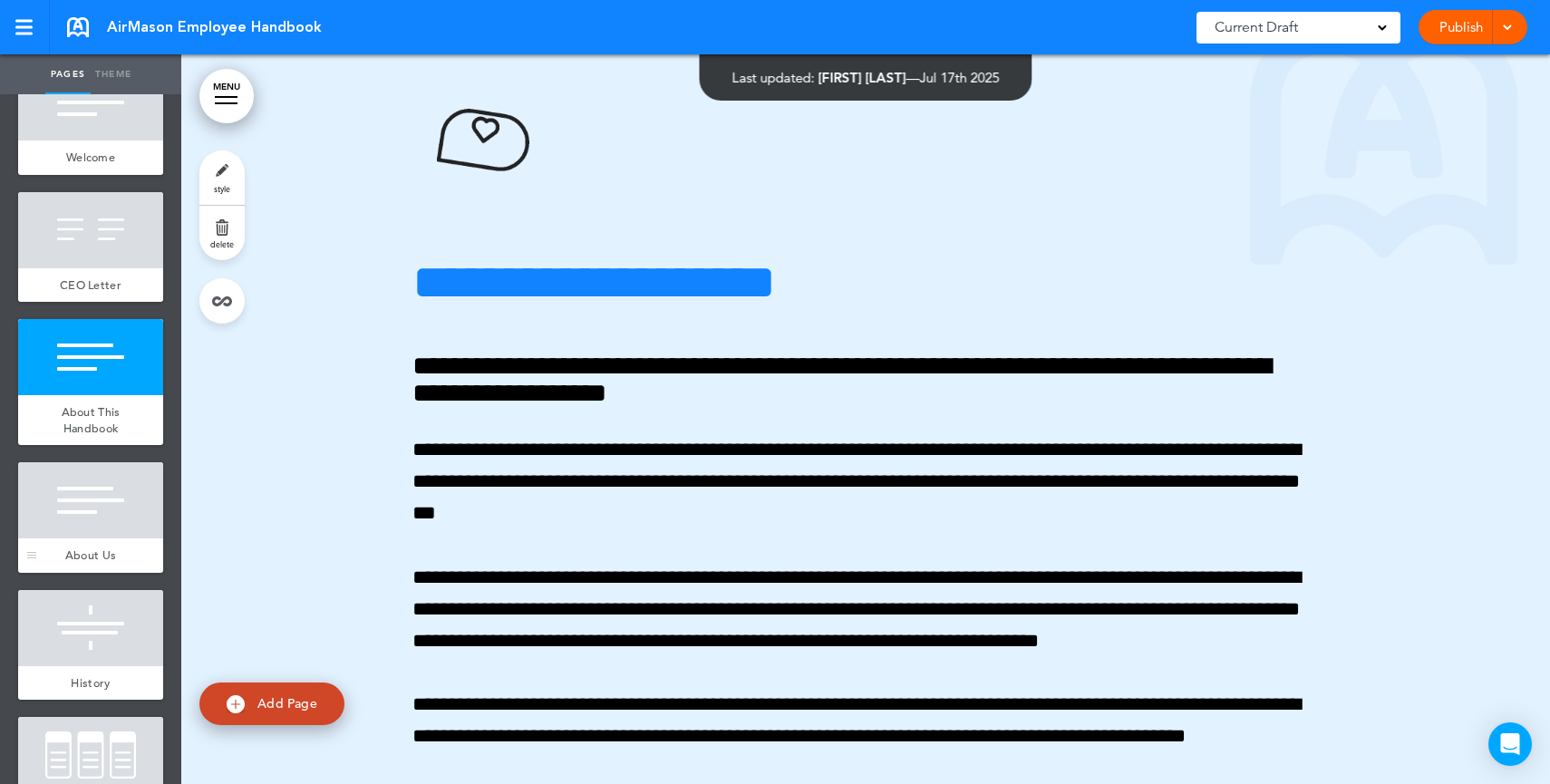 click at bounding box center (91, 500) 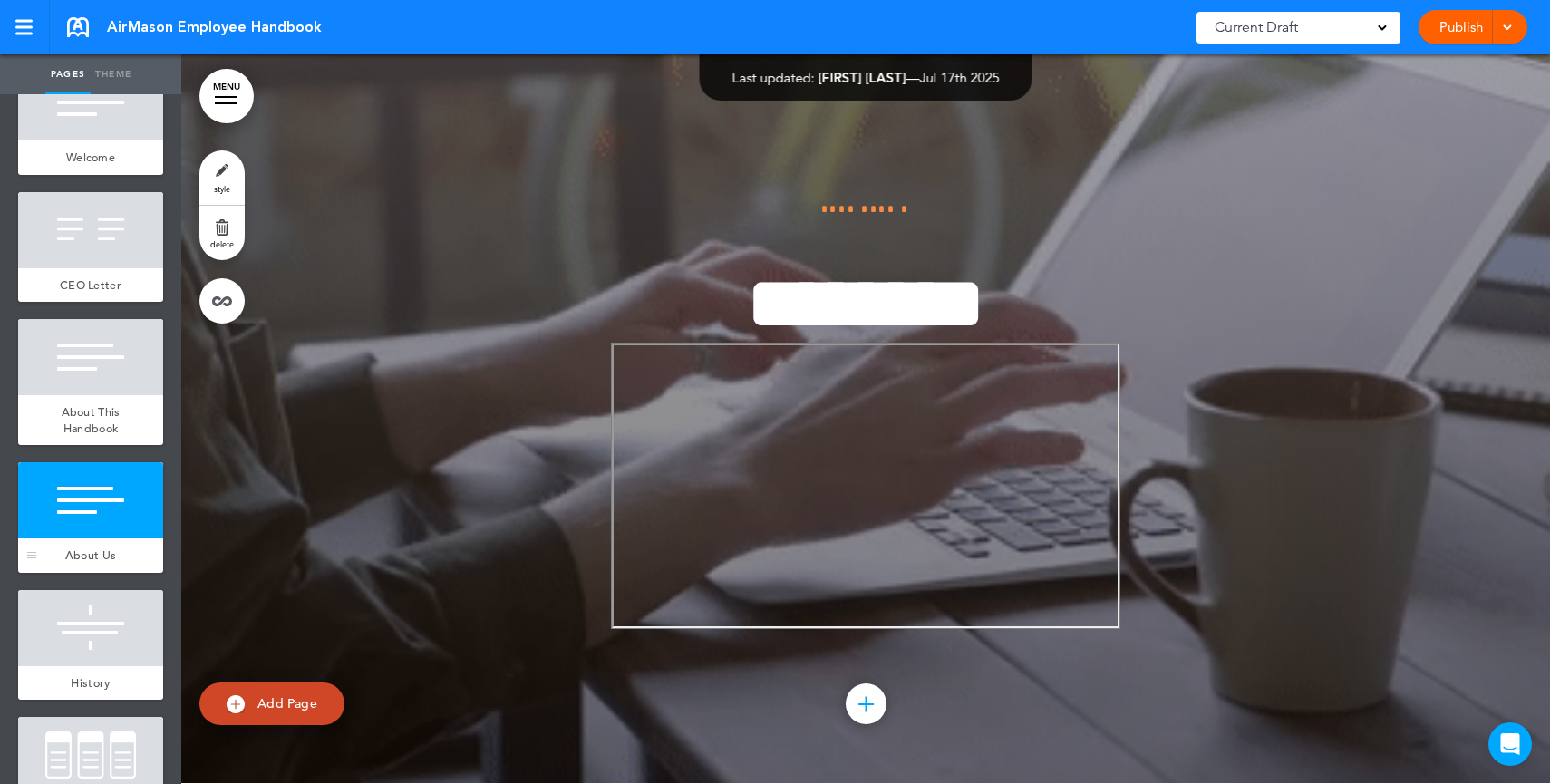 scroll, scrollTop: 3151, scrollLeft: 0, axis: vertical 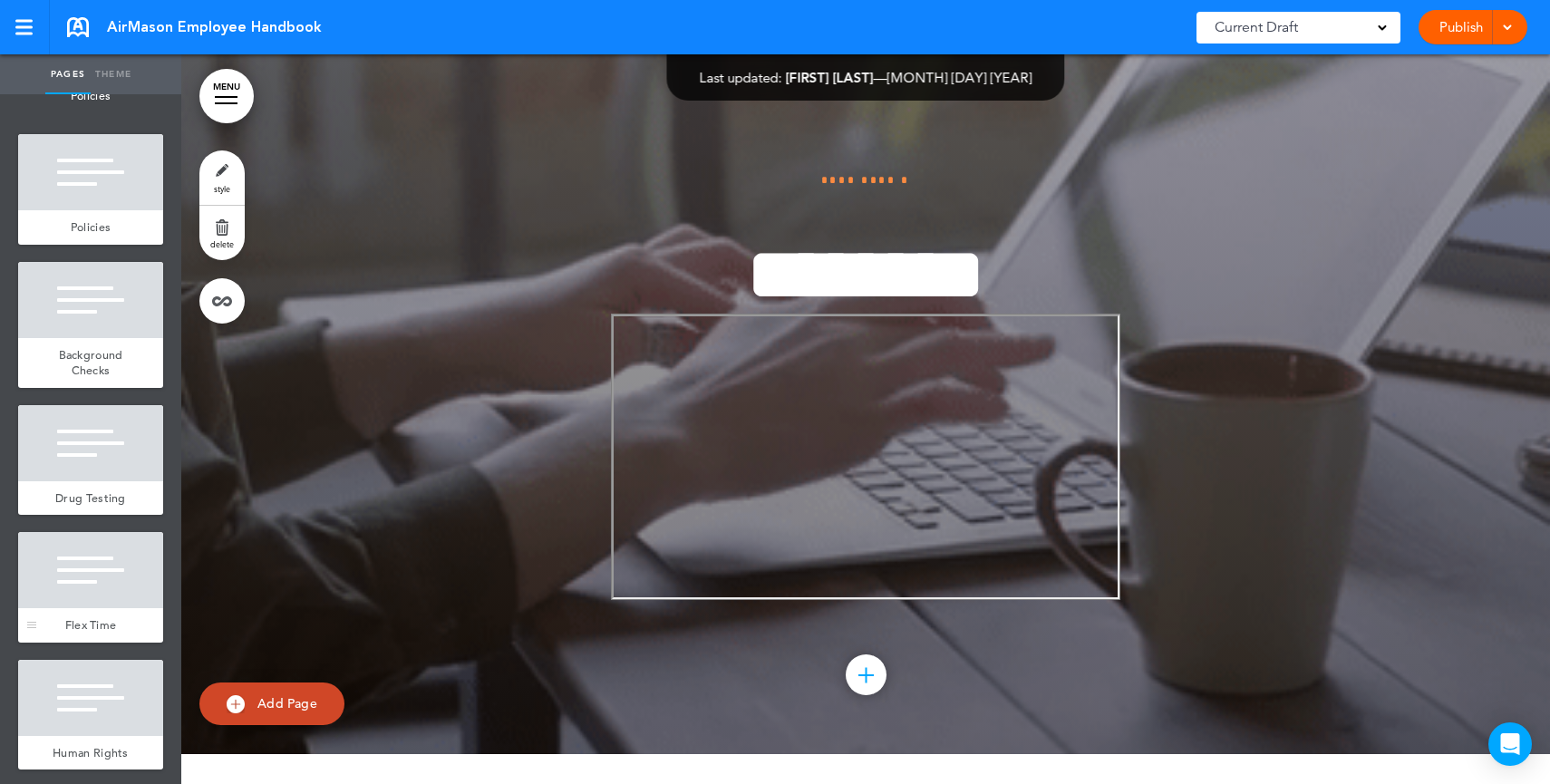 click at bounding box center (91, 570) 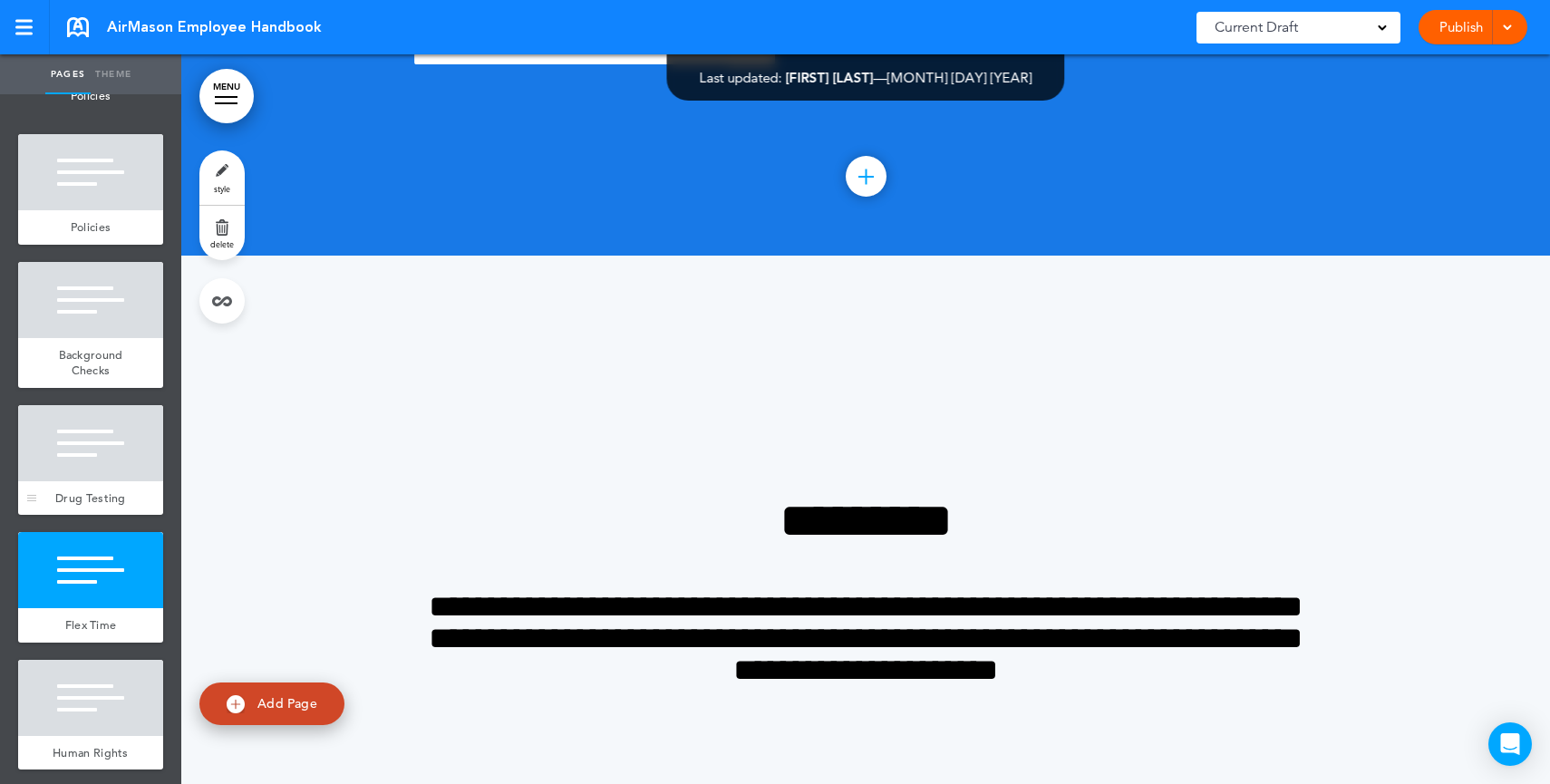 scroll, scrollTop: 27834, scrollLeft: 0, axis: vertical 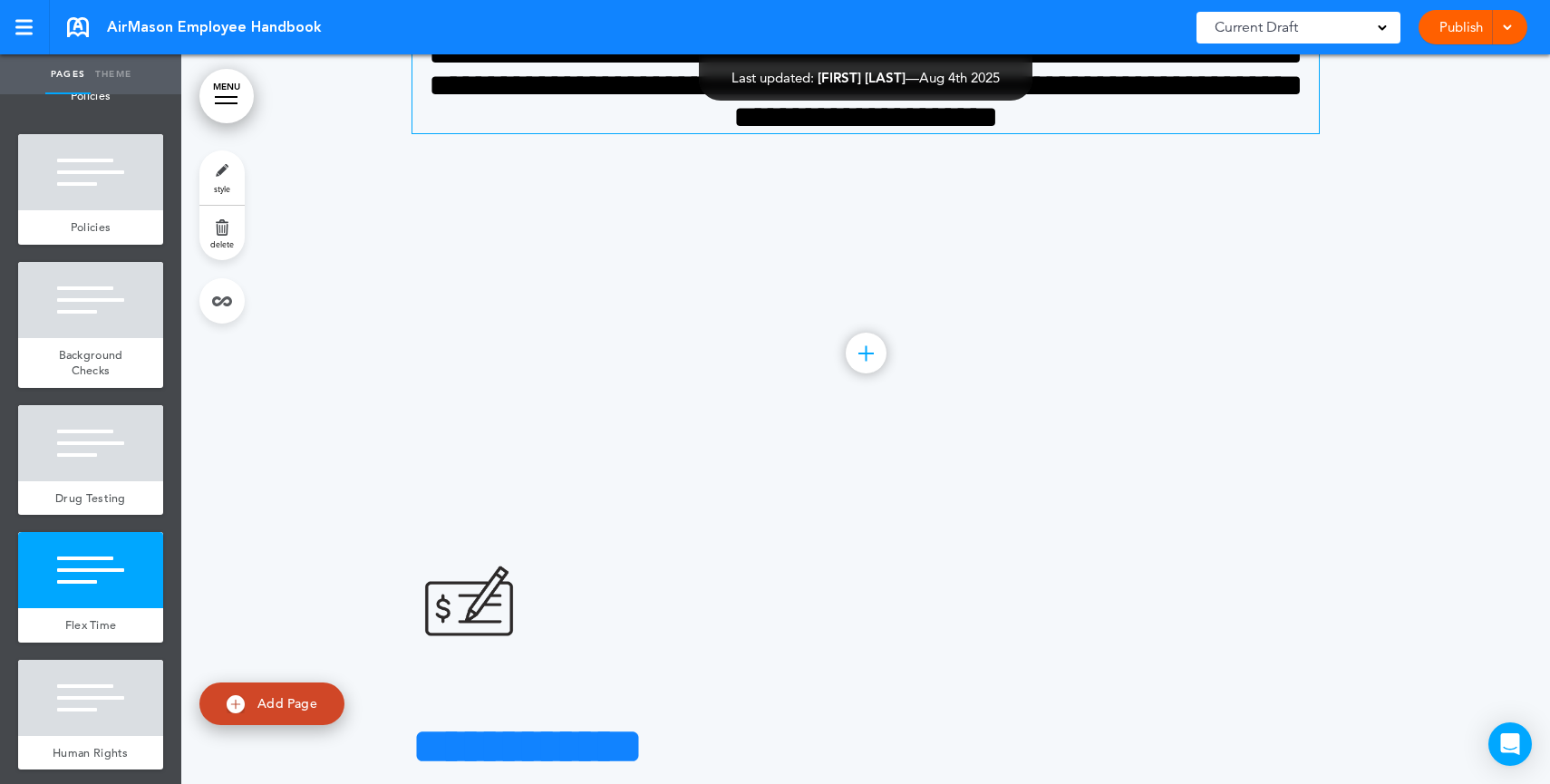 click on "**********" at bounding box center [866, 85] 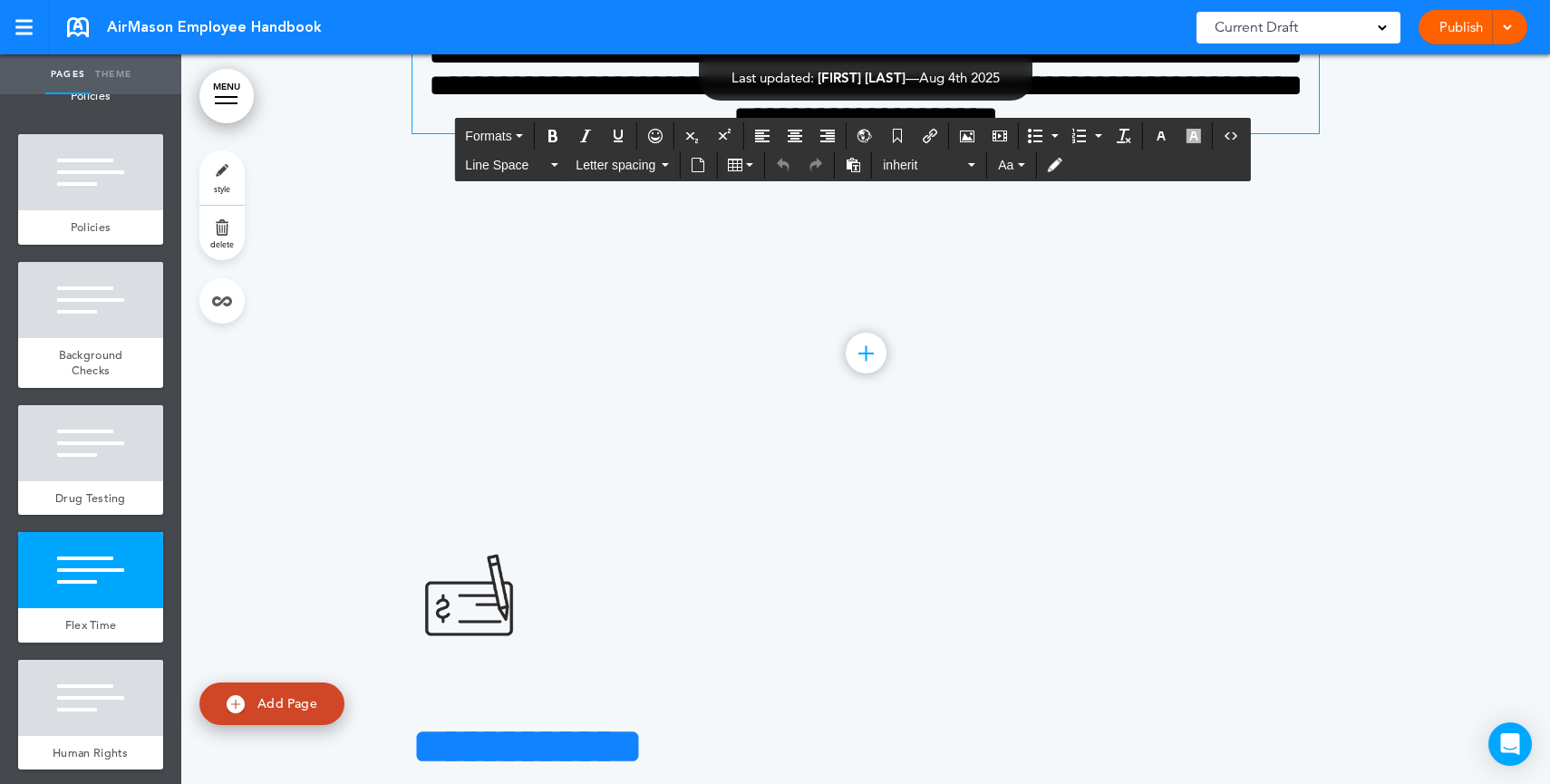 scroll, scrollTop: 27803, scrollLeft: 0, axis: vertical 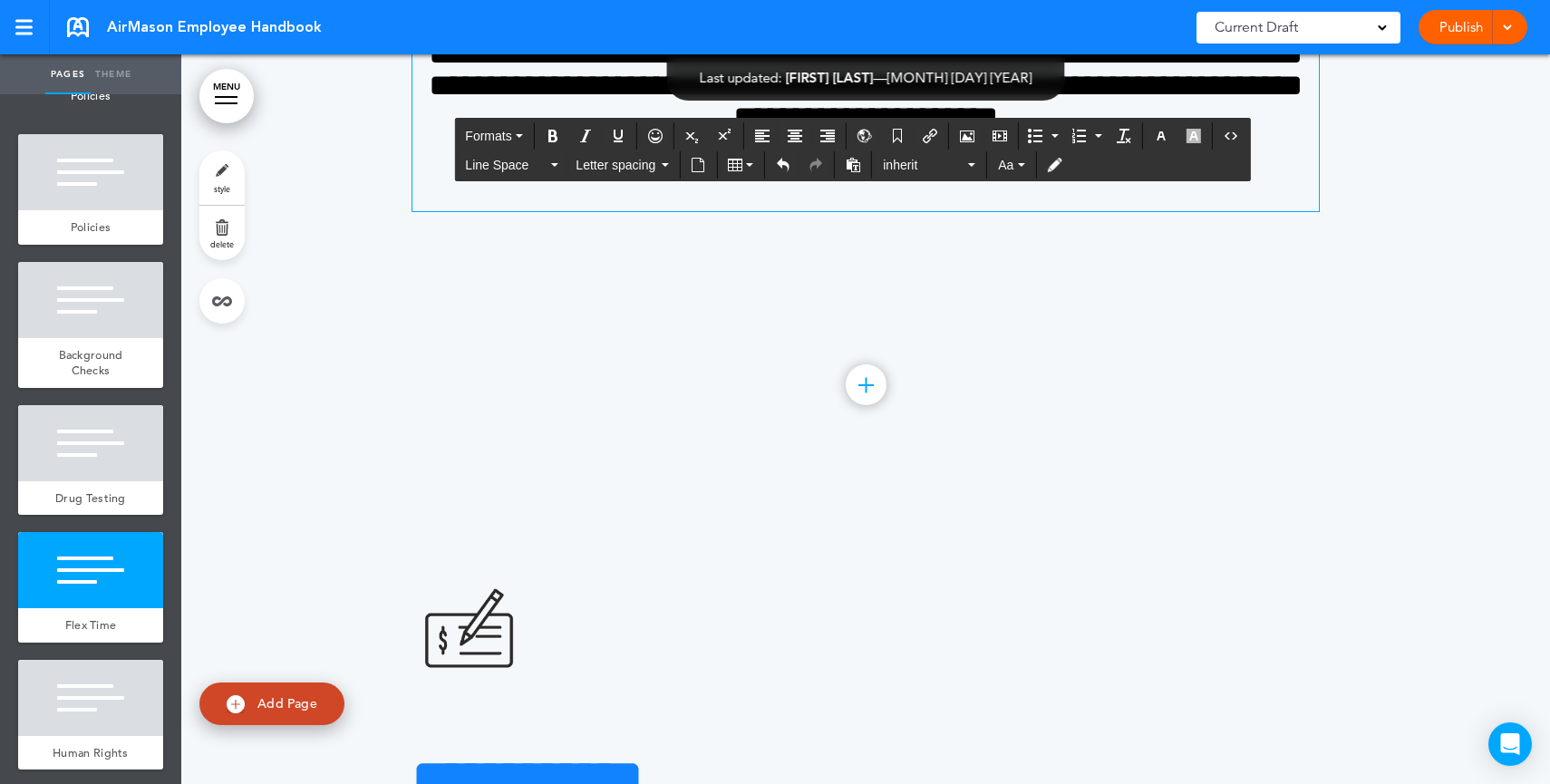 type 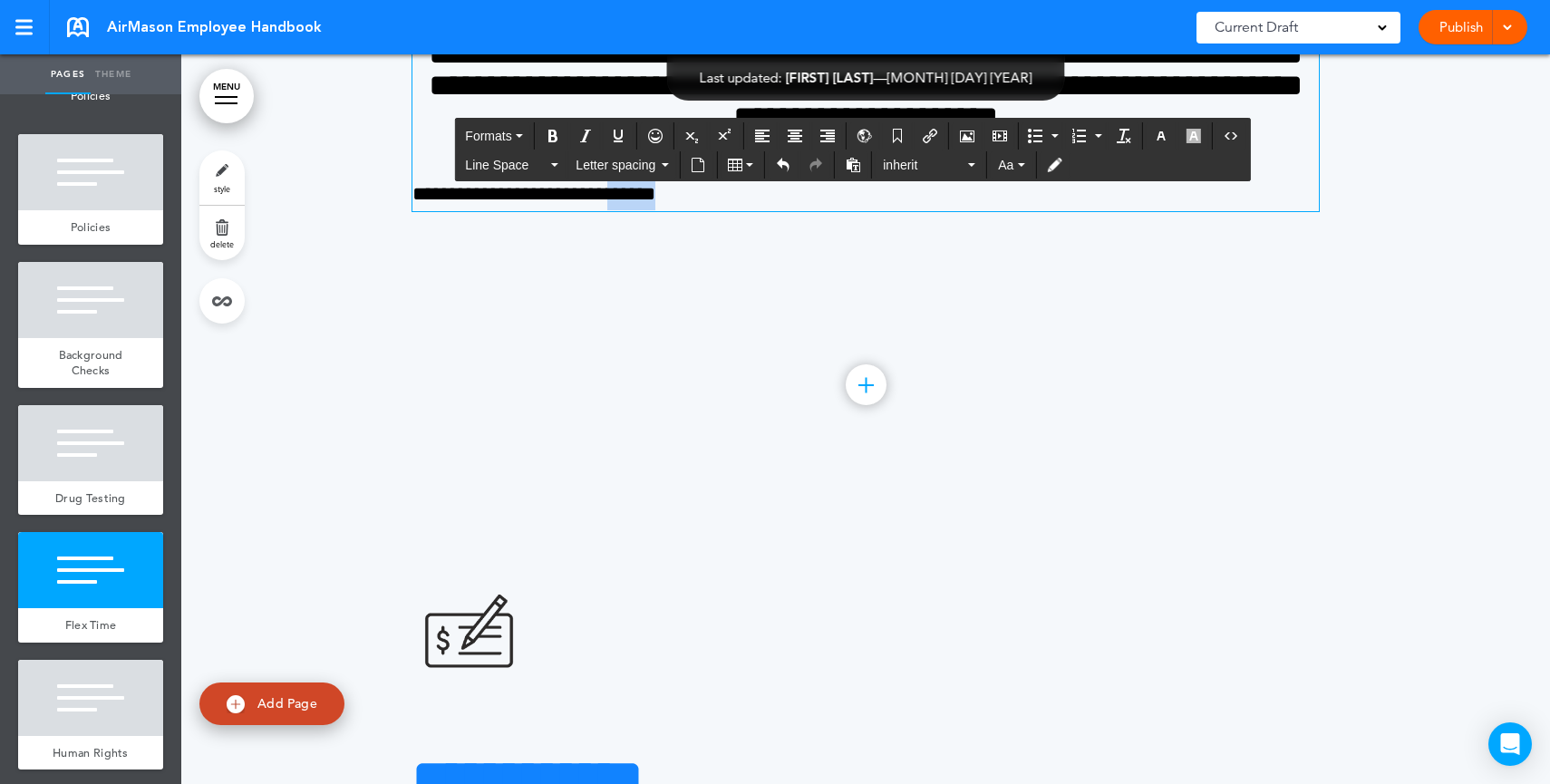 drag, startPoint x: 722, startPoint y: 542, endPoint x: 637, endPoint y: 544, distance: 85.0235 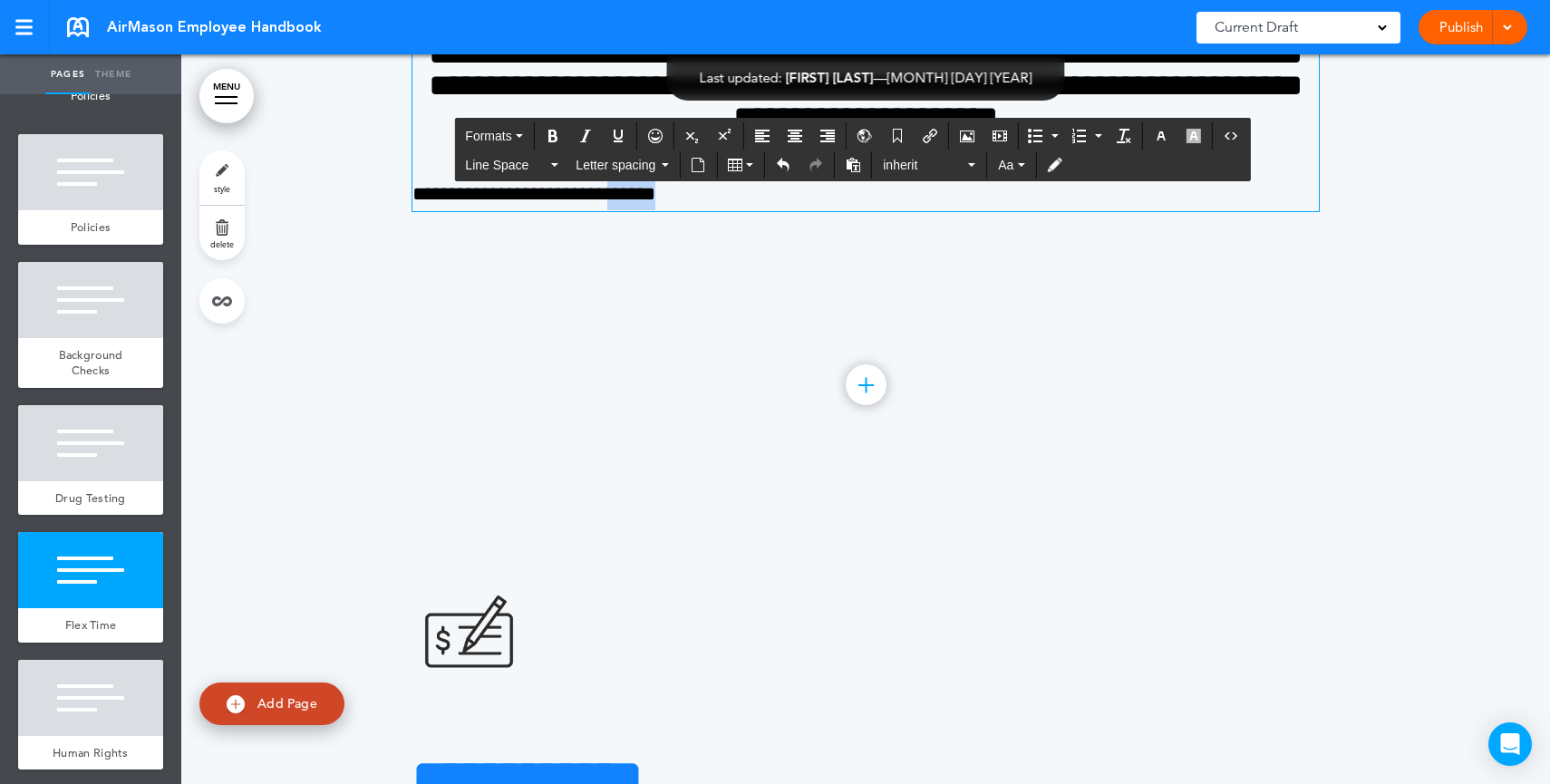 click on "**********" at bounding box center (866, 194) 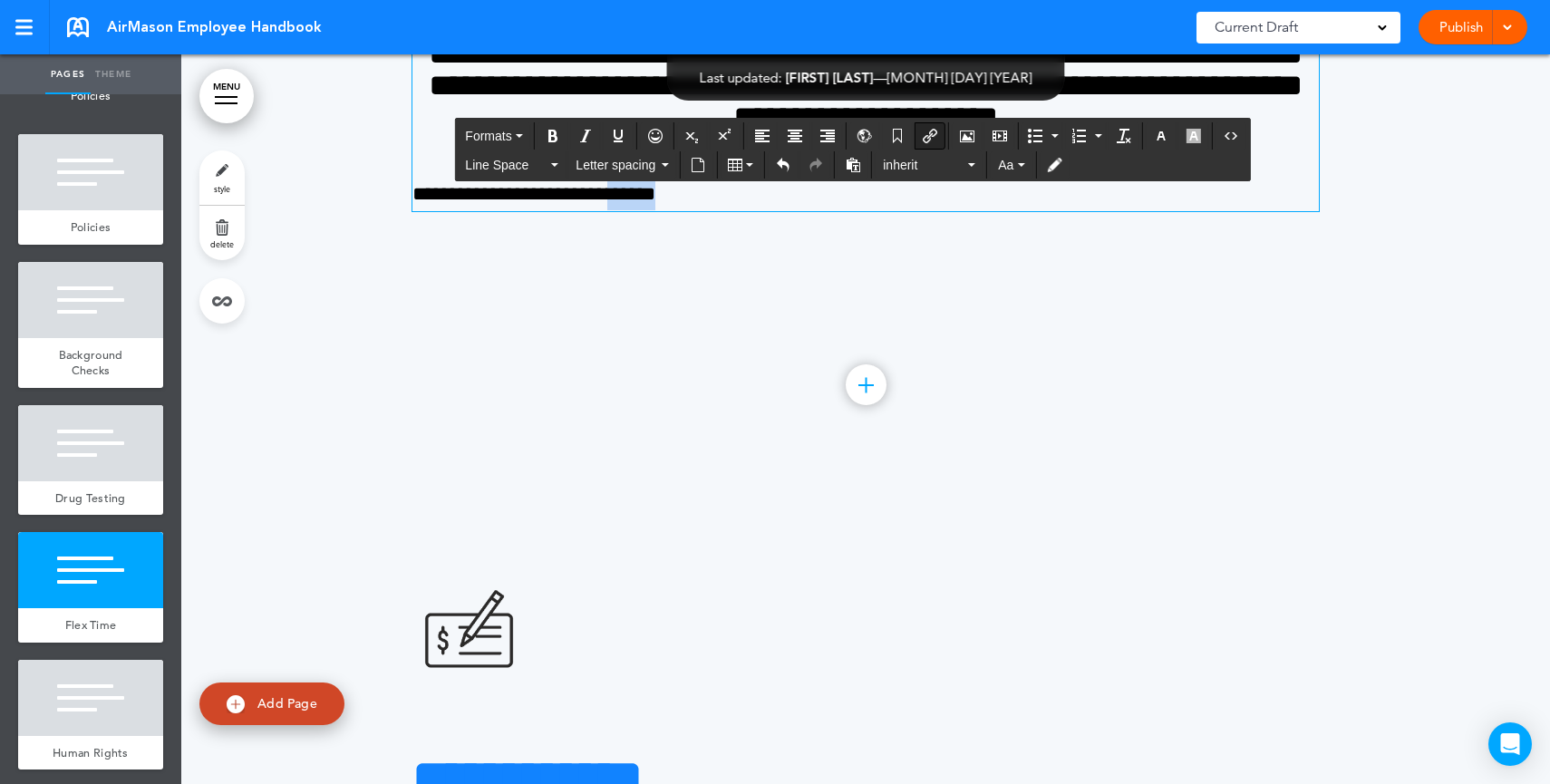 click at bounding box center (930, 136) 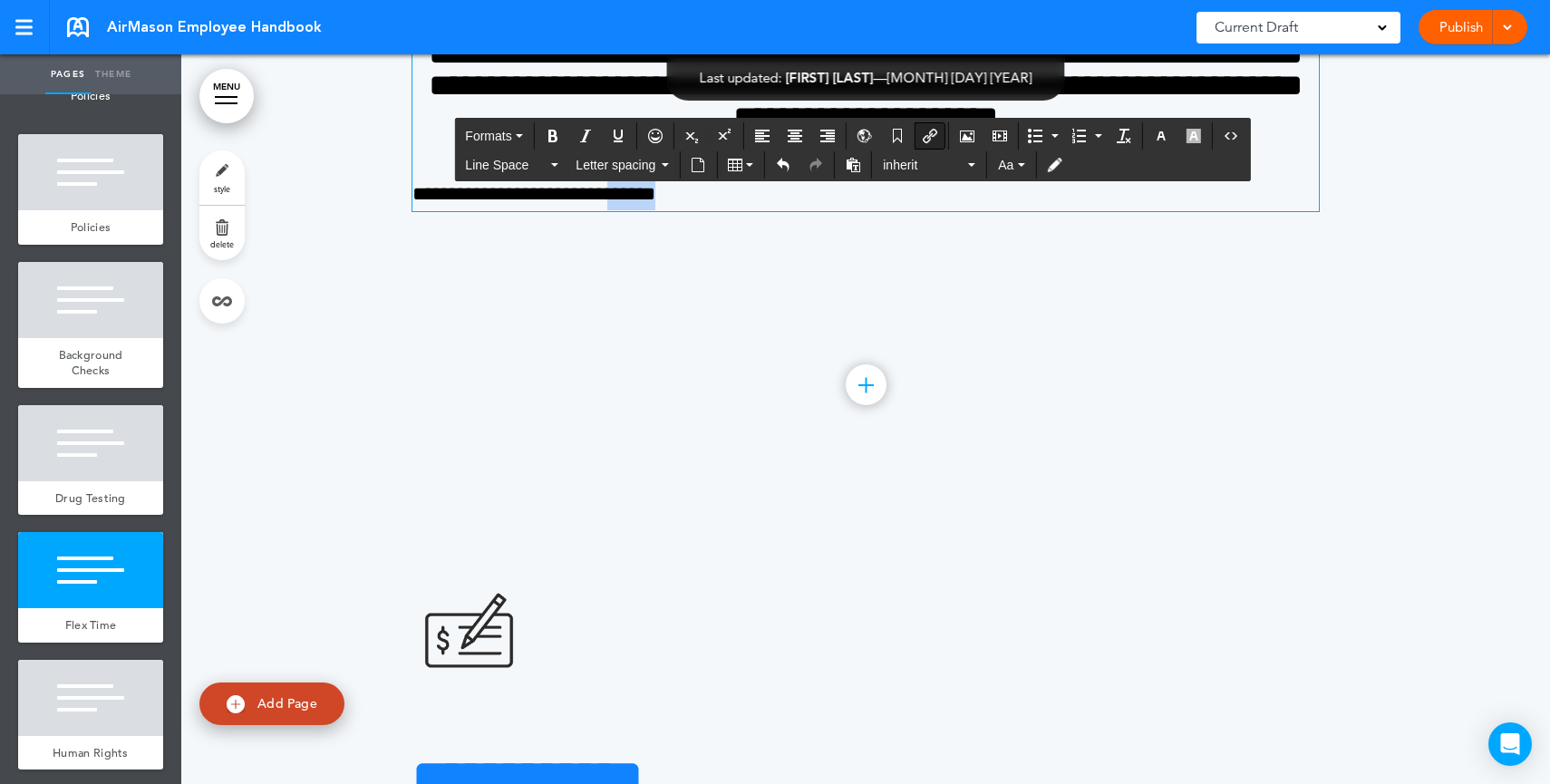 type on "*****" 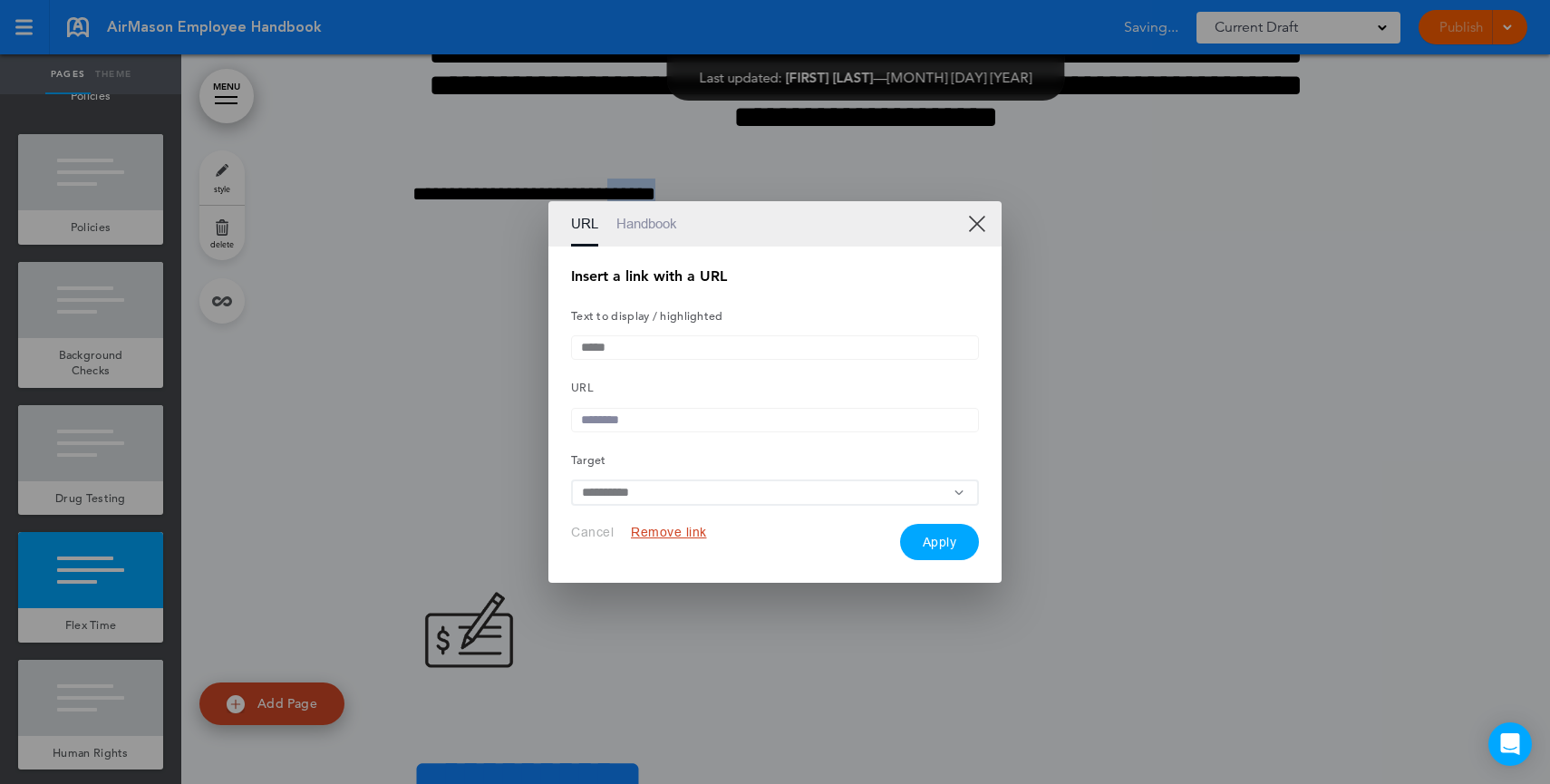 click on "XX" at bounding box center (976, 223) 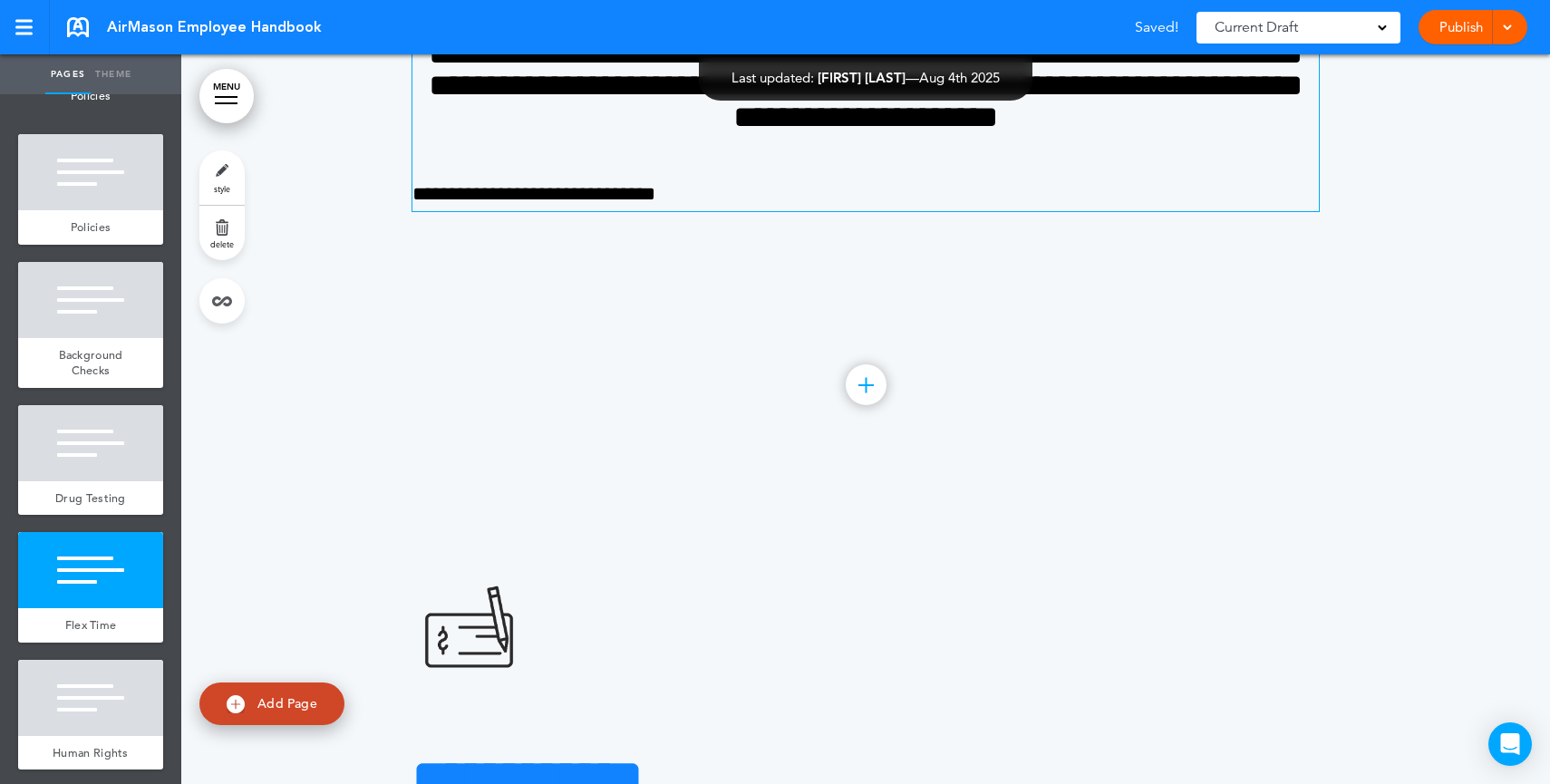click on "**********" at bounding box center (866, 194) 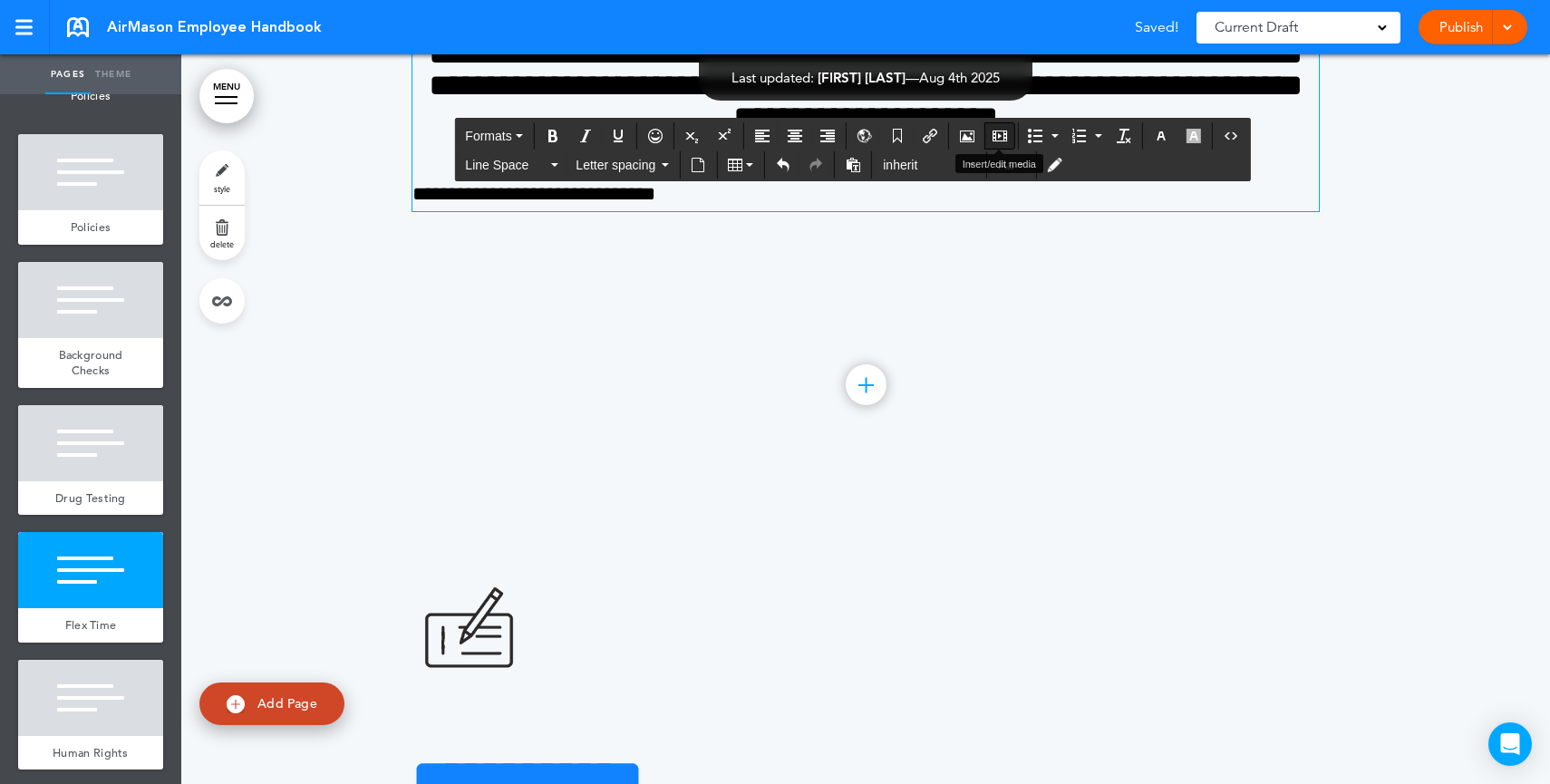 click at bounding box center (1000, 136) 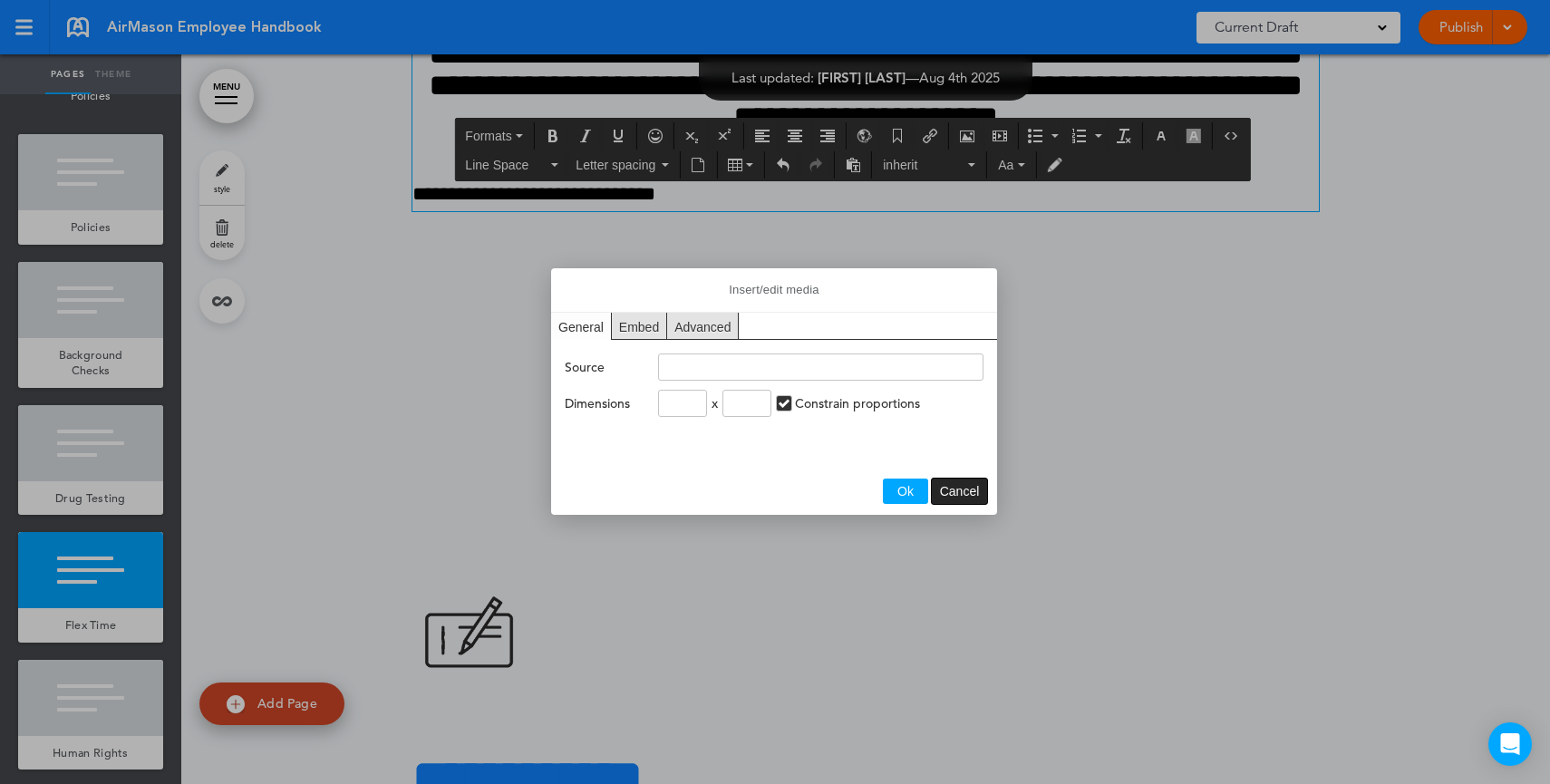 click on "Cancel" at bounding box center [960, 491] 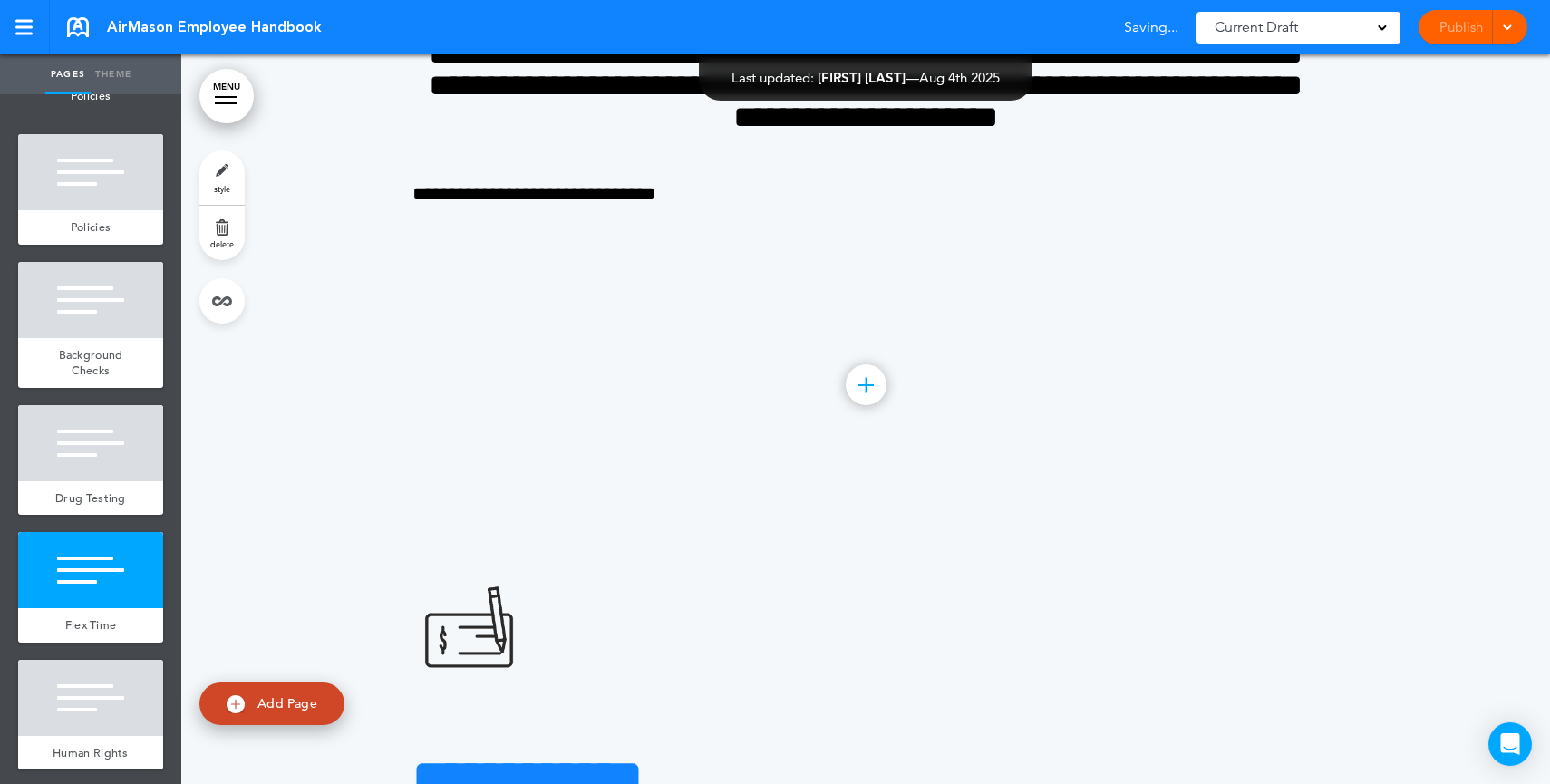 click on "**********" at bounding box center (866, 99) 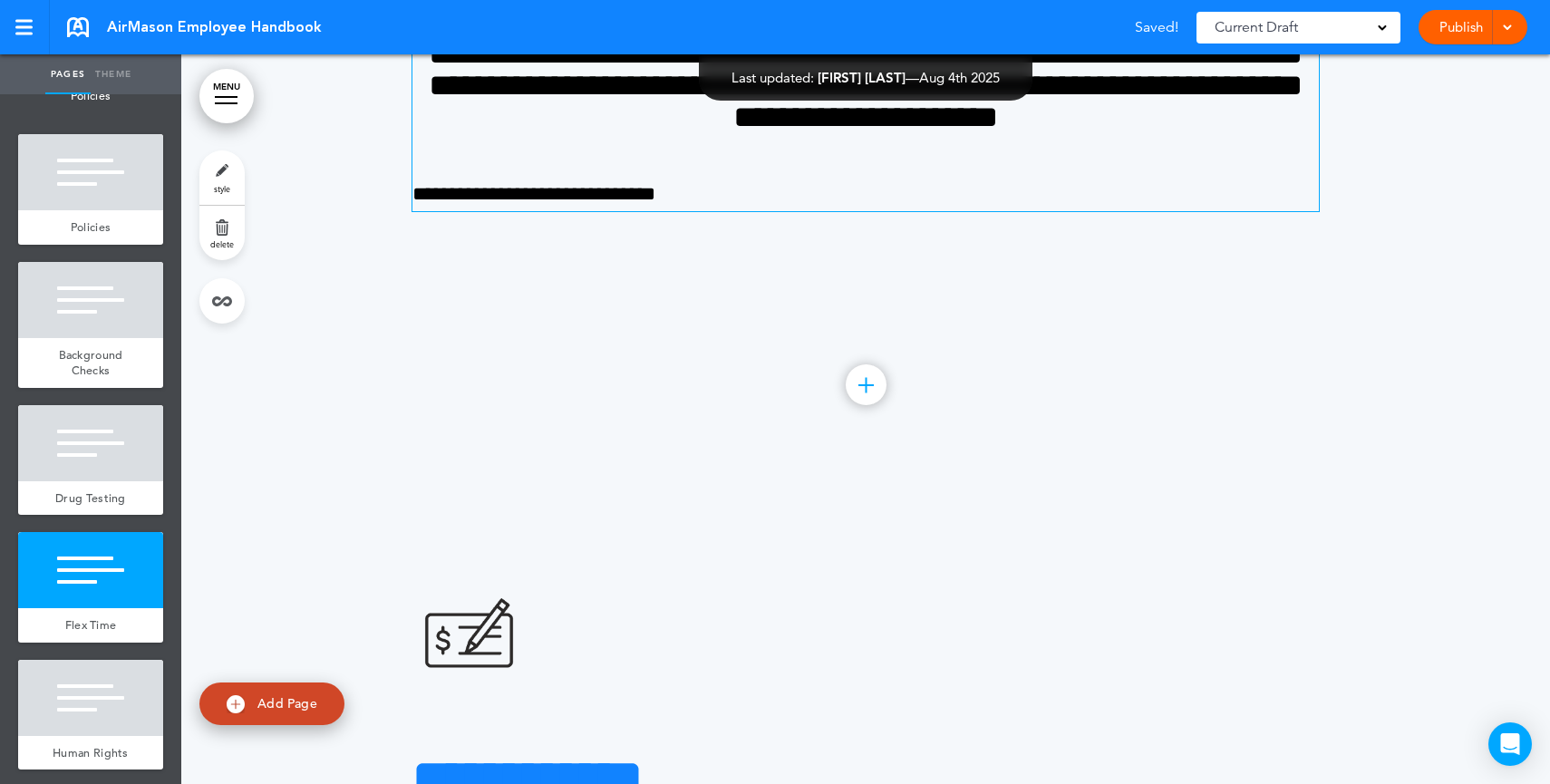 click on "**********" at bounding box center (866, 194) 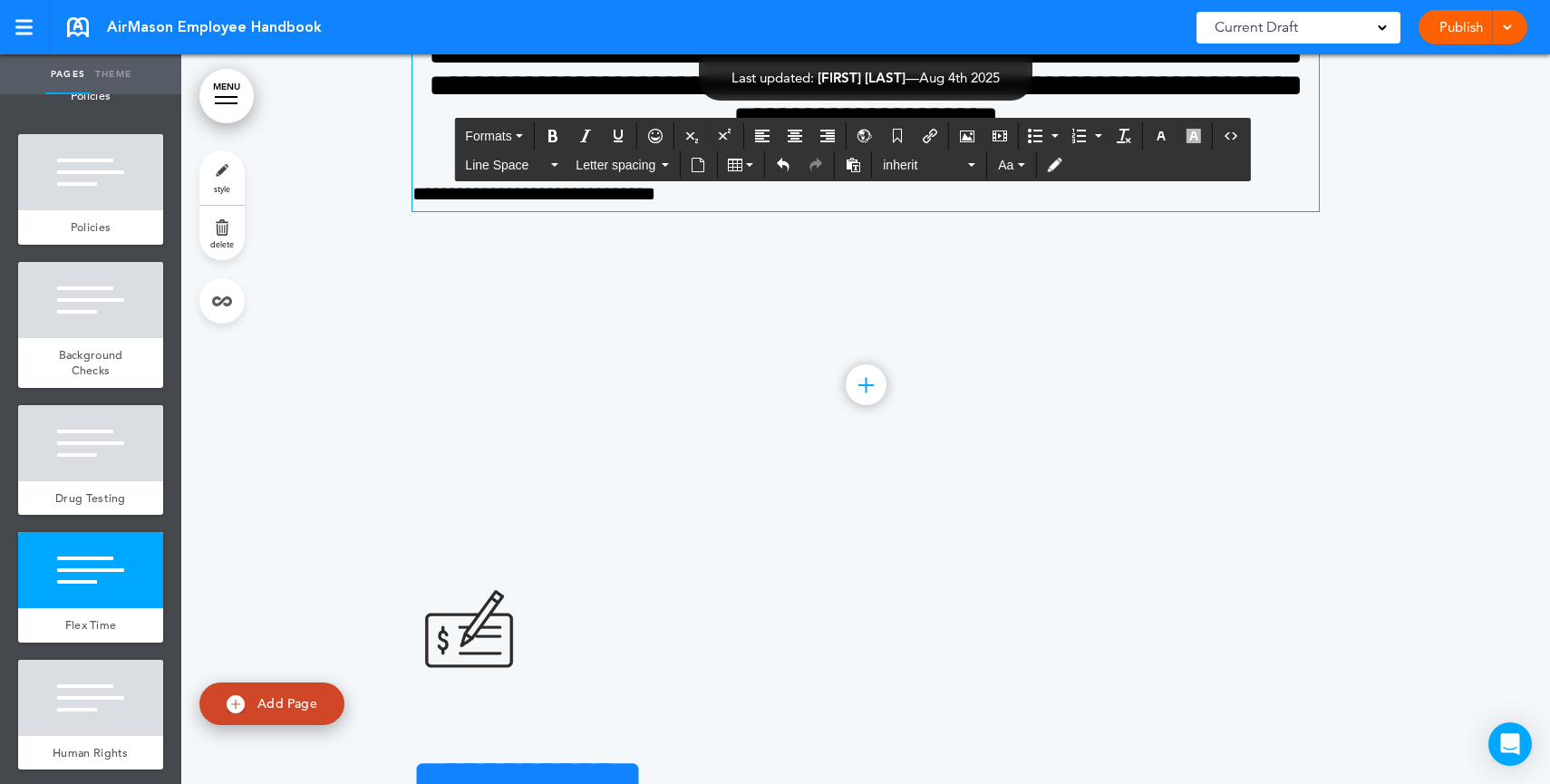 drag, startPoint x: 783, startPoint y: 542, endPoint x: 775, endPoint y: 458, distance: 84.38009 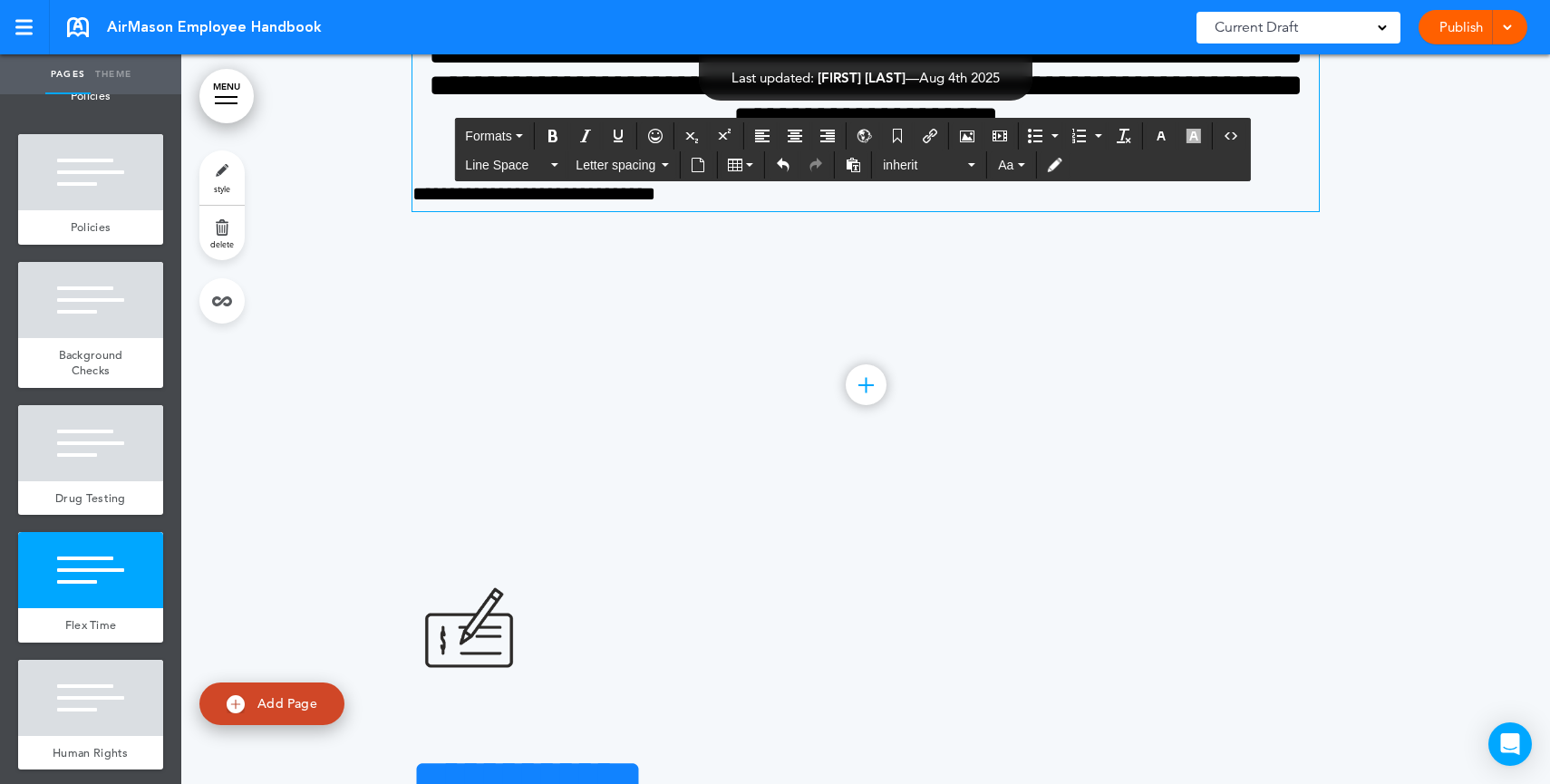 click on "**********" at bounding box center [866, 194] 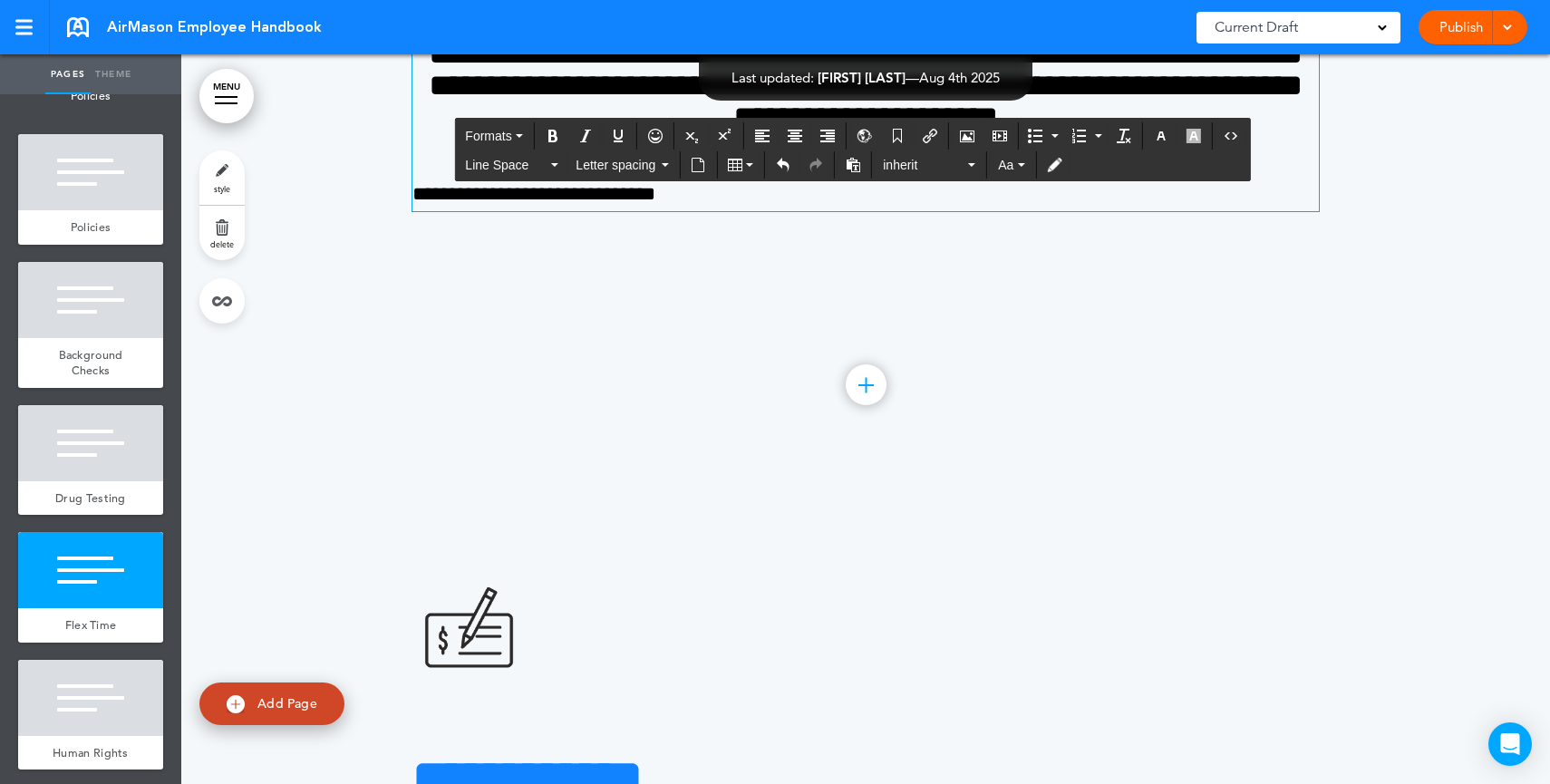 click on "**********" at bounding box center [866, 194] 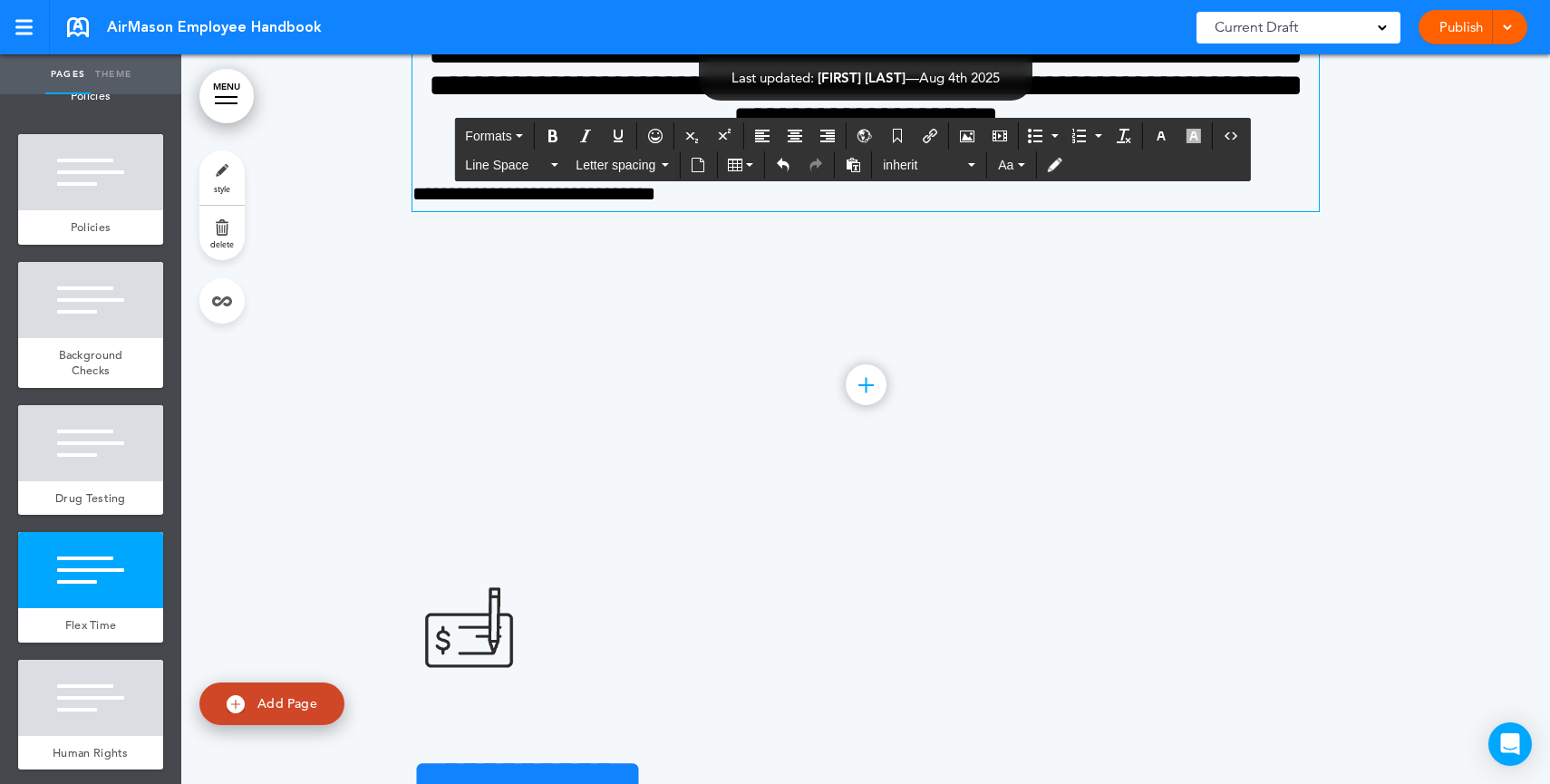 click on "Add Page" at bounding box center [272, 703] 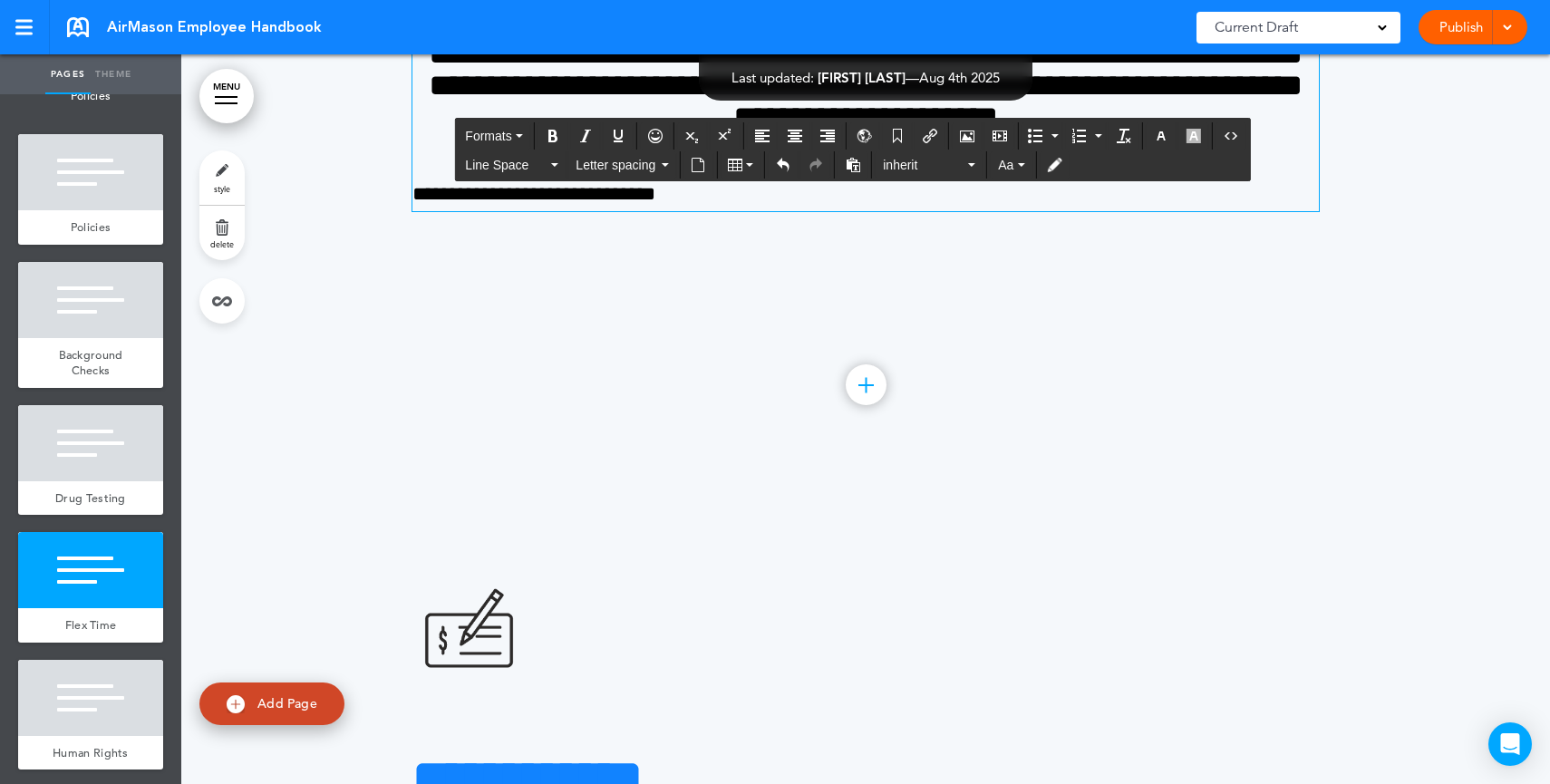 type on "********" 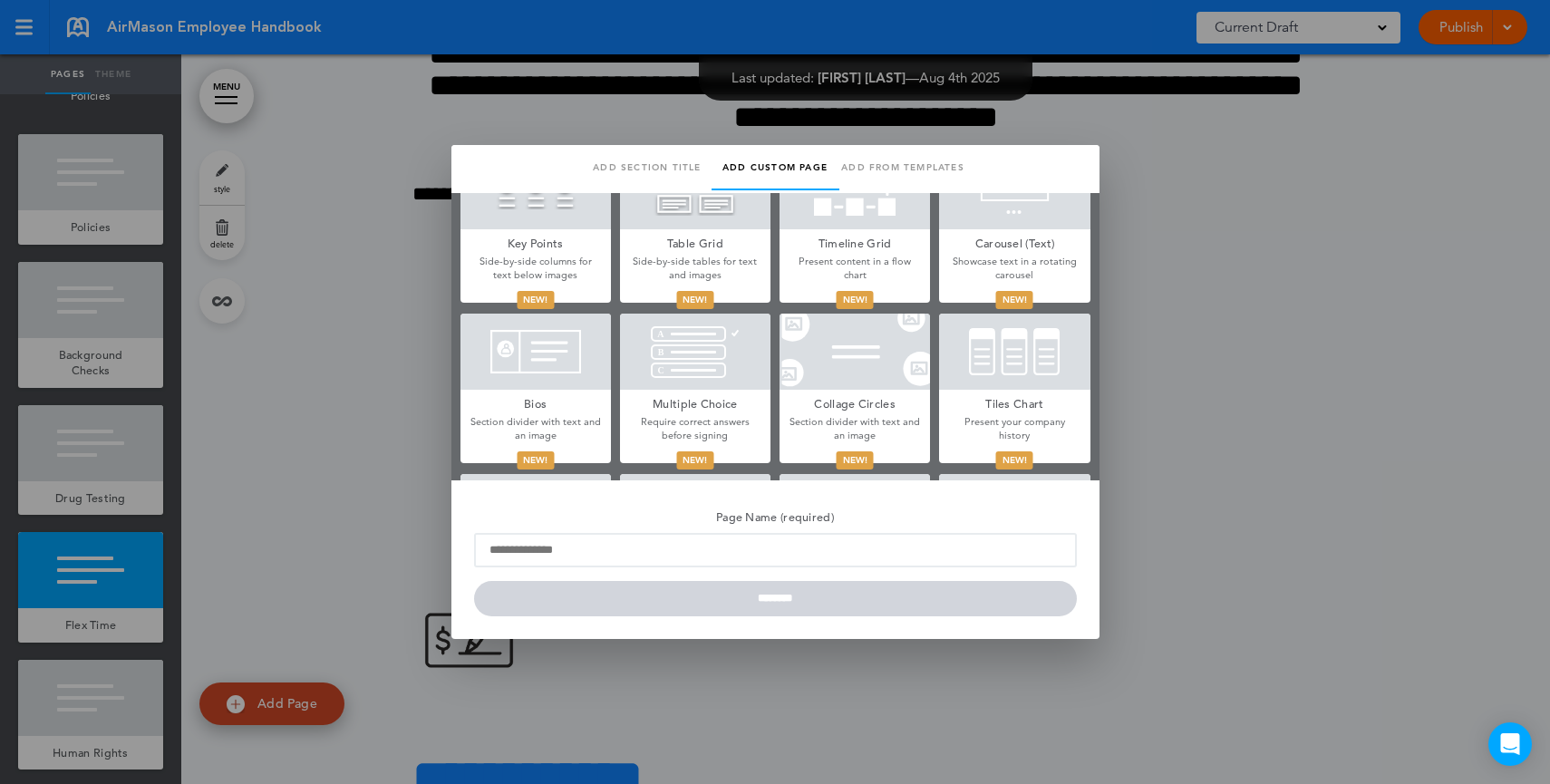 scroll, scrollTop: 693, scrollLeft: 0, axis: vertical 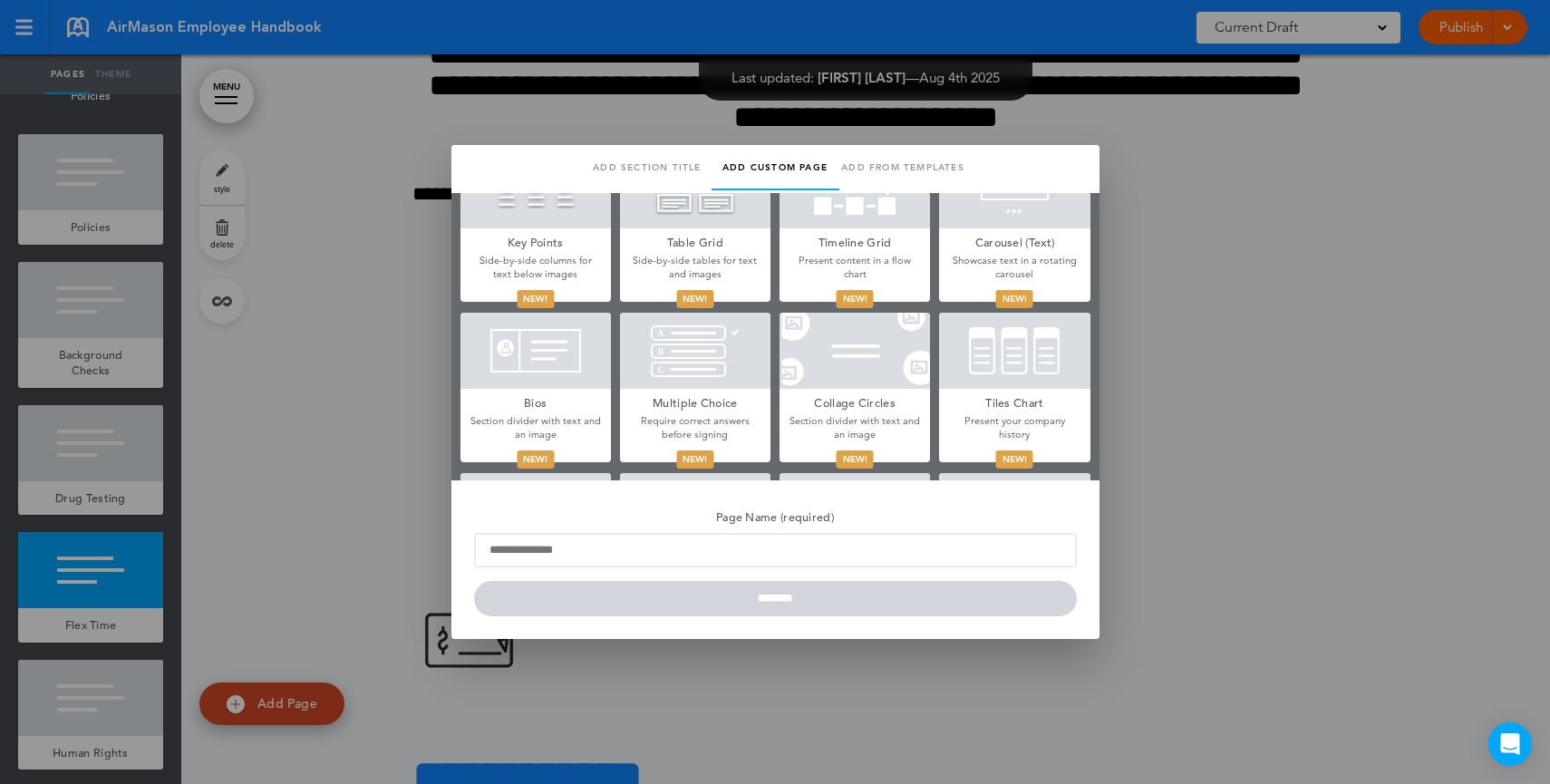 click at bounding box center [775, 392] 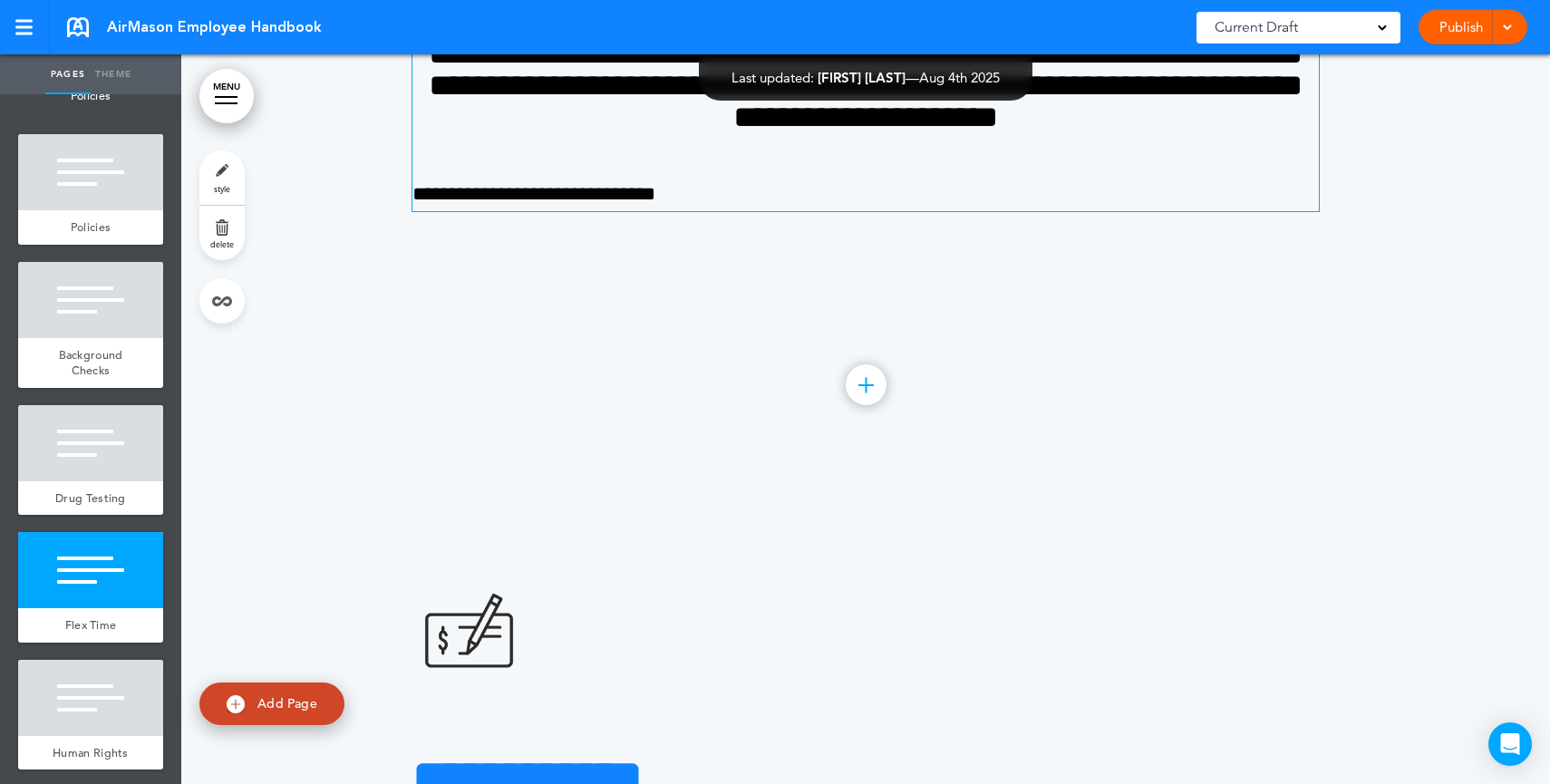 click on "**********" at bounding box center [866, 194] 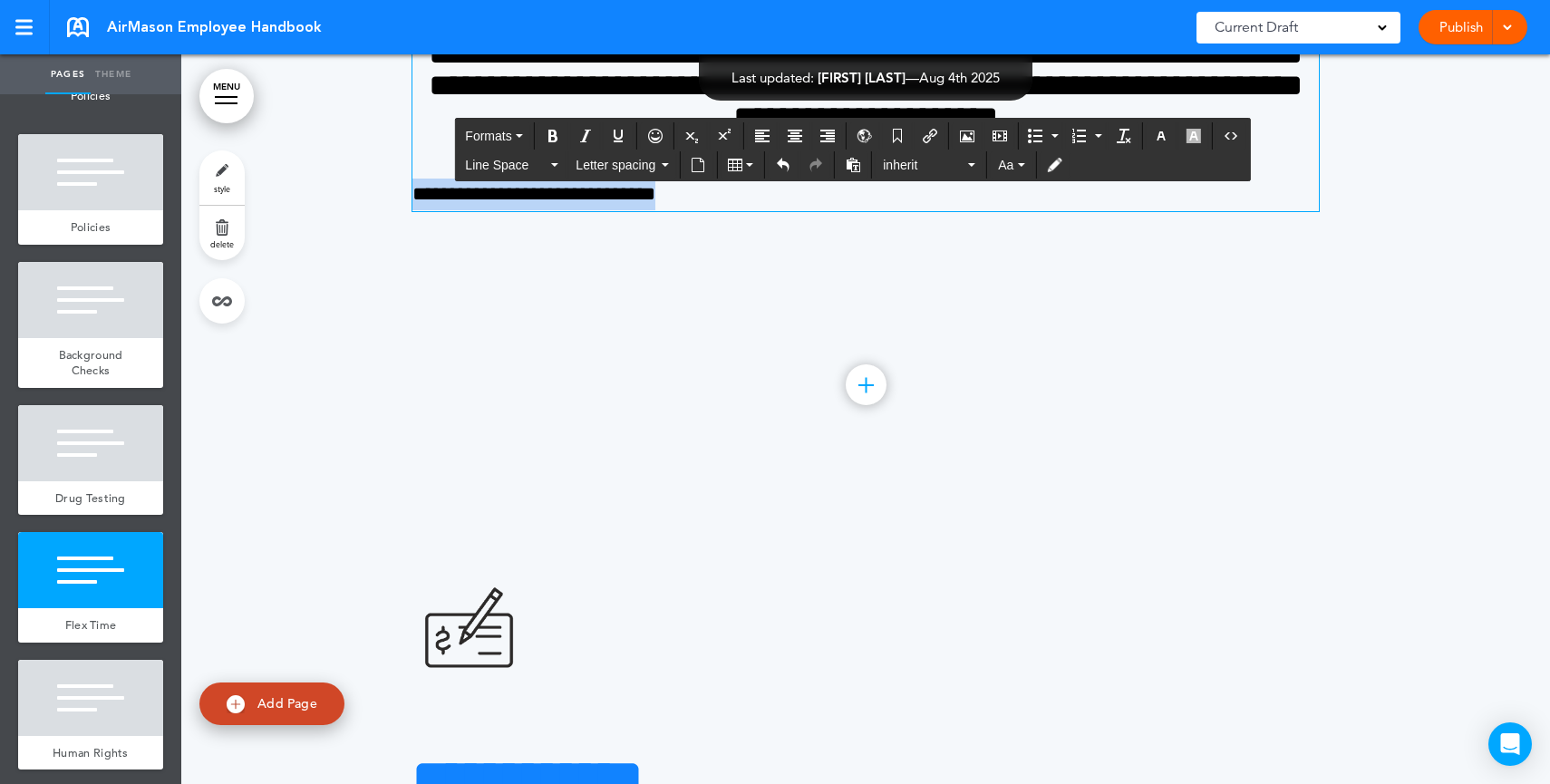 drag, startPoint x: 917, startPoint y: 528, endPoint x: 734, endPoint y: 547, distance: 183.98369 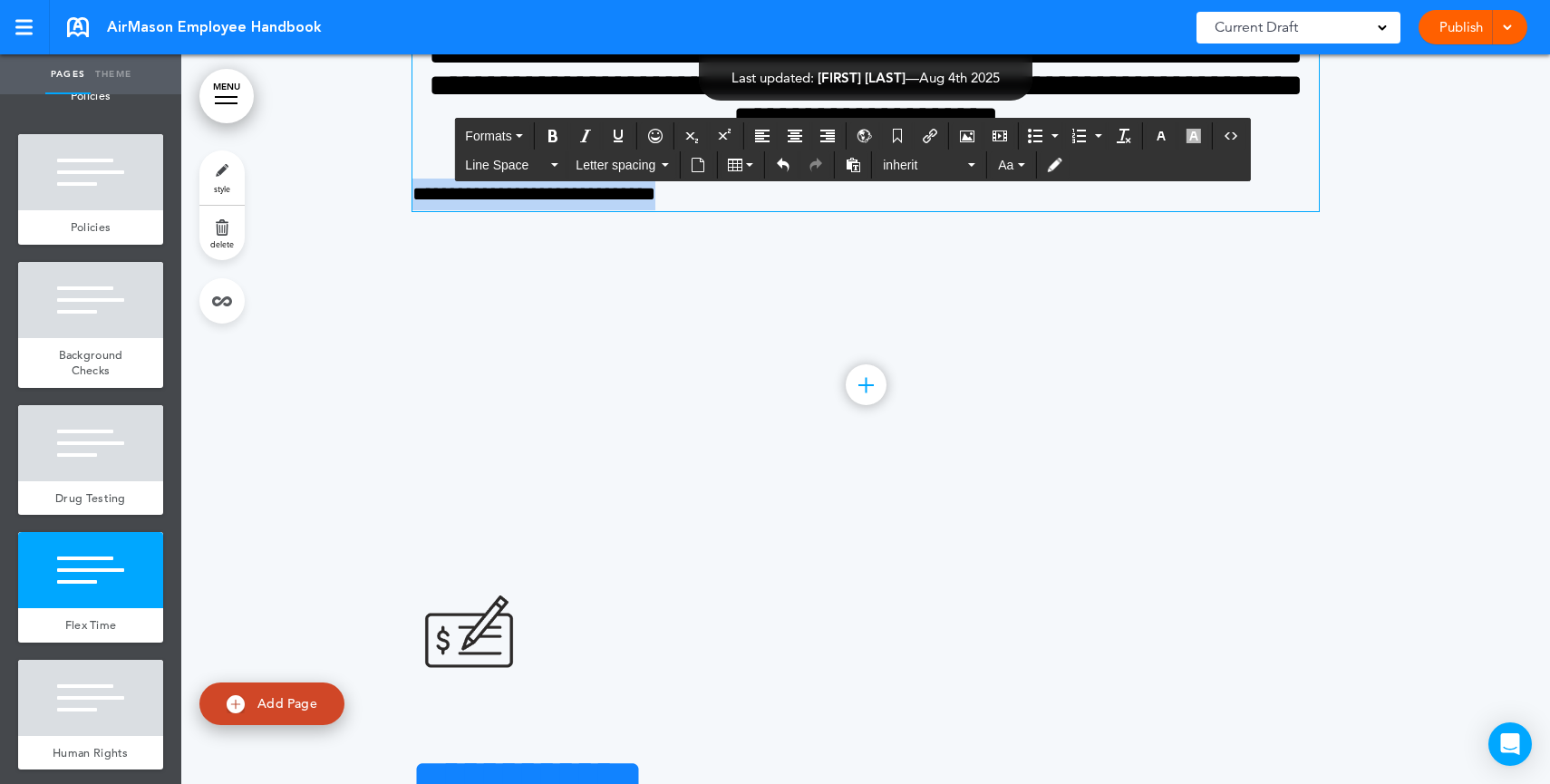 click on "**********" at bounding box center [866, 76] 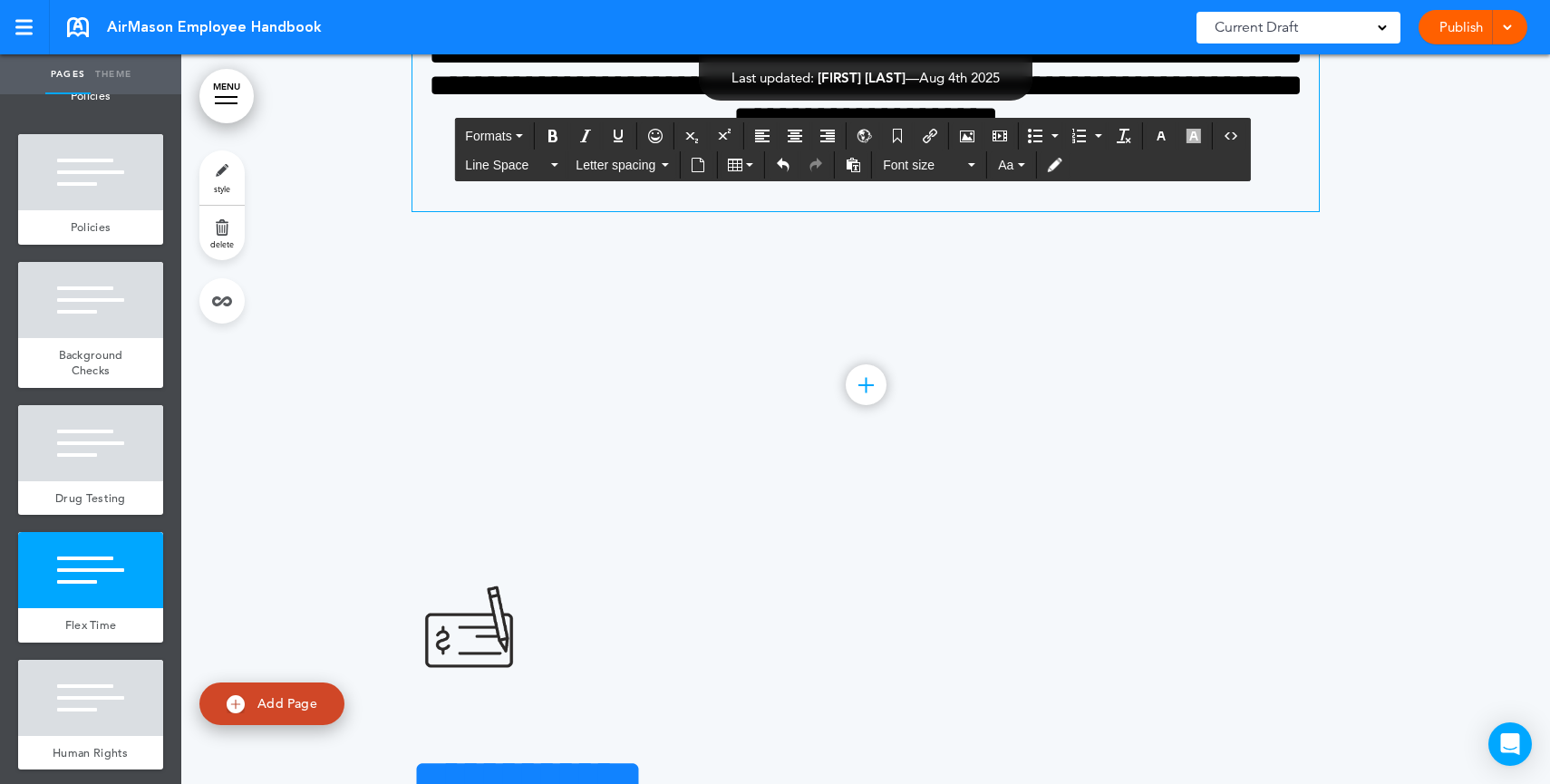 scroll, scrollTop: 27834, scrollLeft: 0, axis: vertical 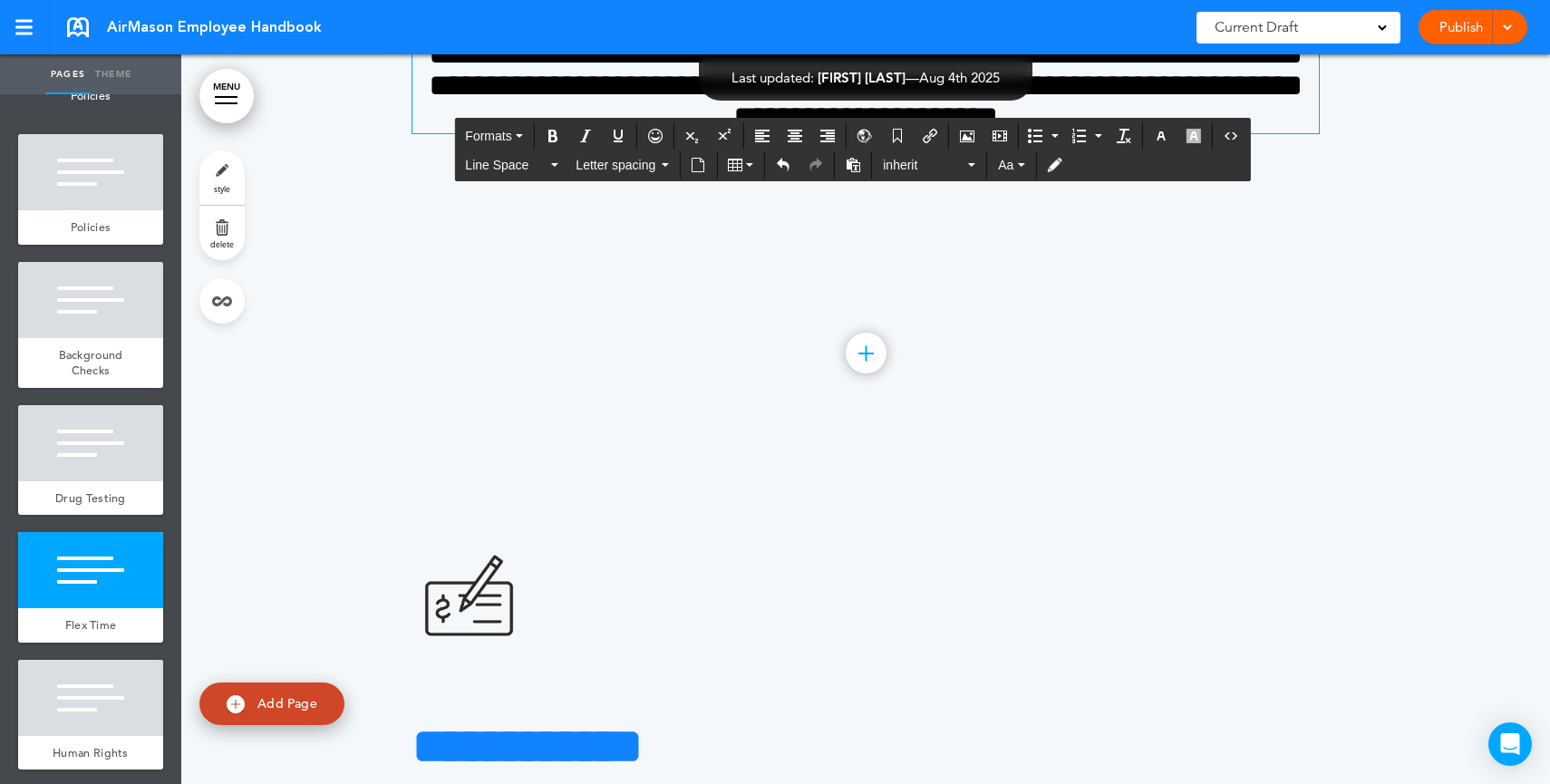 click on "**********" at bounding box center [866, 85] 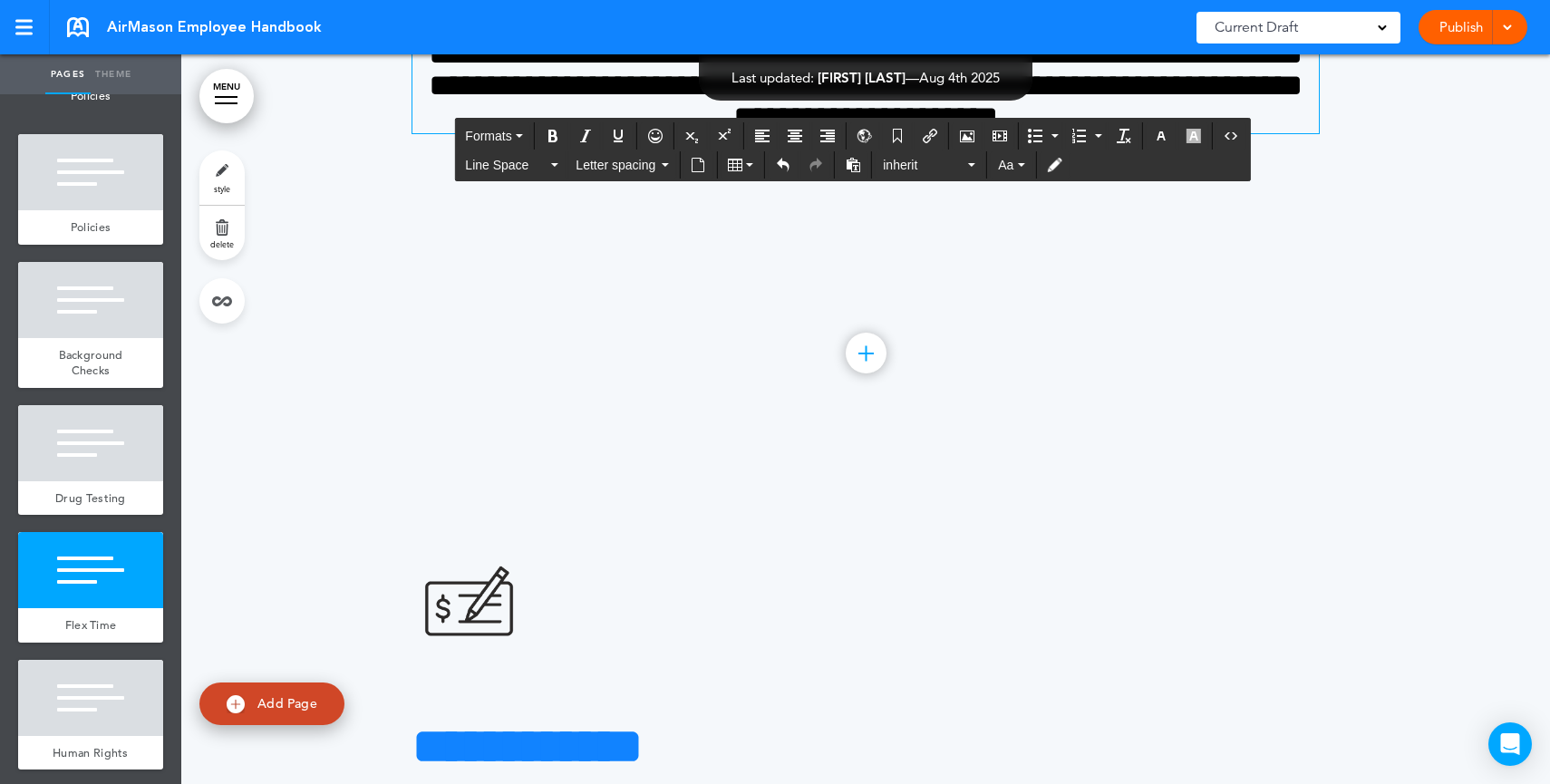 click on "**********" at bounding box center [866, 85] 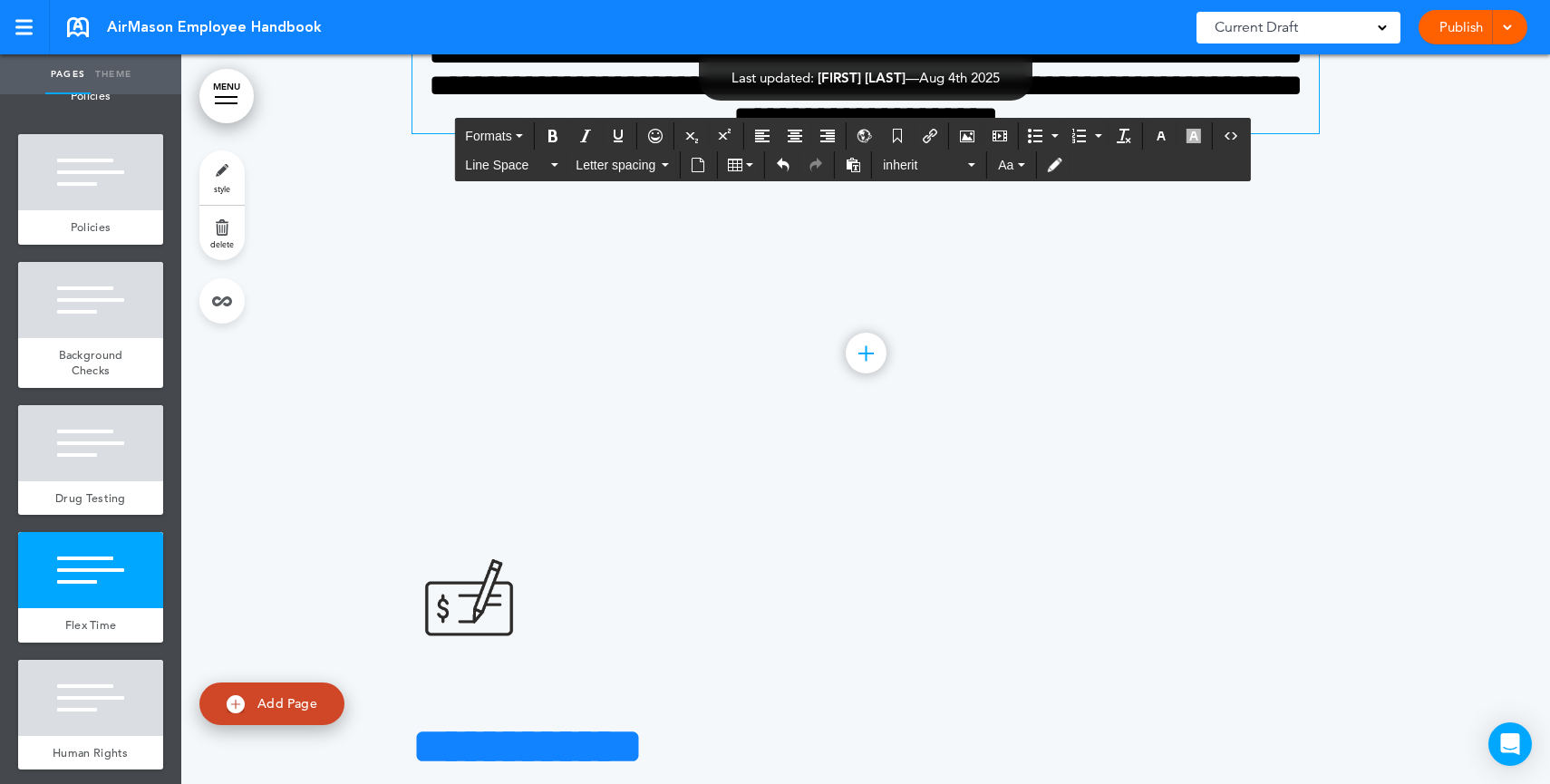 click on "**********" at bounding box center (866, 85) 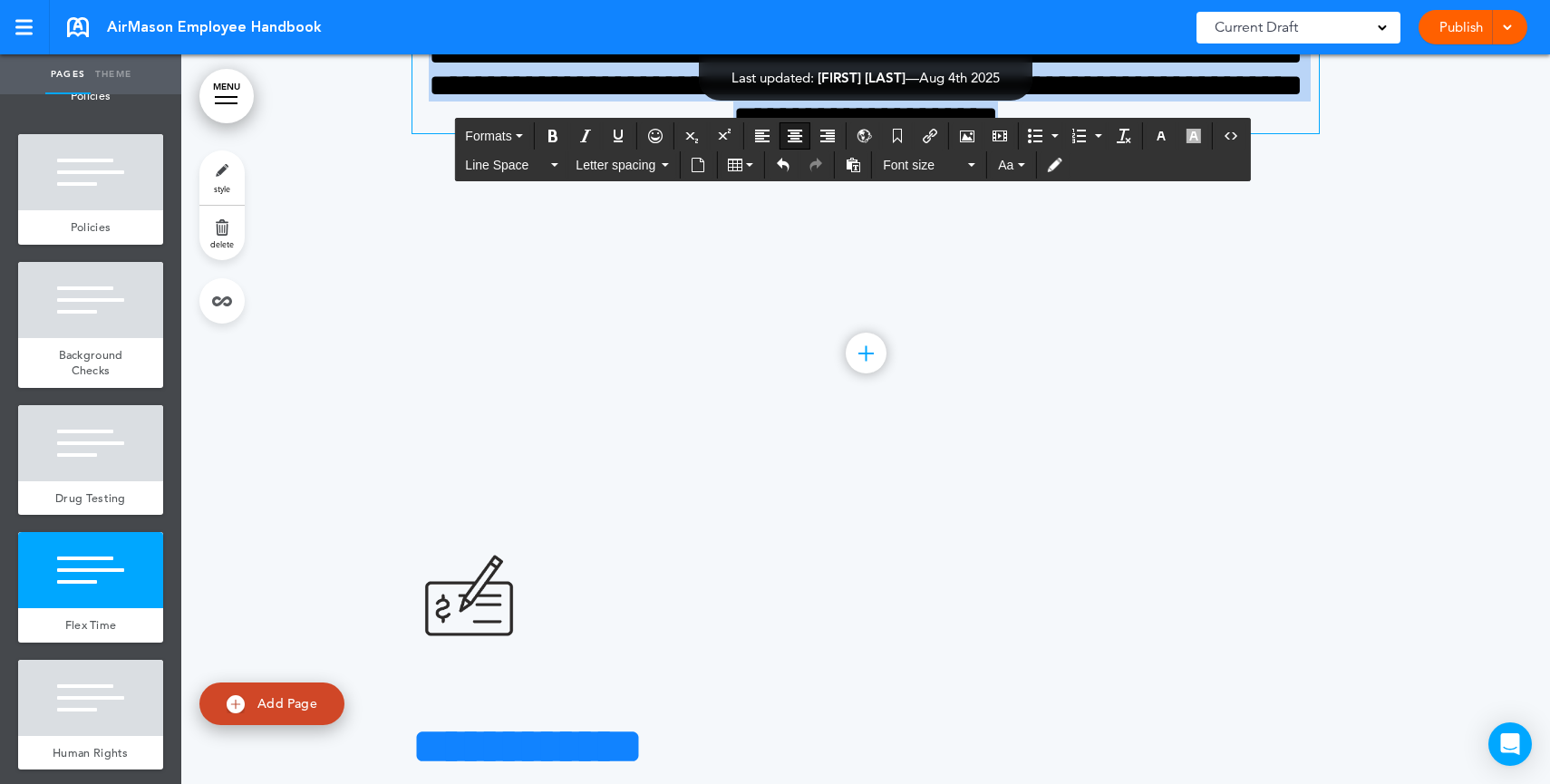 drag, startPoint x: 813, startPoint y: 352, endPoint x: 1177, endPoint y: 462, distance: 380.25781 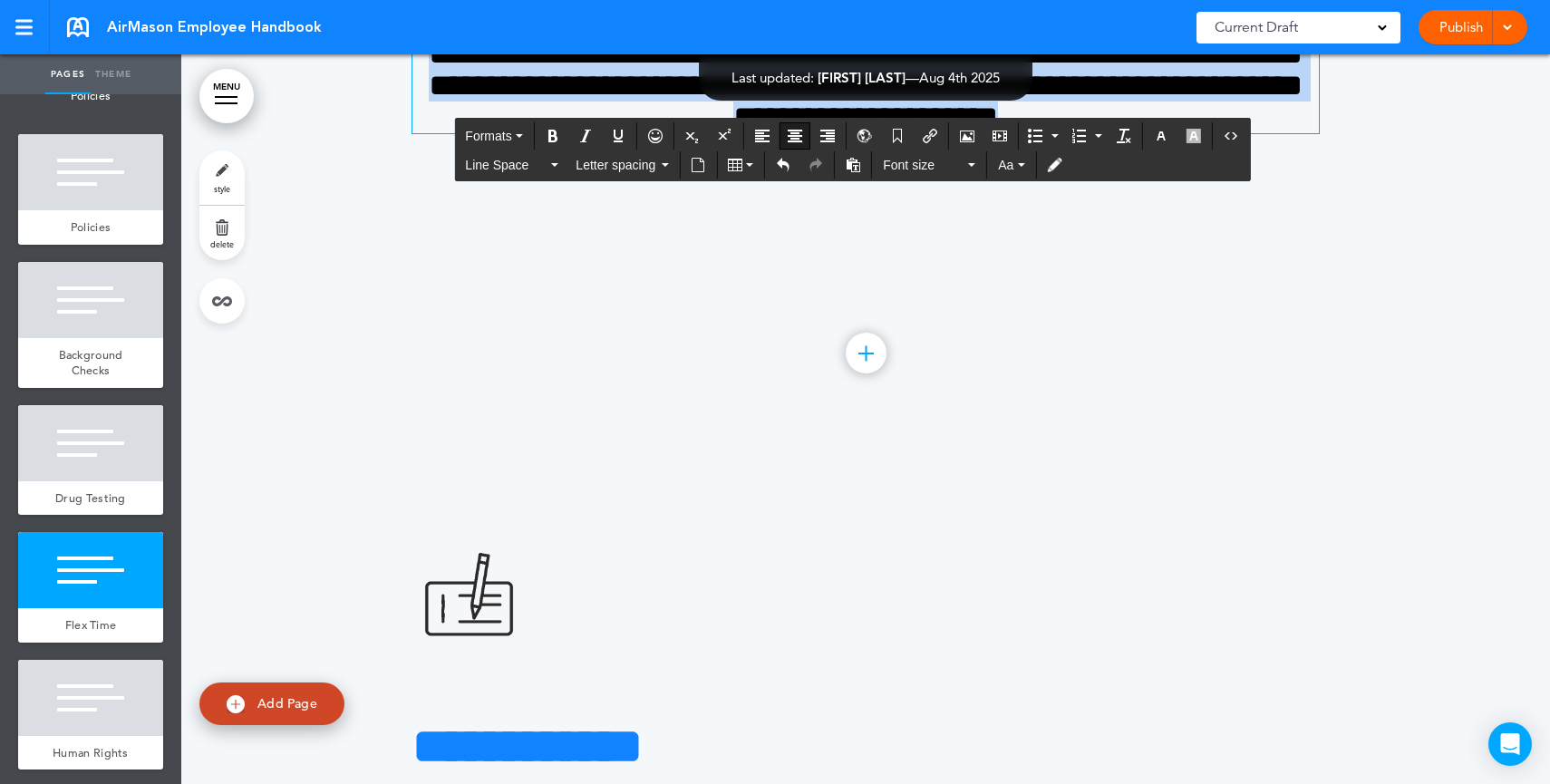 click on "**********" at bounding box center [866, 38] 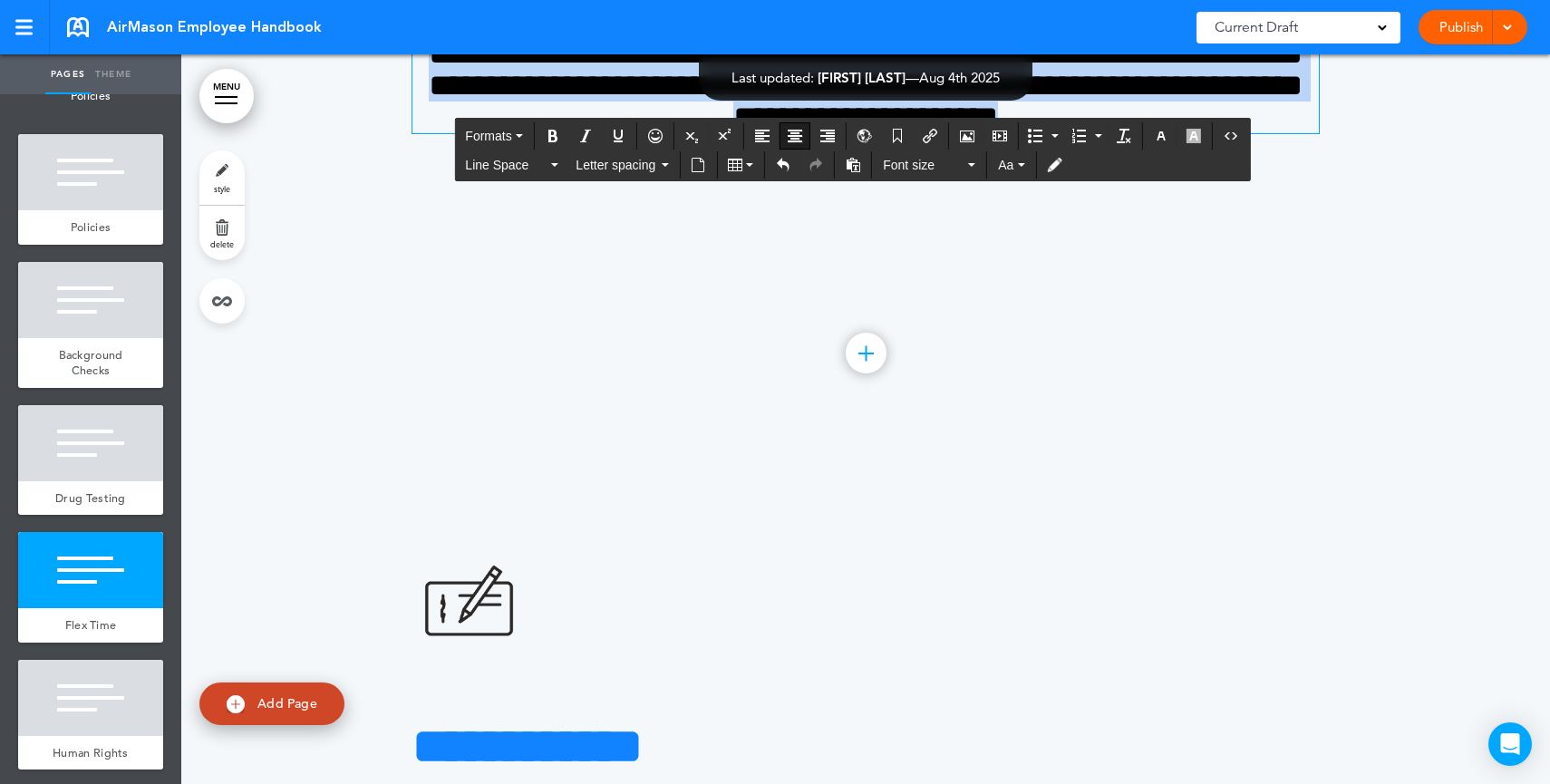 click on "**********" at bounding box center [866, 85] 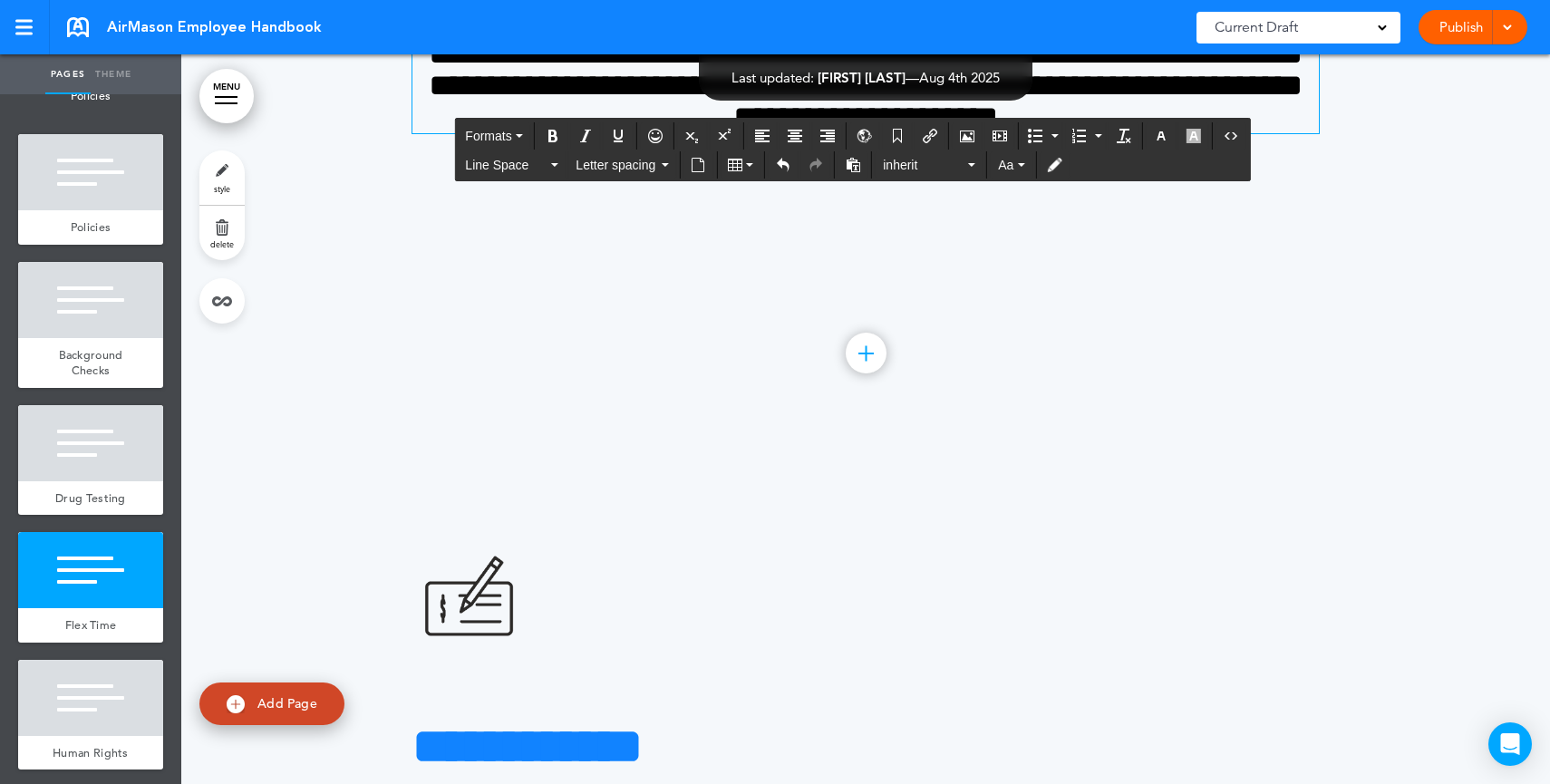 click on "**********" at bounding box center (866, 85) 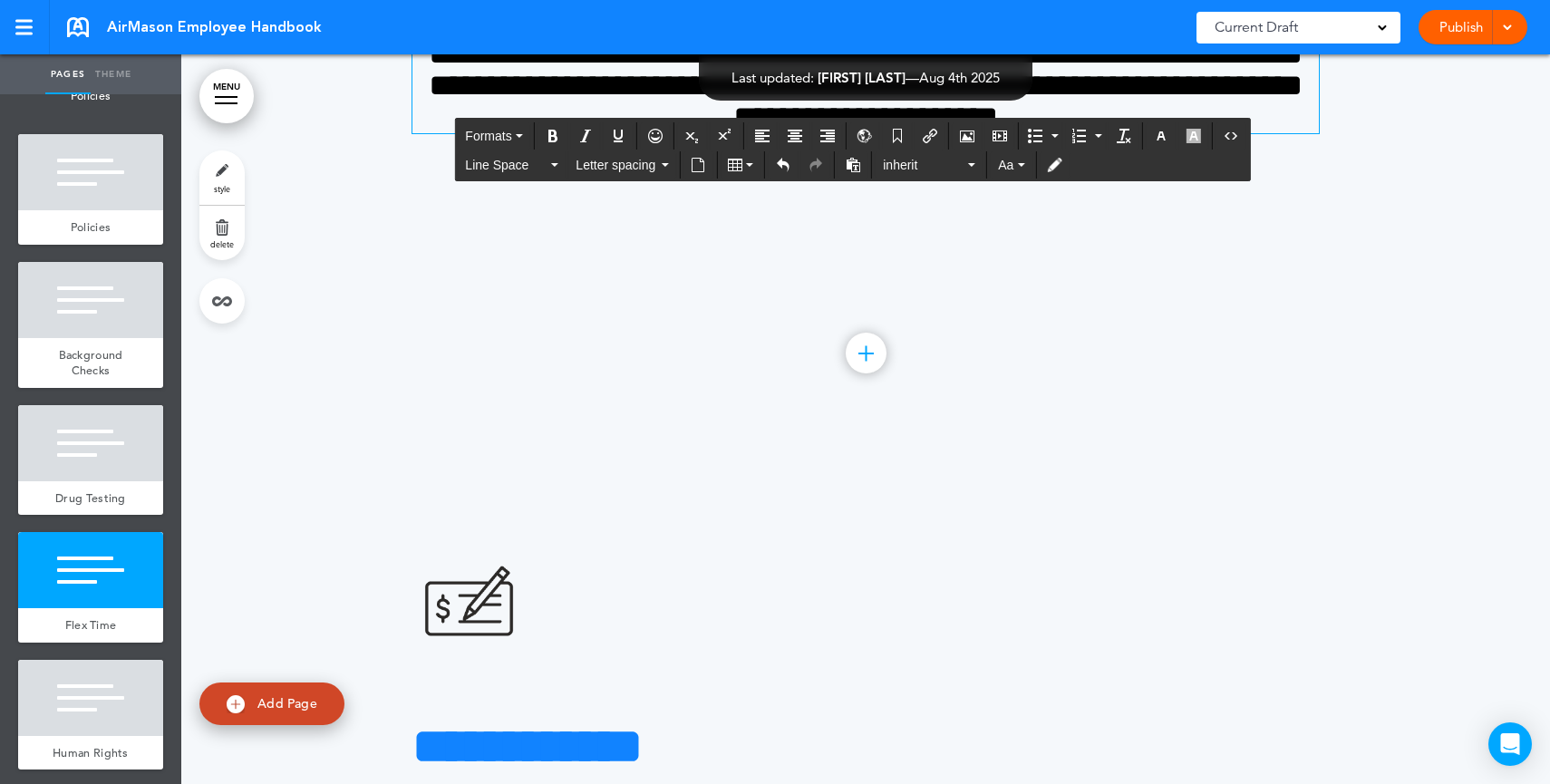click on "style" at bounding box center (222, 178) 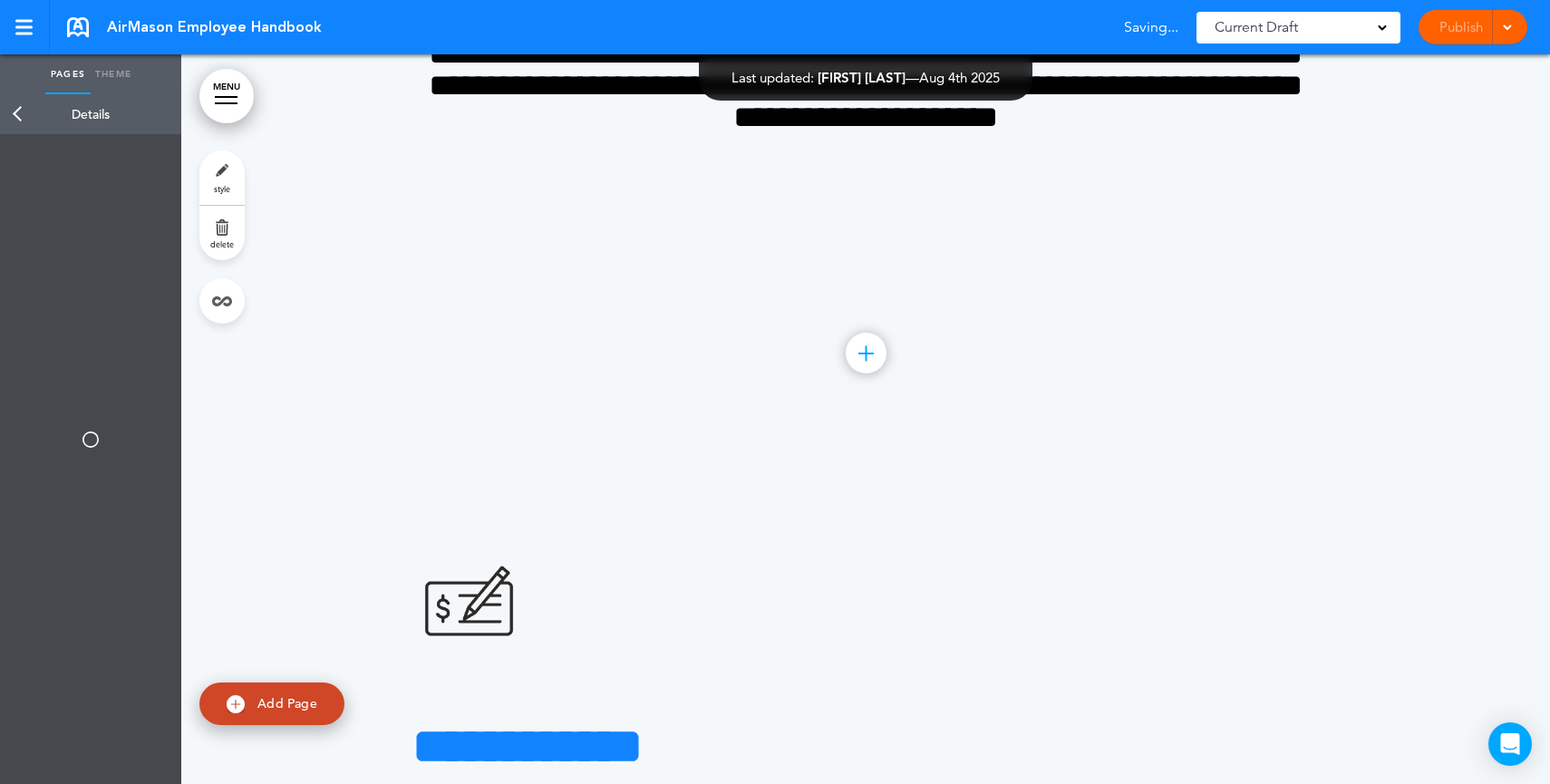type 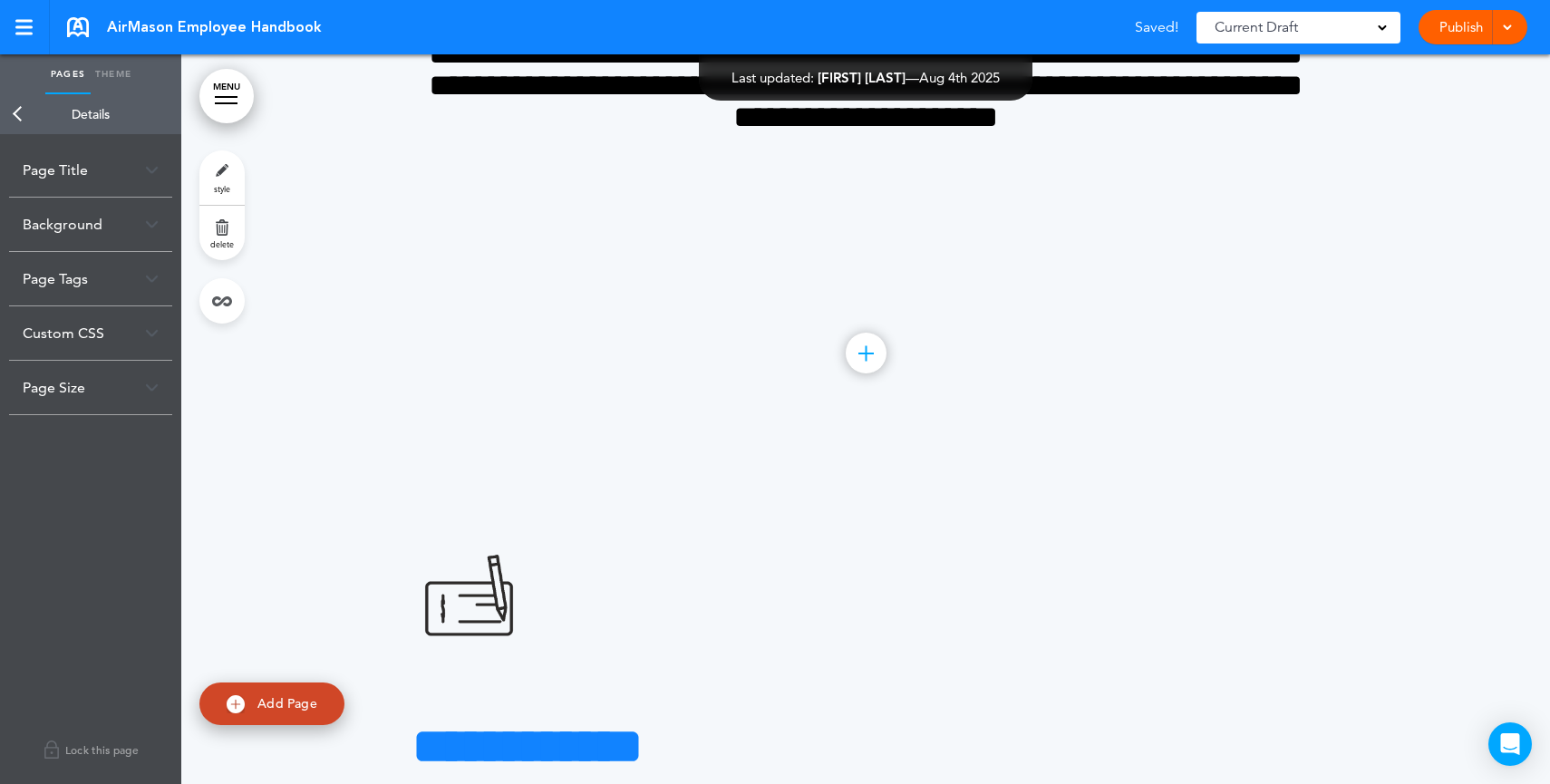 click on "Background" at bounding box center (91, 224) 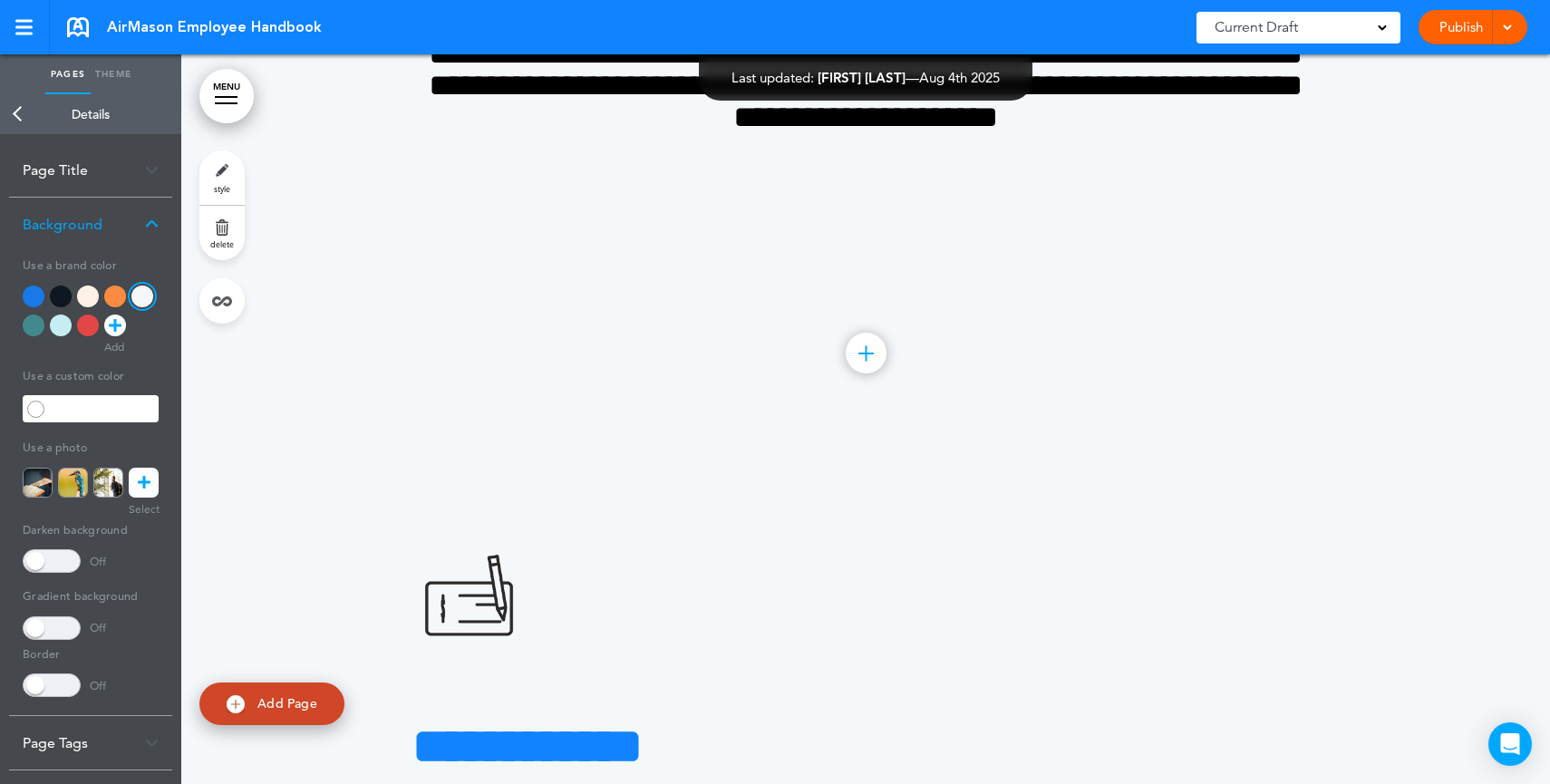 click at bounding box center [34, 296] 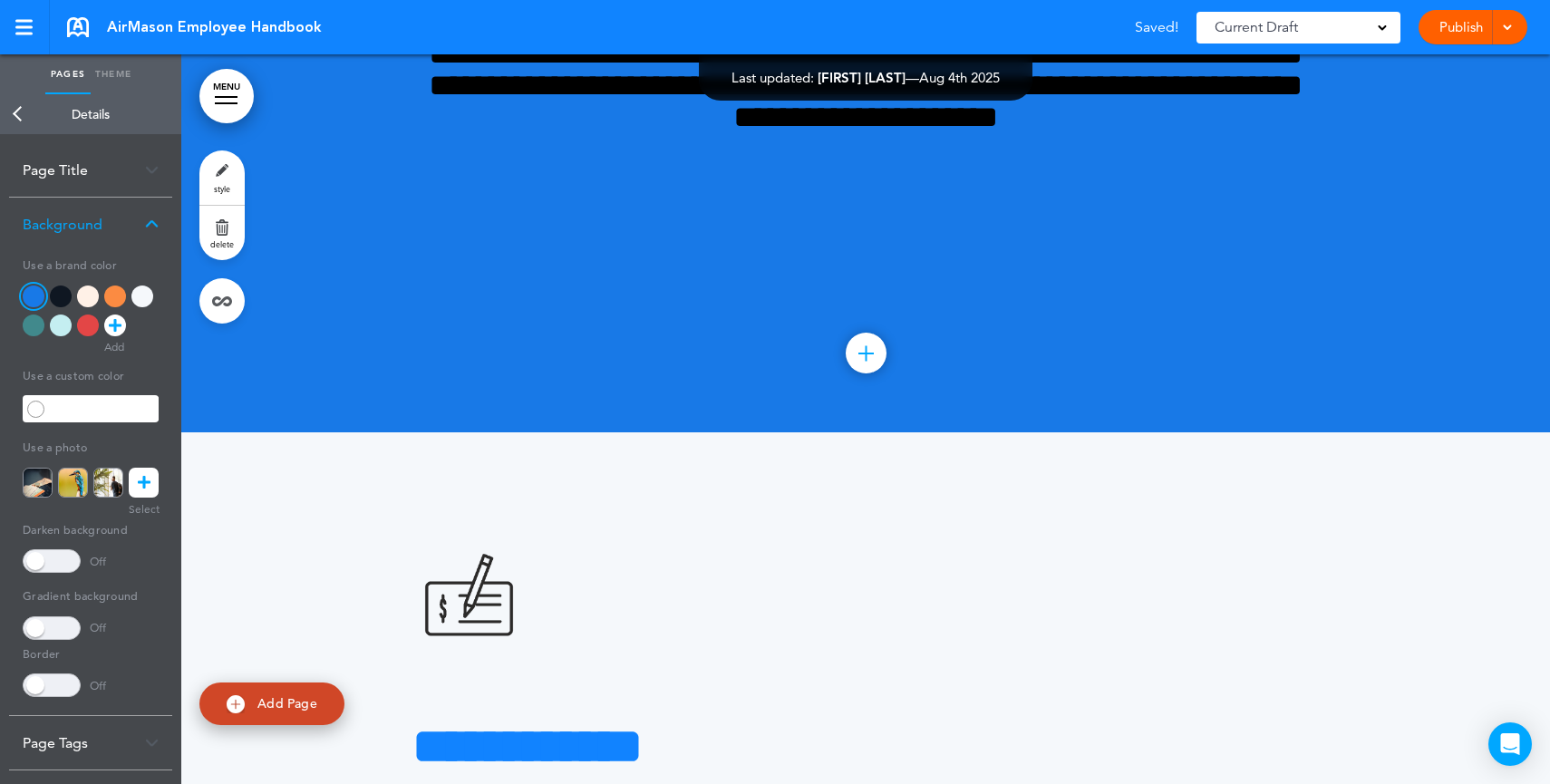 click at bounding box center [34, 325] 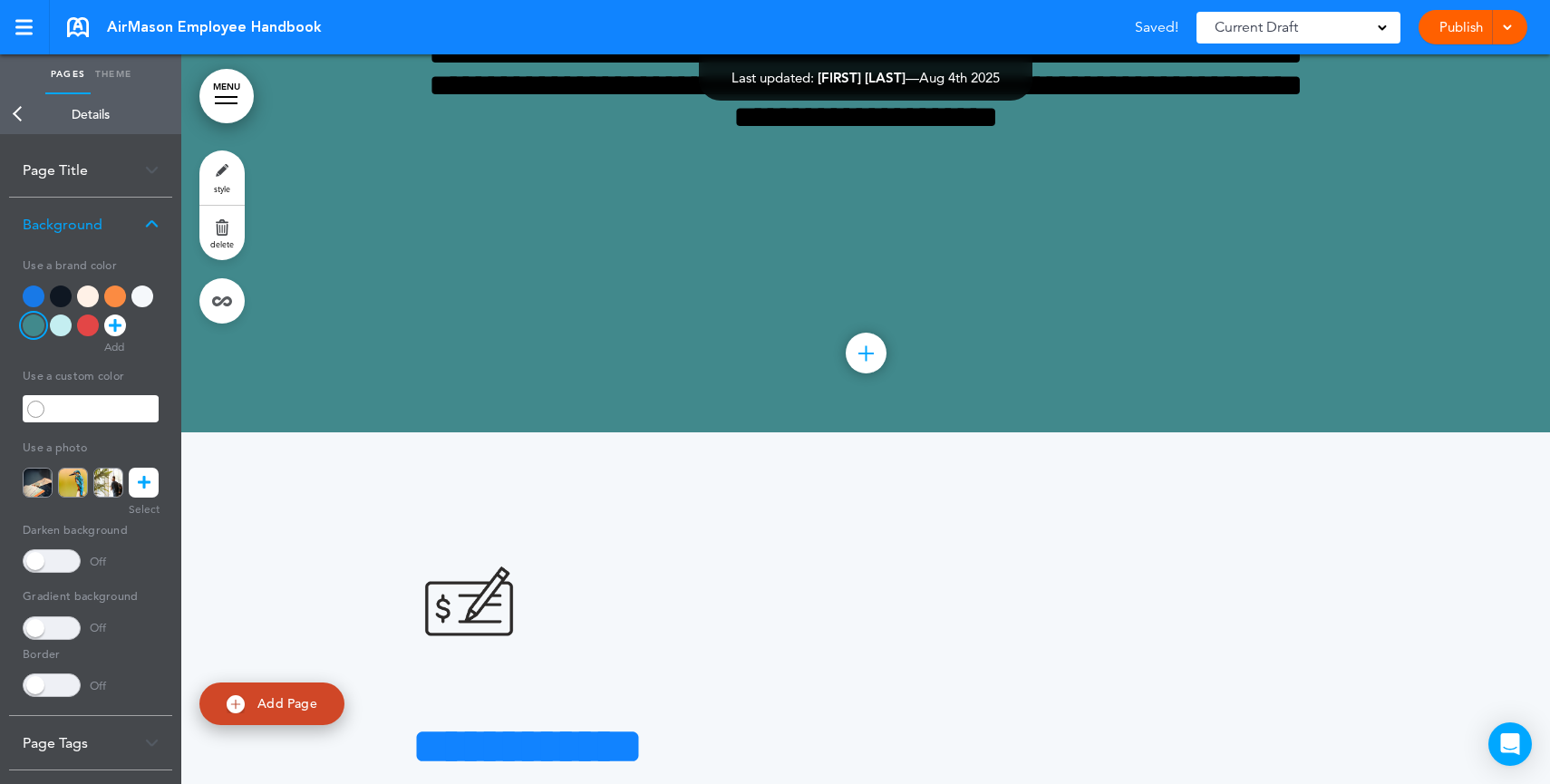 click at bounding box center (91, 315) 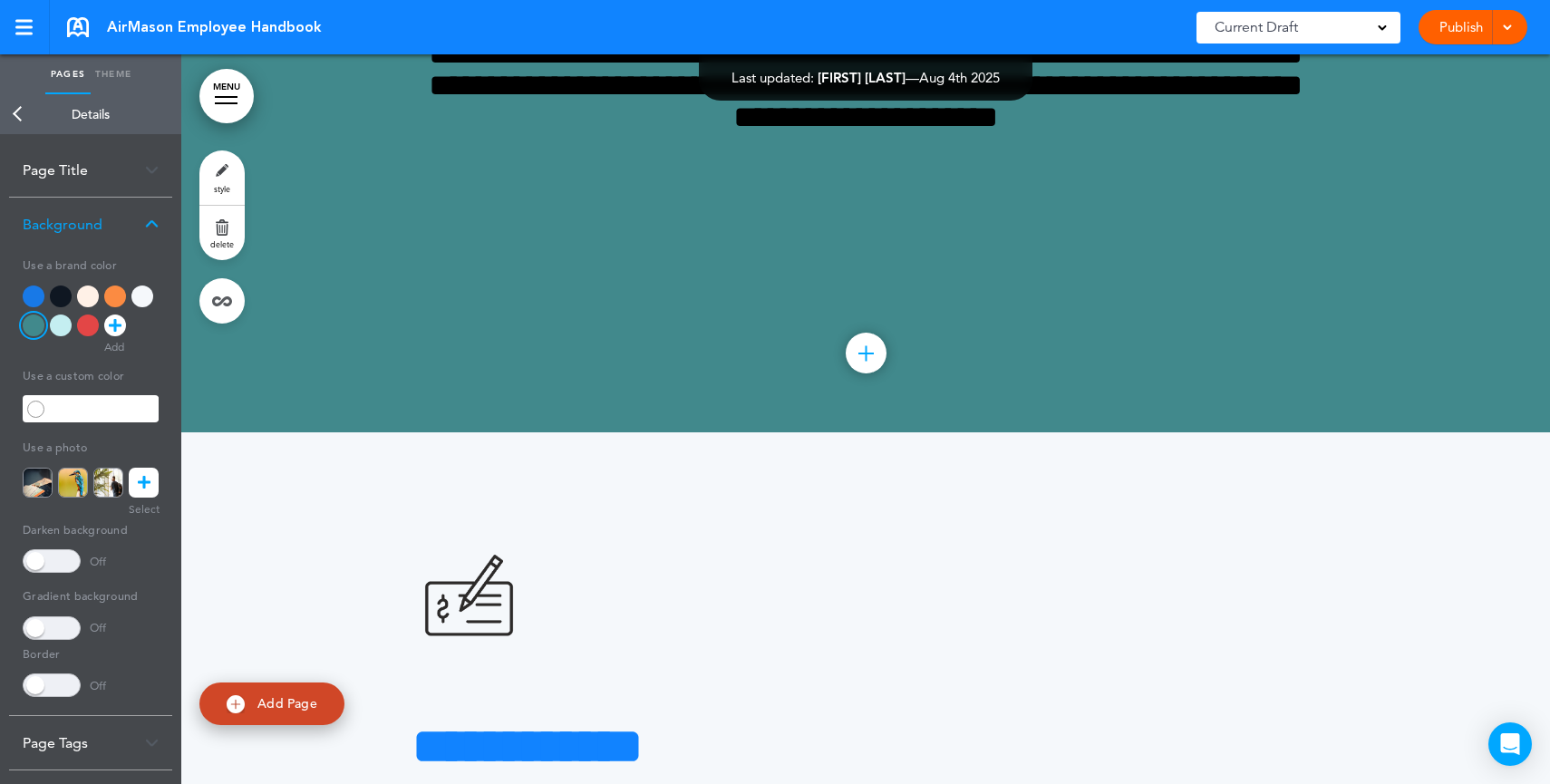 click at bounding box center [88, 325] 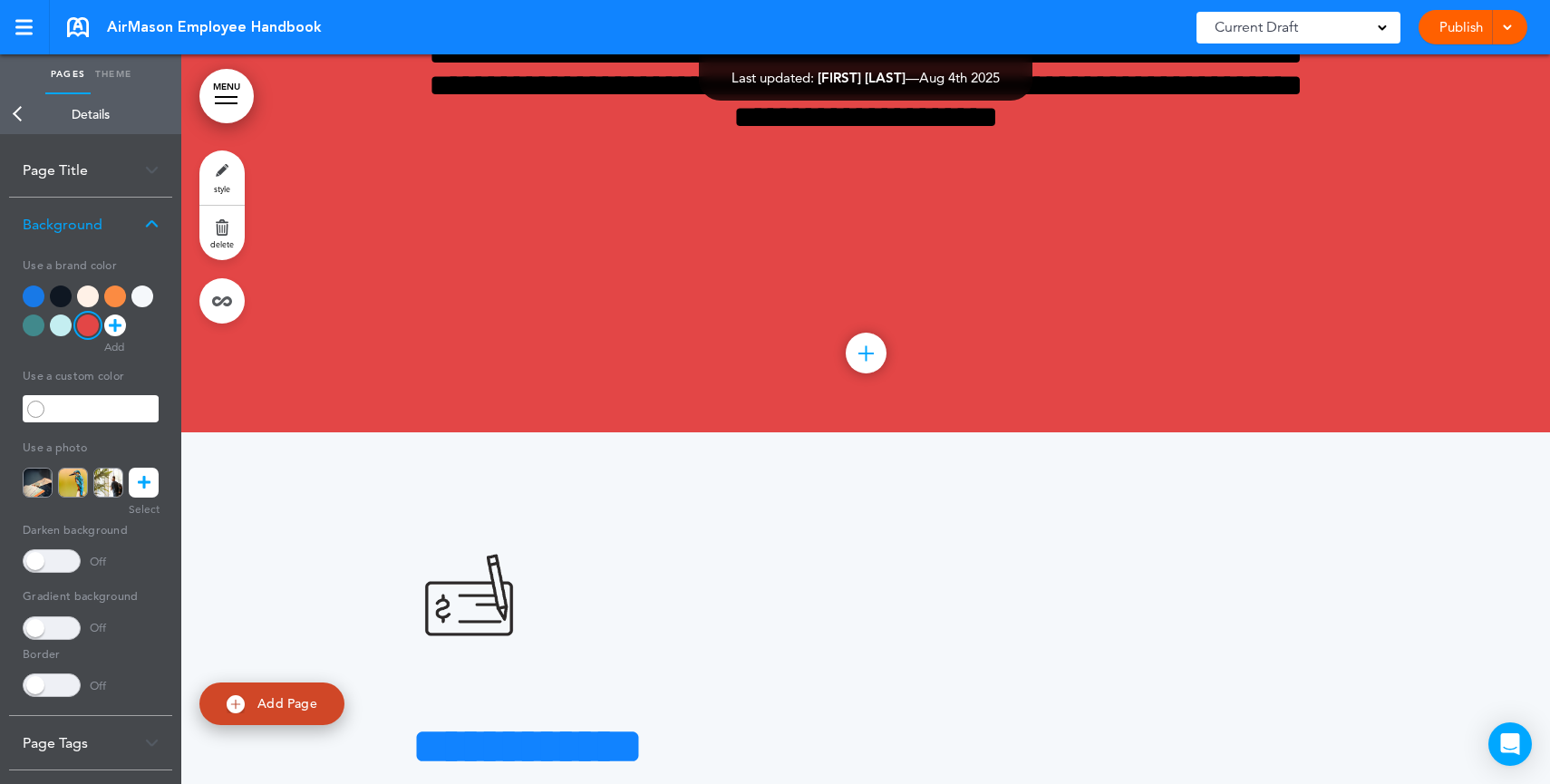 click on "**********" at bounding box center [91, 503] 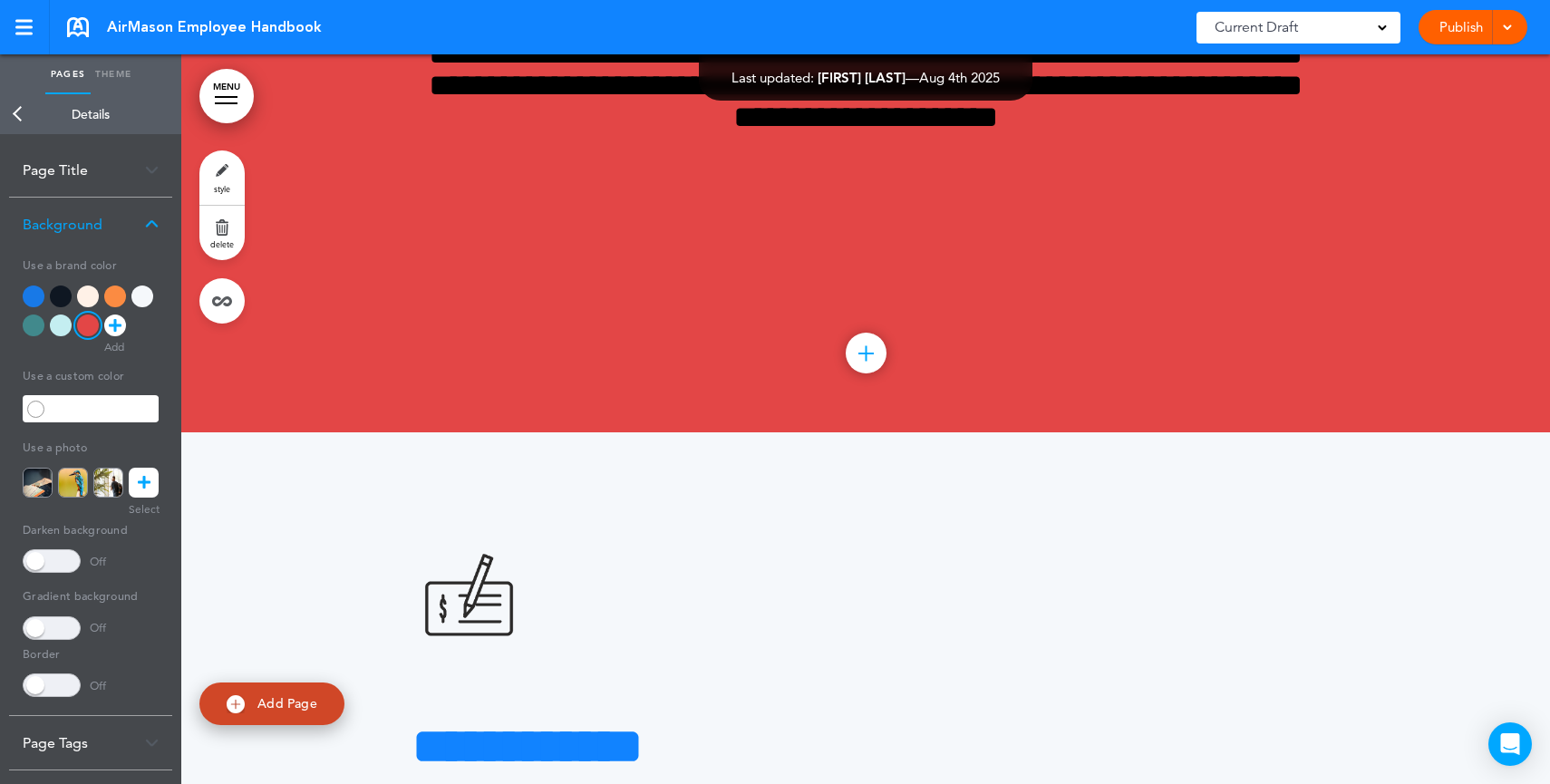 click at bounding box center (144, 482) 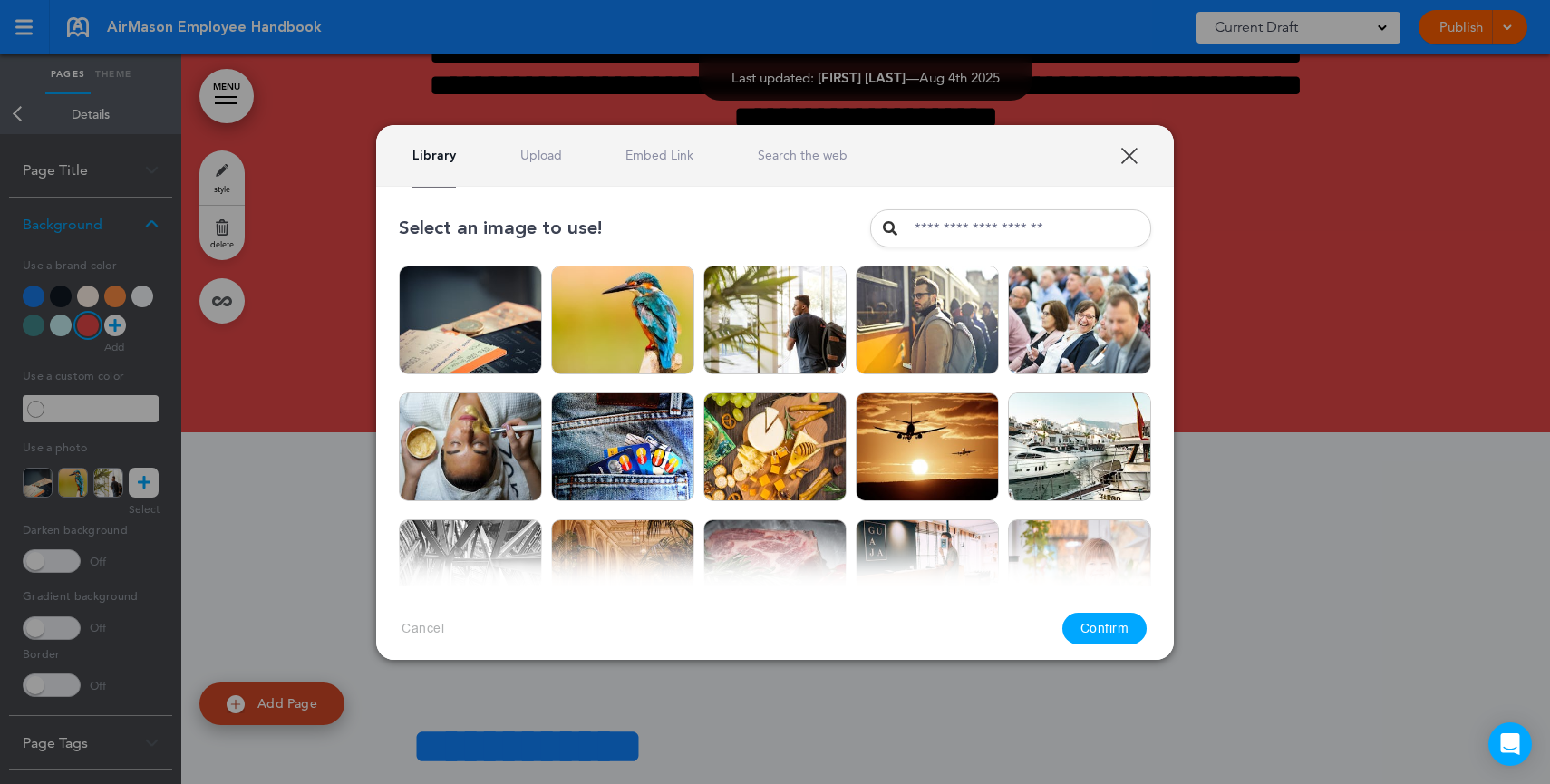 click on "Upload" at bounding box center [541, 155] 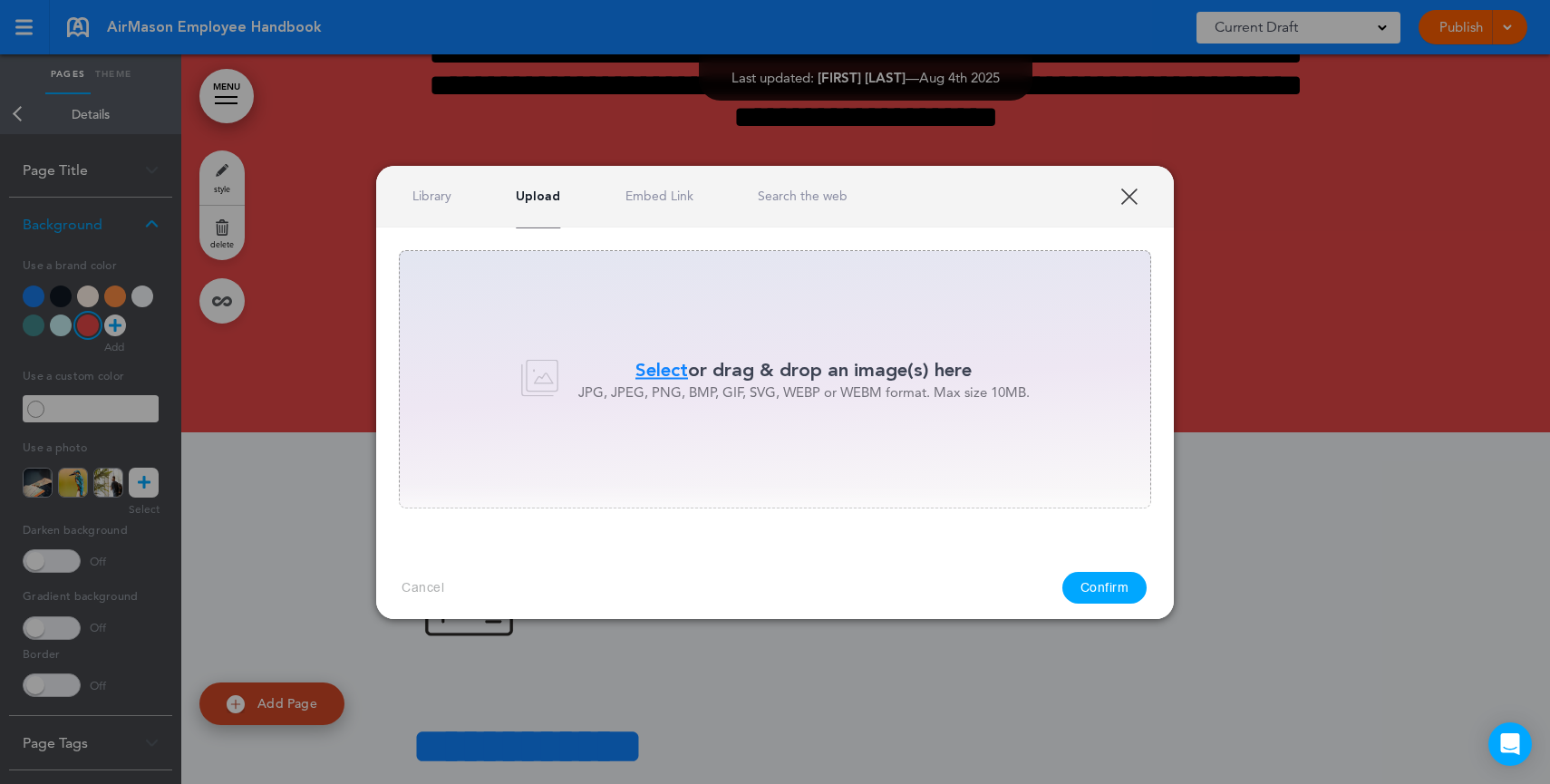 click on "Search the web" at bounding box center (802, 196) 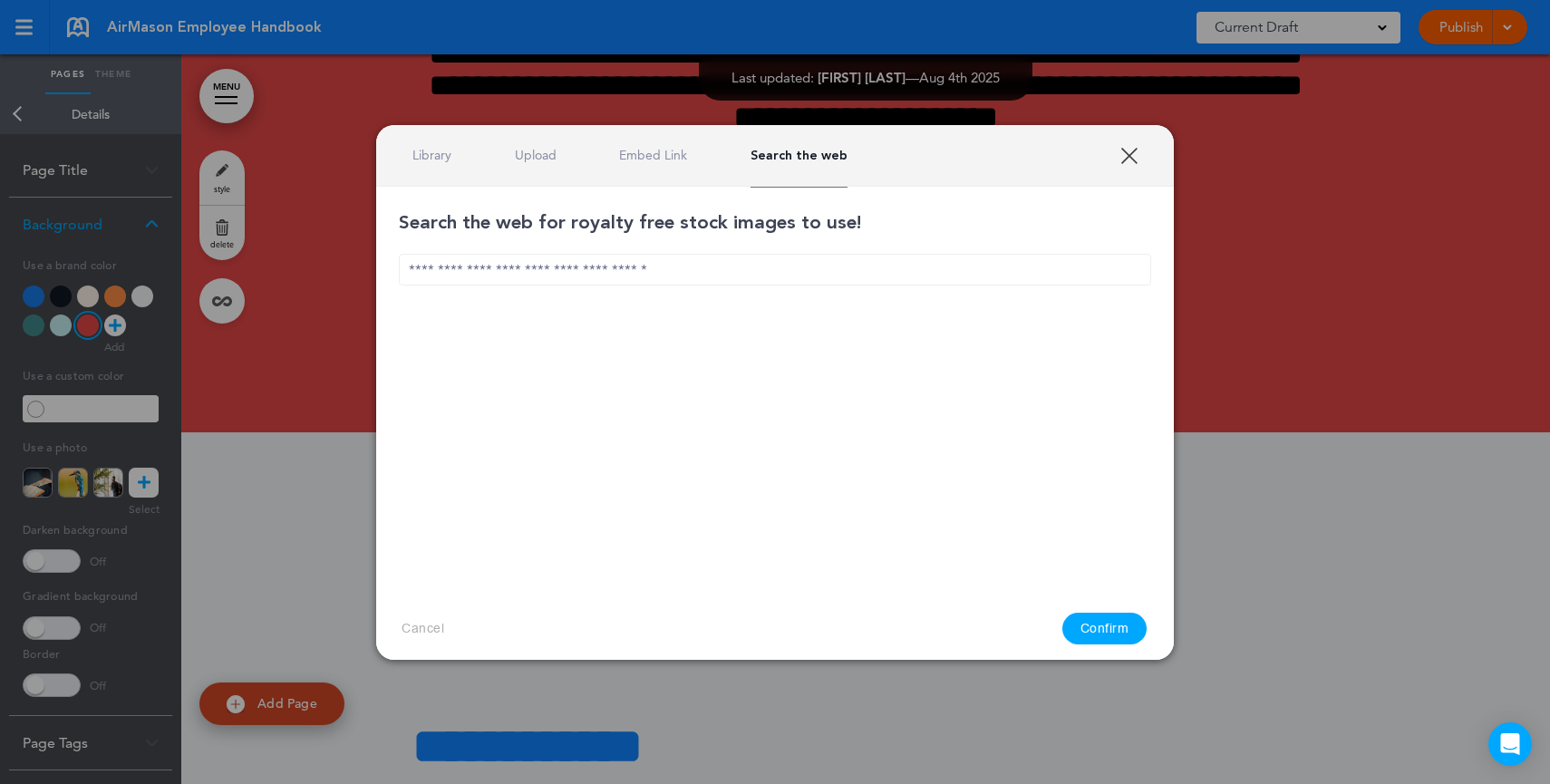 click at bounding box center [775, 269] 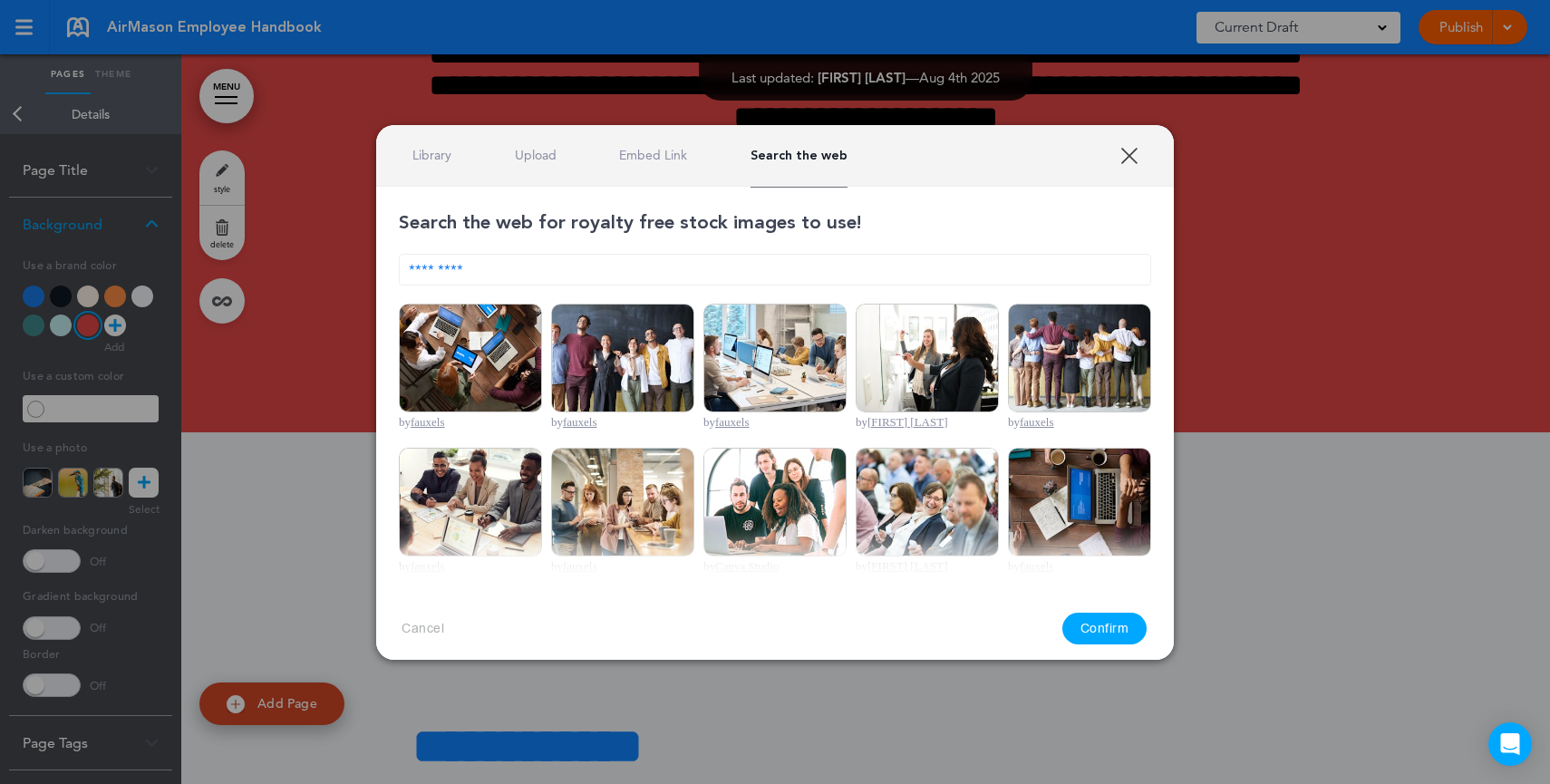 type on "*********" 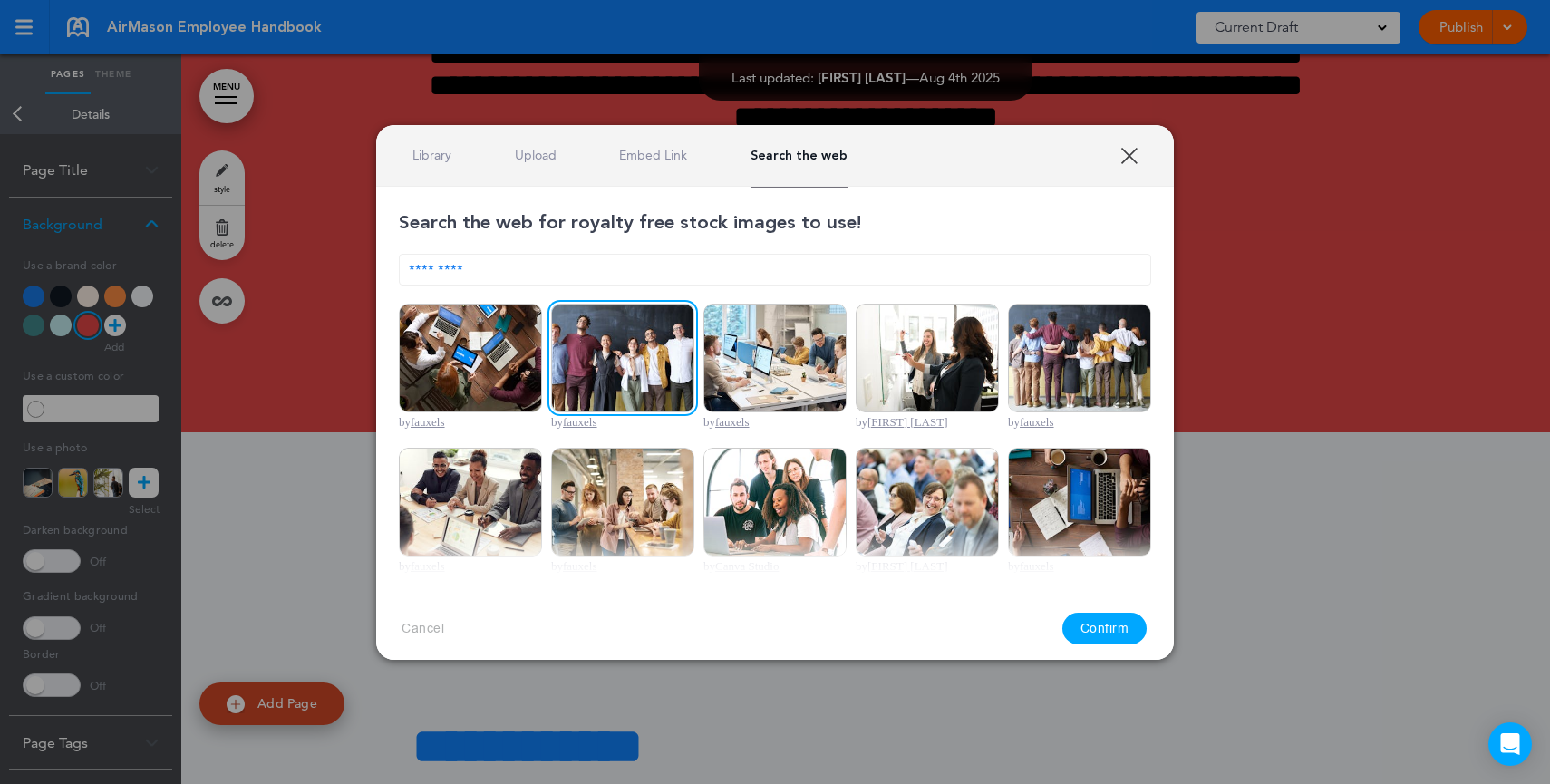 click on "Confirm" at bounding box center (1105, 628) 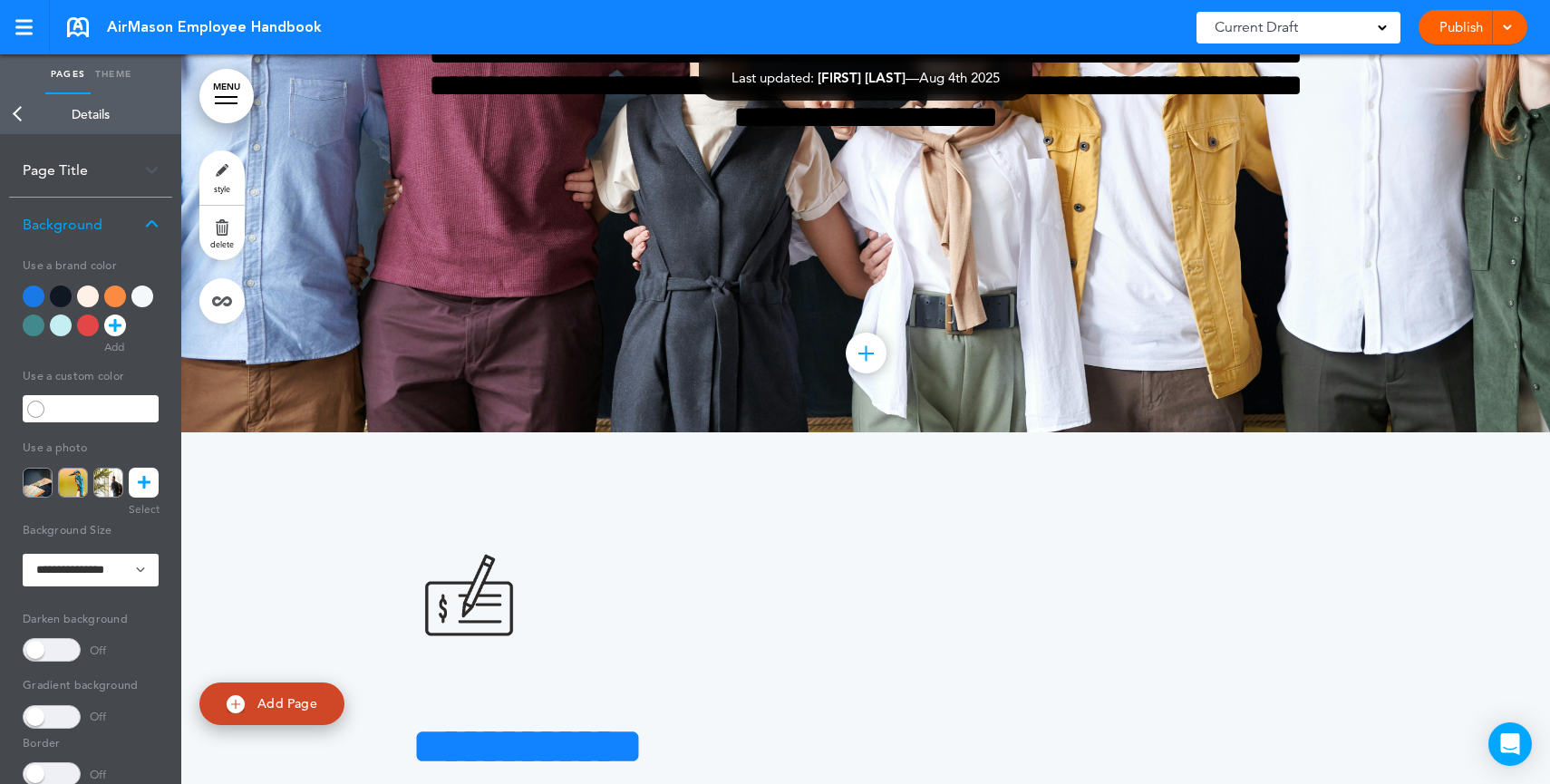 click at bounding box center [142, 296] 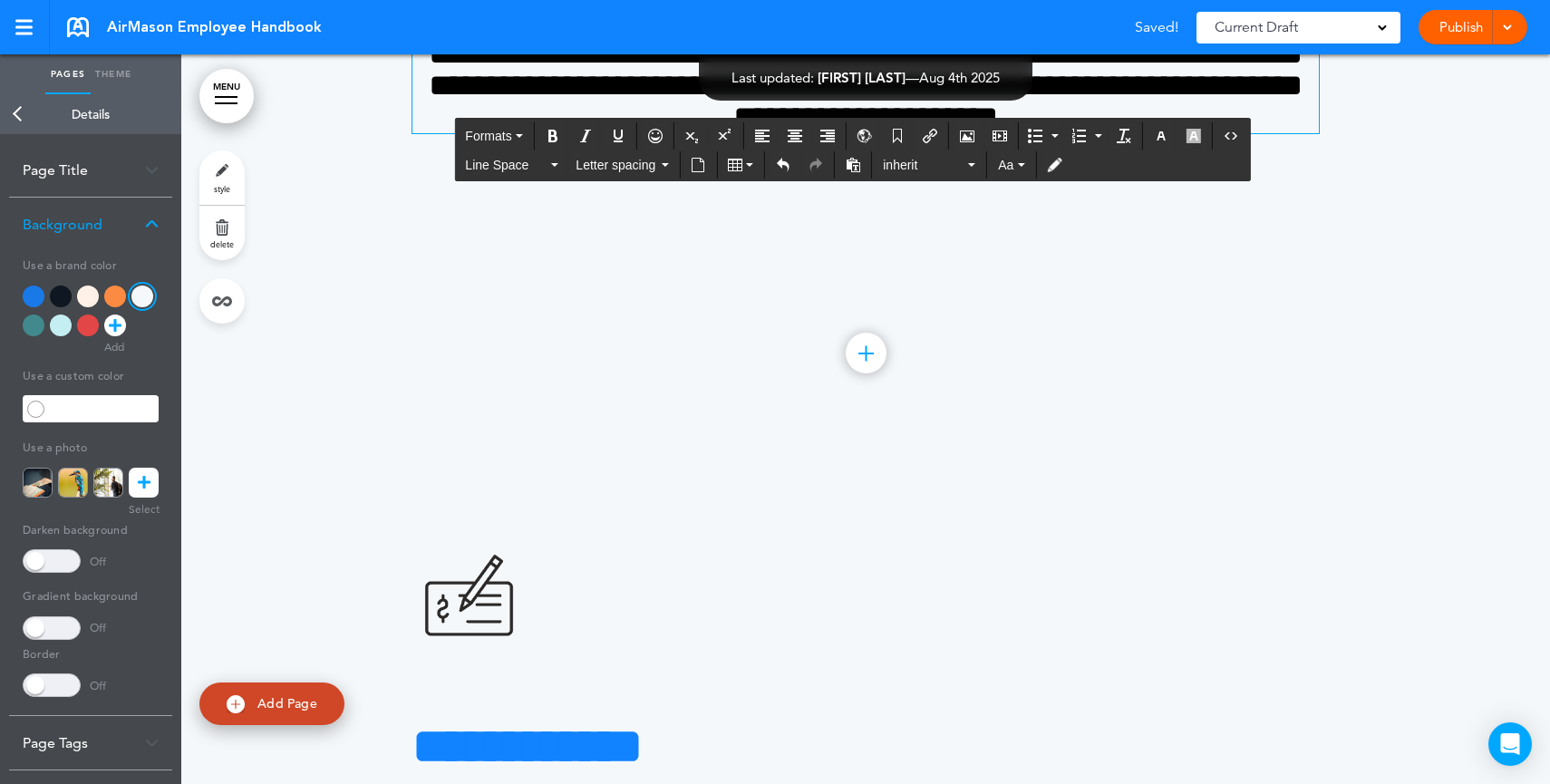 click on "**********" at bounding box center [866, 85] 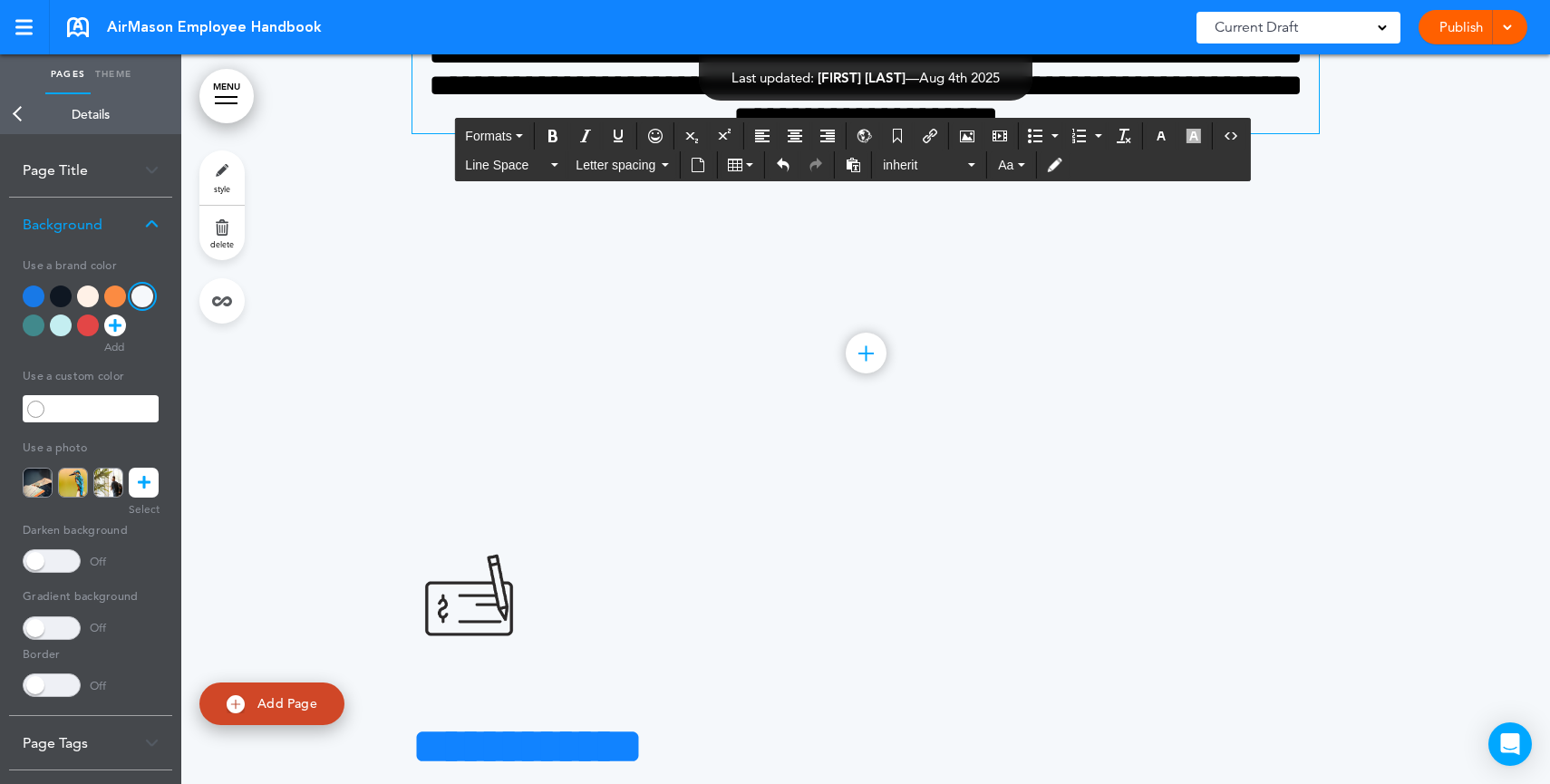 click on "**********" at bounding box center (866, 85) 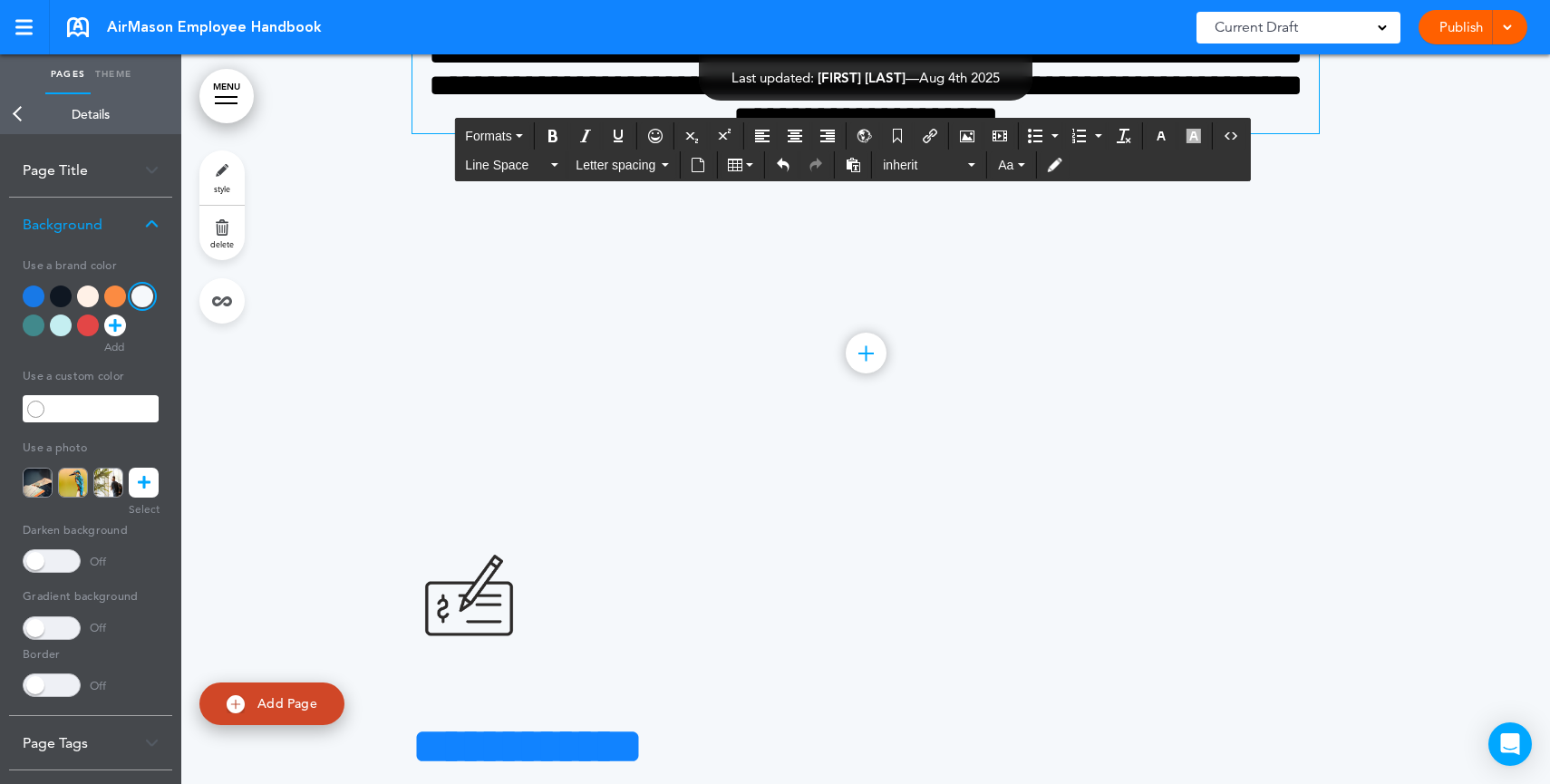 click on "**********" at bounding box center (866, 85) 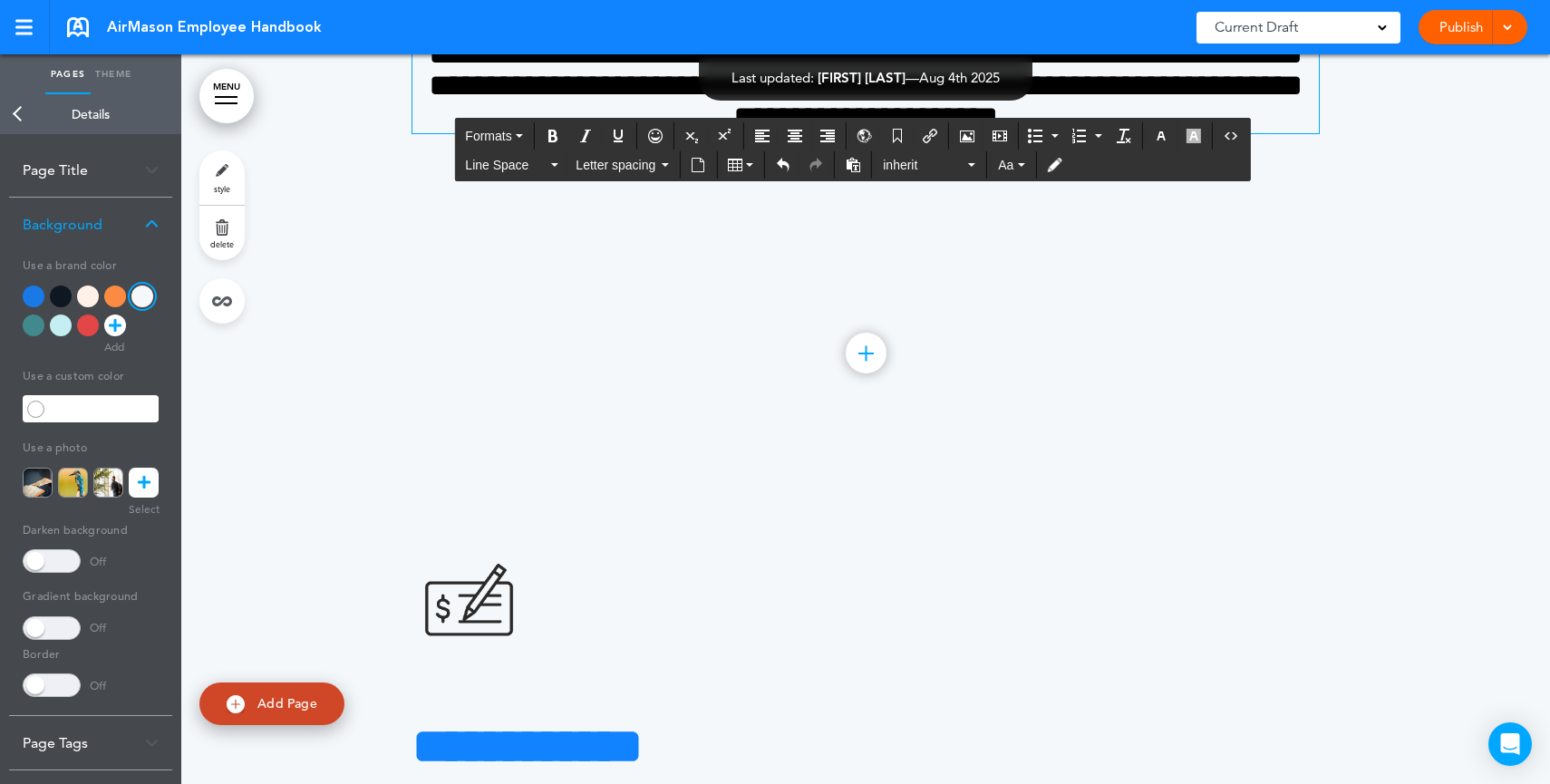 click on "**********" at bounding box center [866, 67] 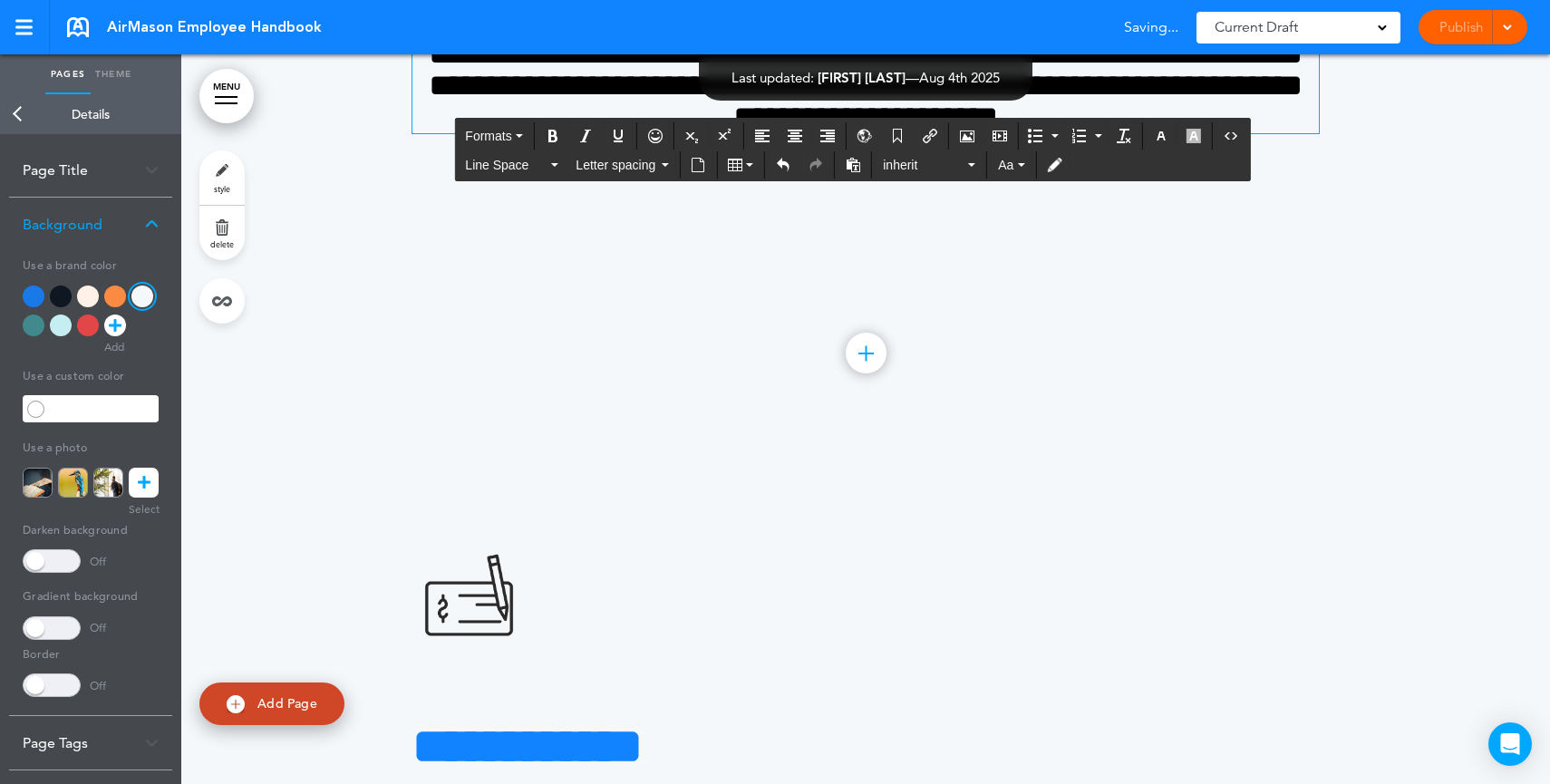 click on "**********" at bounding box center [866, 85] 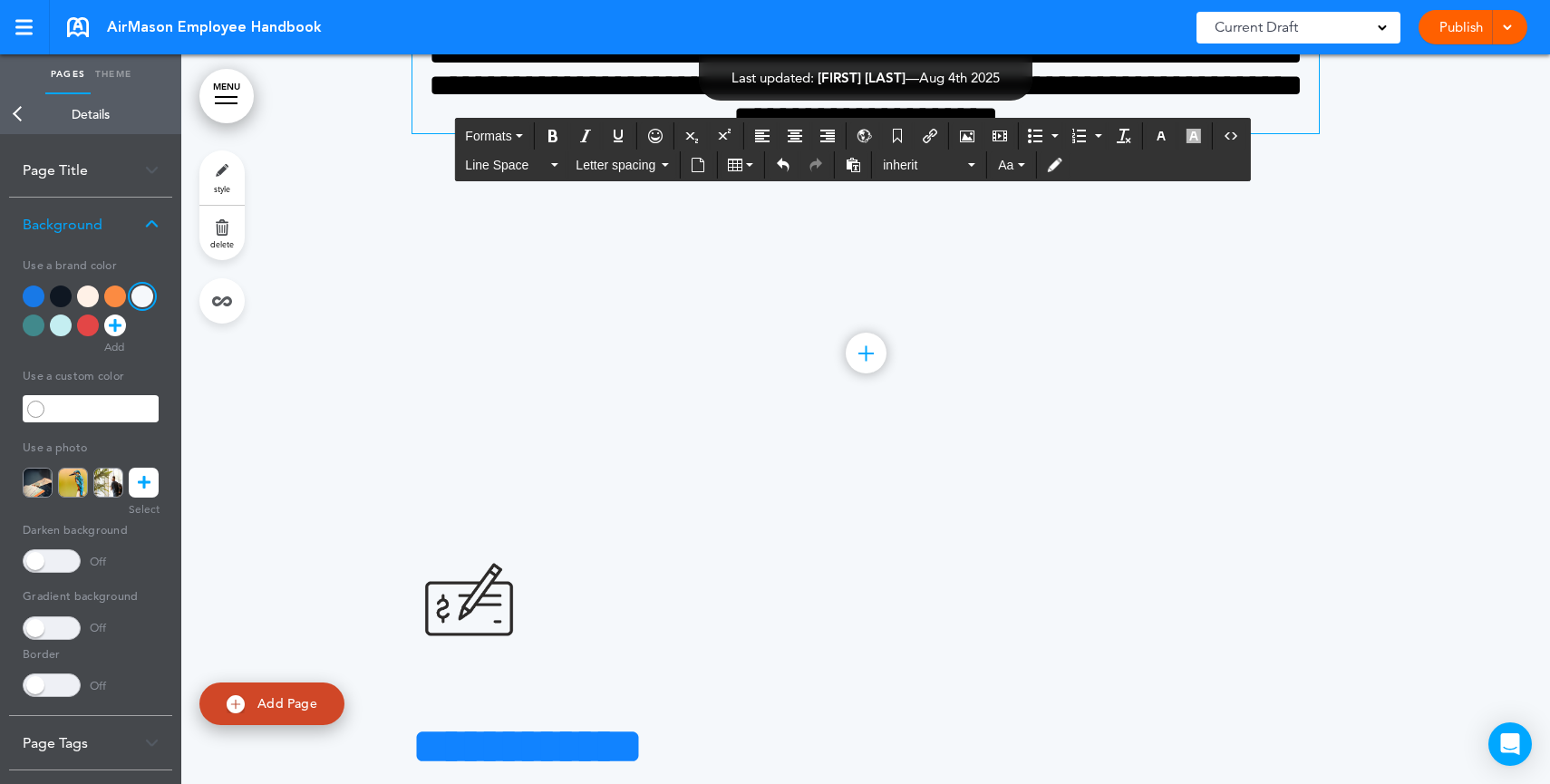 click on "Current Draft" at bounding box center [1298, 27] 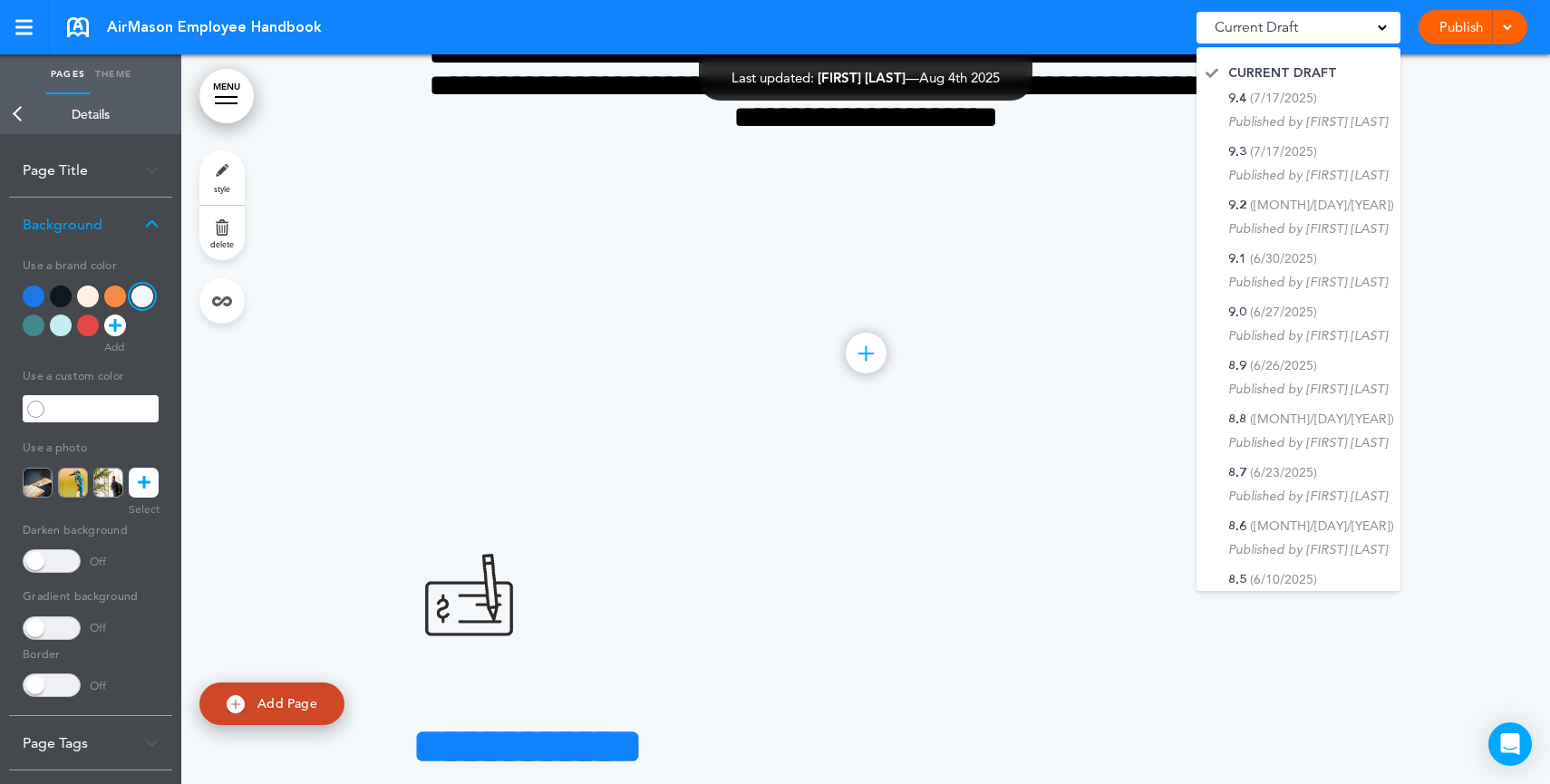 click on "Publish" at bounding box center [1460, 27] 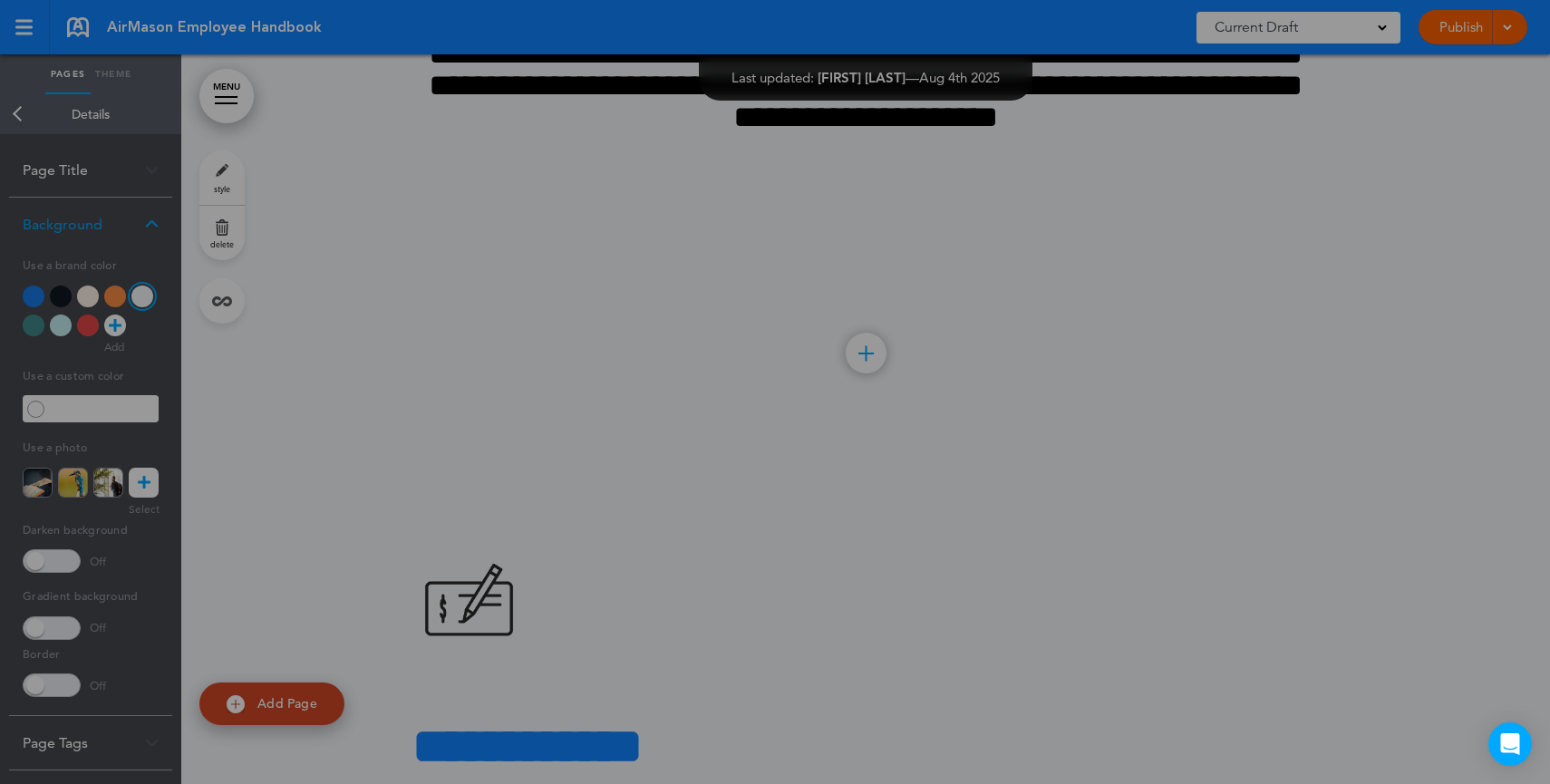 scroll, scrollTop: 0, scrollLeft: 0, axis: both 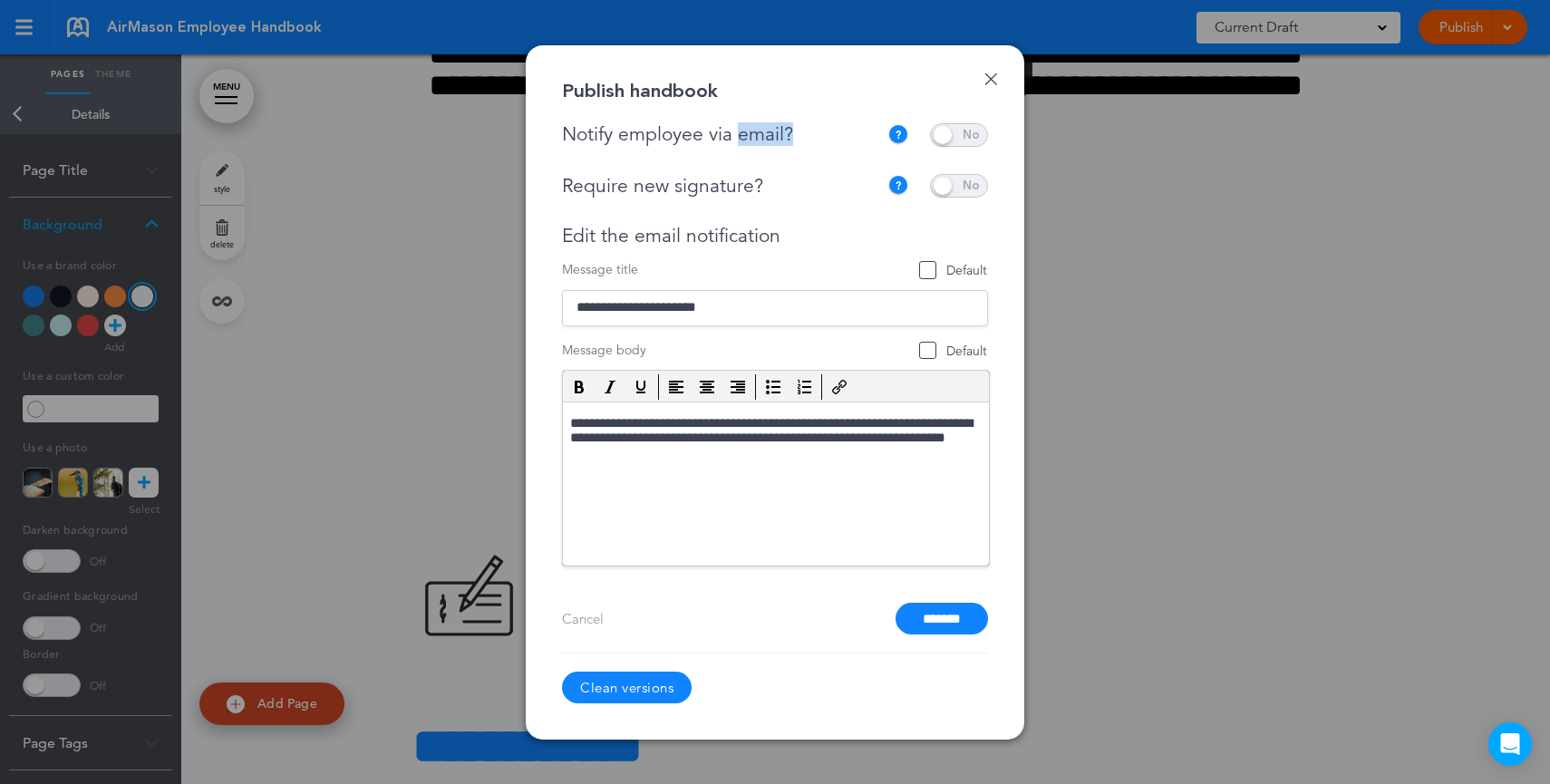 drag, startPoint x: 857, startPoint y: 145, endPoint x: 735, endPoint y: 143, distance: 122.01639 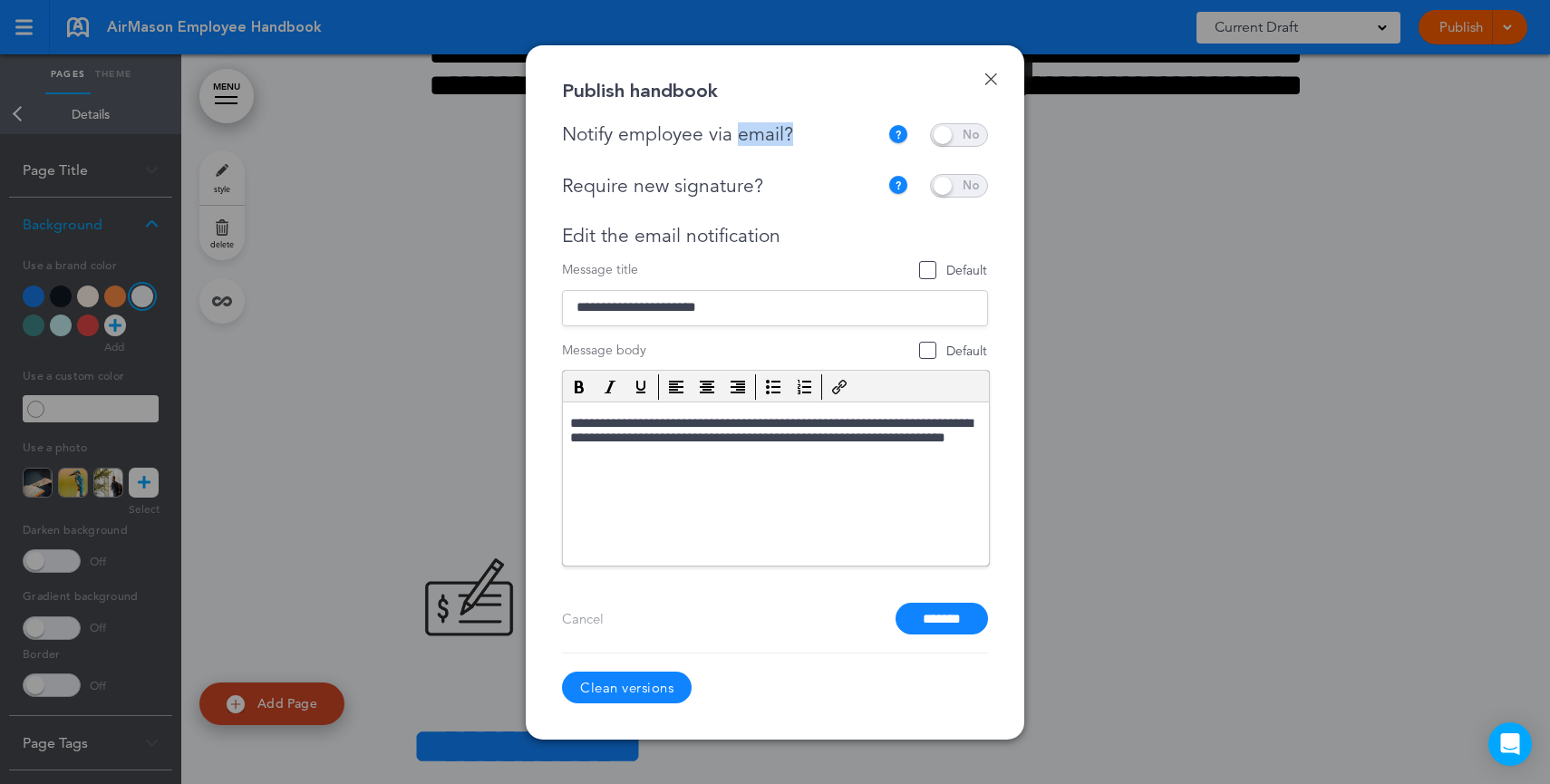 click on "Notify employee via email?
If this handbook is ready to view by employees, please send a short note to everyone that has access this handbook." at bounding box center (775, 135) 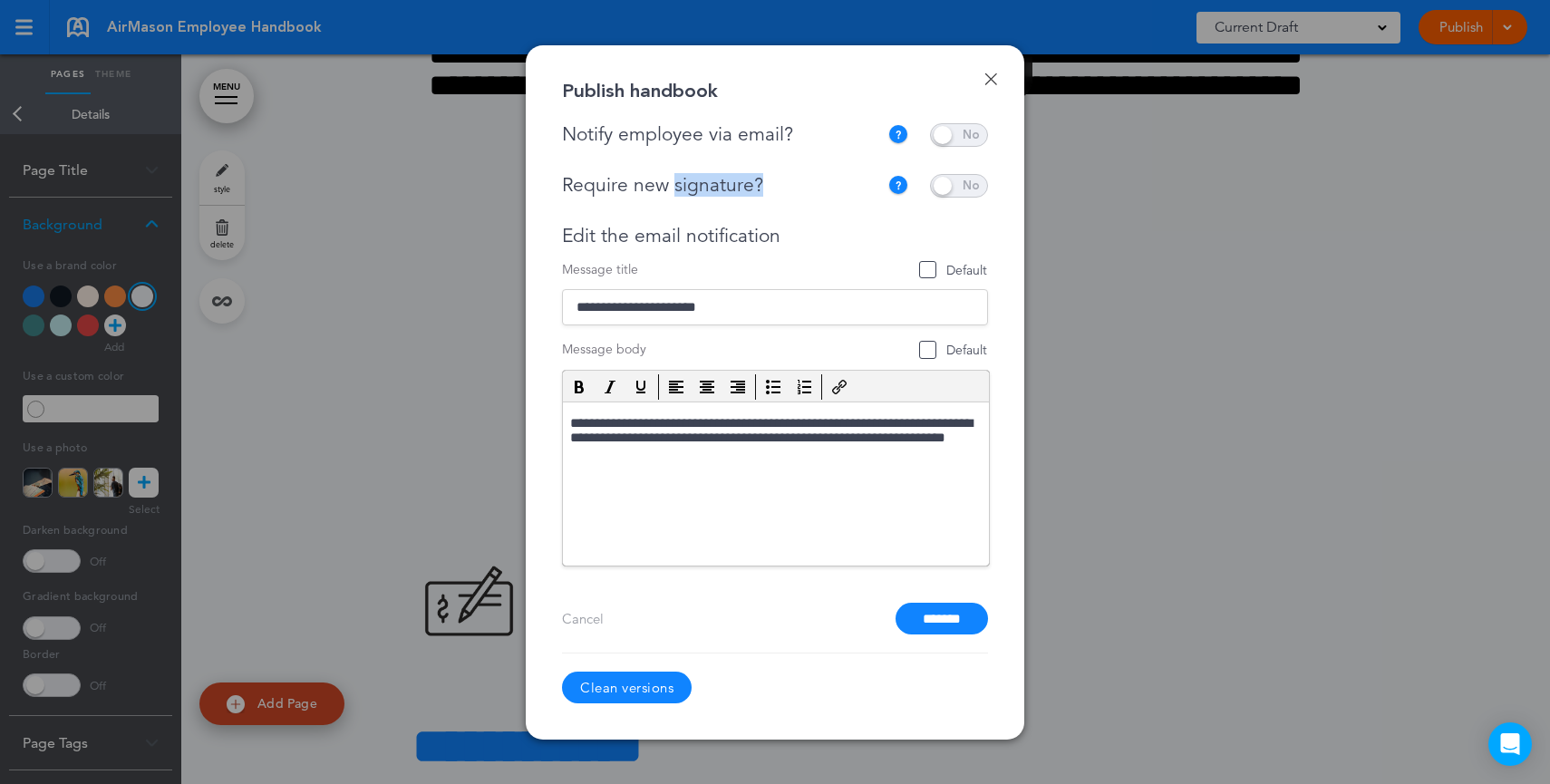 drag, startPoint x: 843, startPoint y: 181, endPoint x: 671, endPoint y: 189, distance: 172.18595 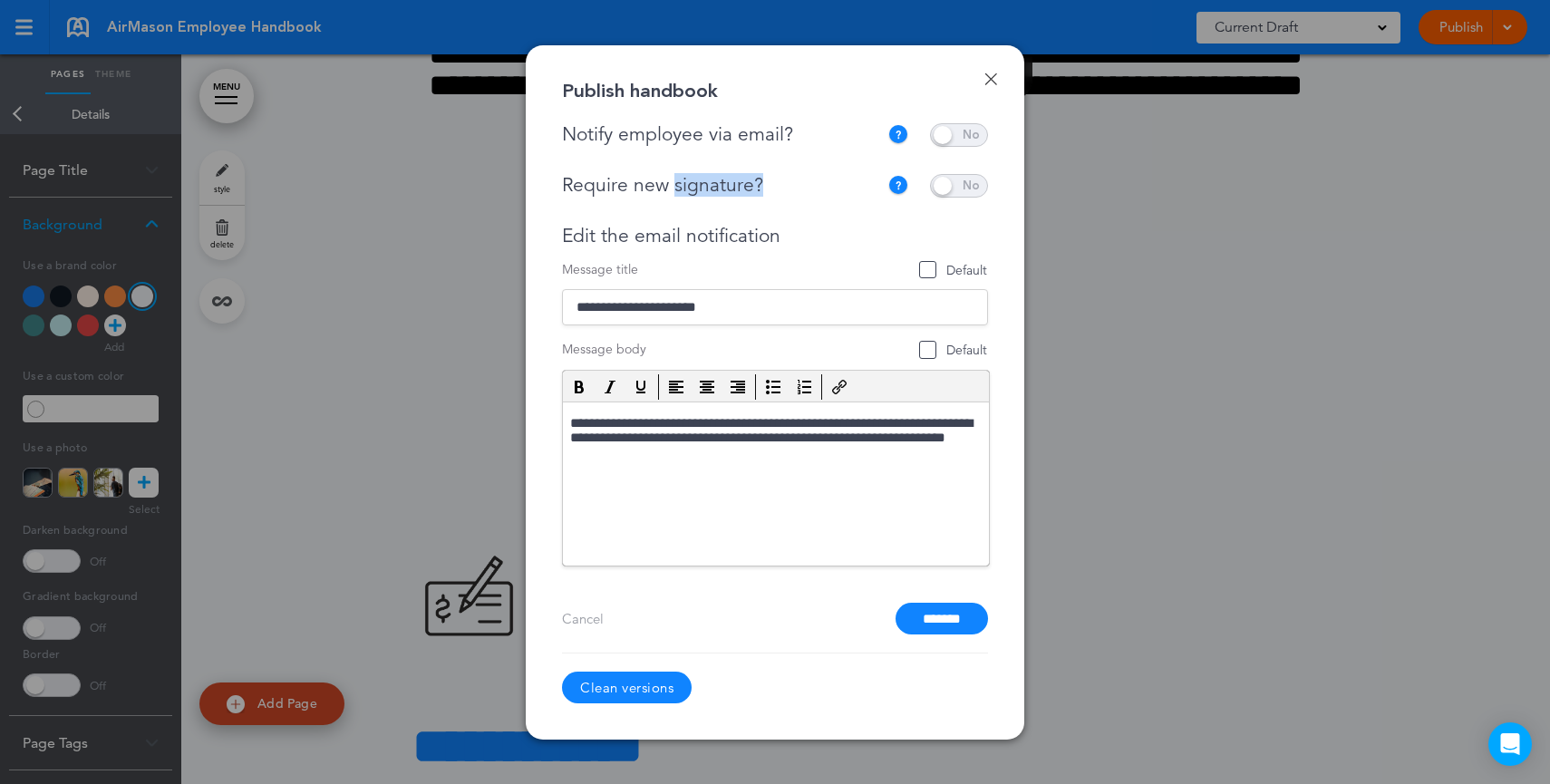 click on "Require new signature?" at bounding box center (720, 185) 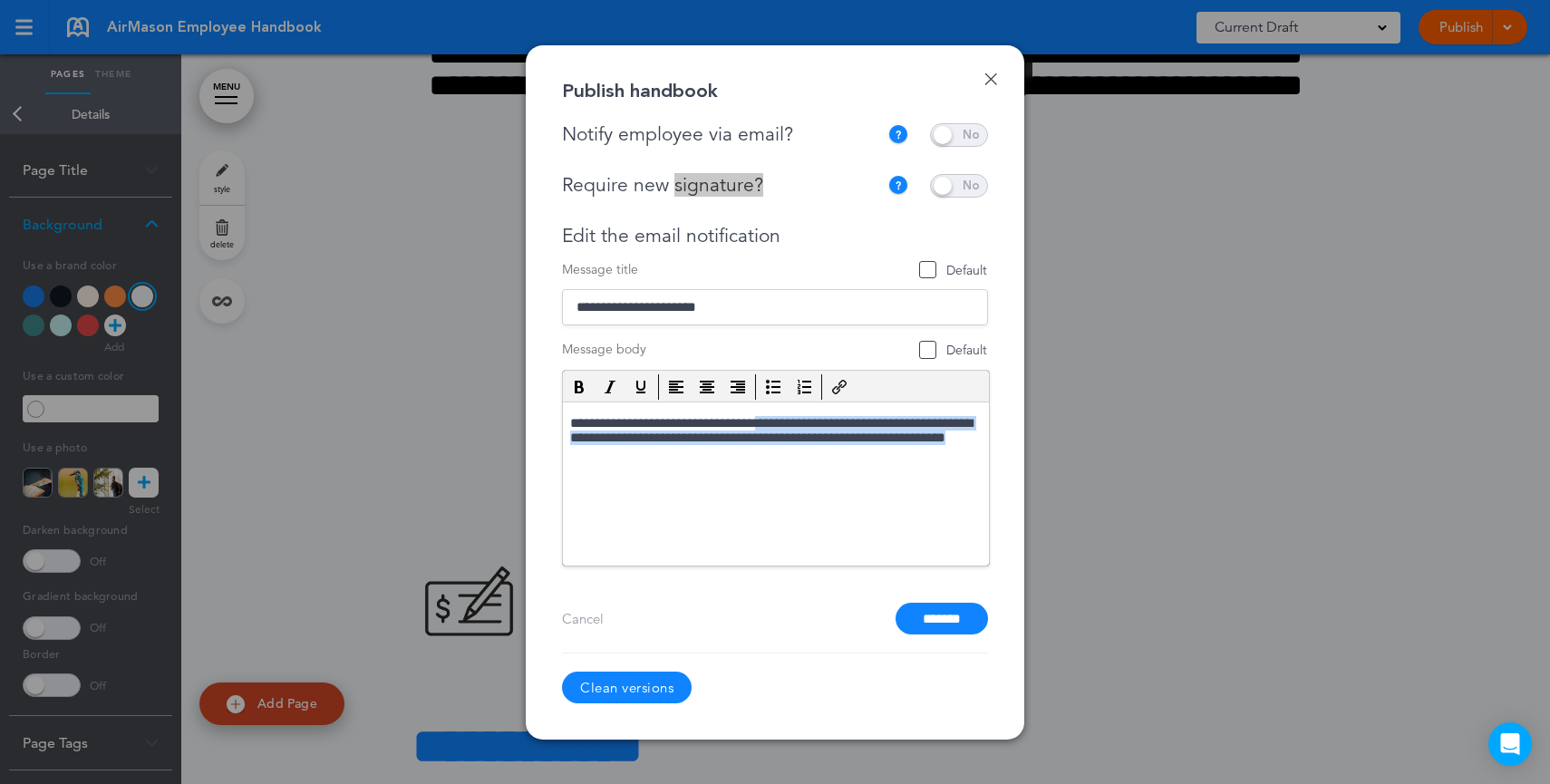 drag, startPoint x: 783, startPoint y: 428, endPoint x: 826, endPoint y: 467, distance: 58.051701 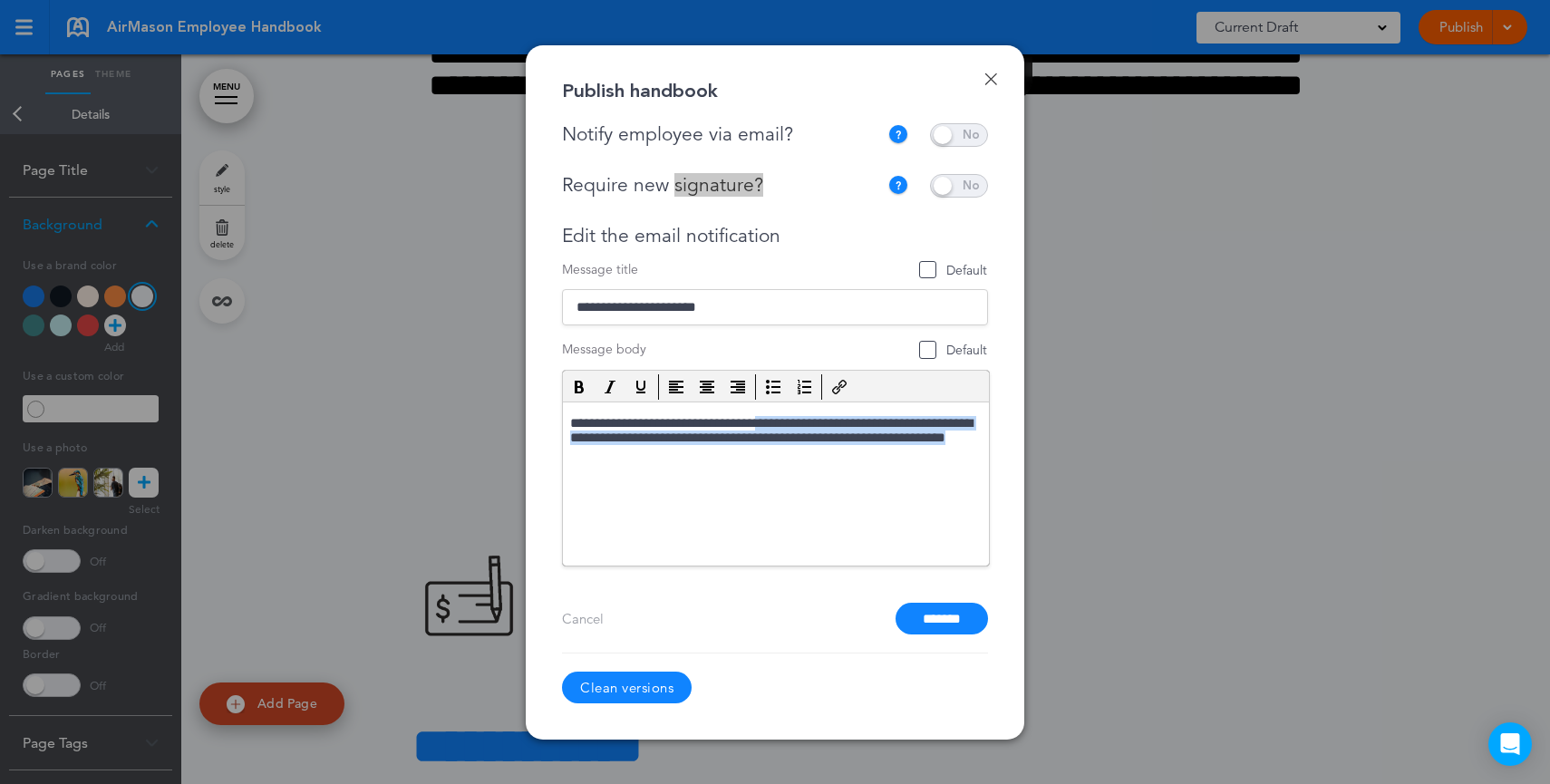 click on "**********" at bounding box center (776, 440) 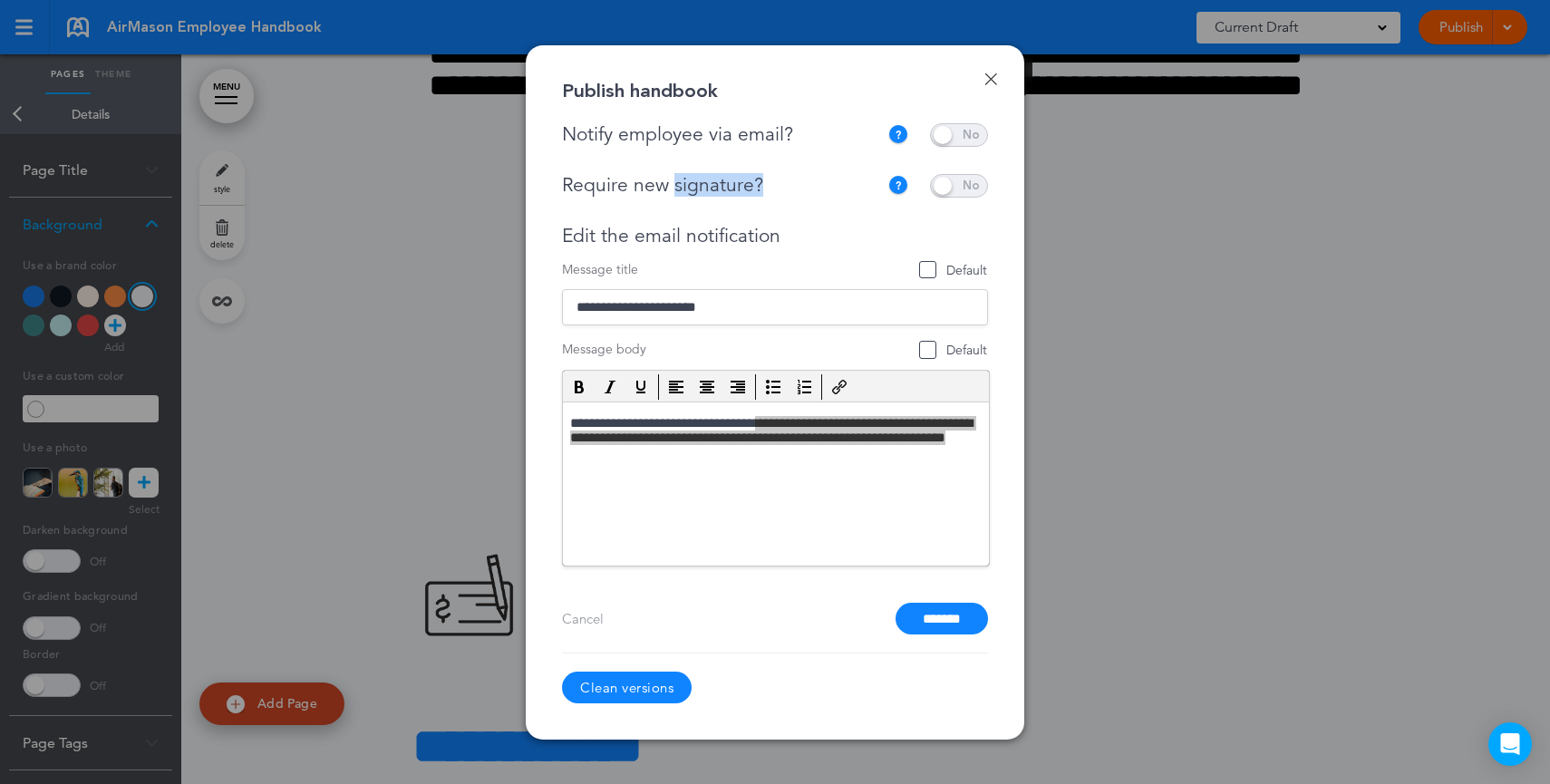 click on "*******" at bounding box center (942, 618) 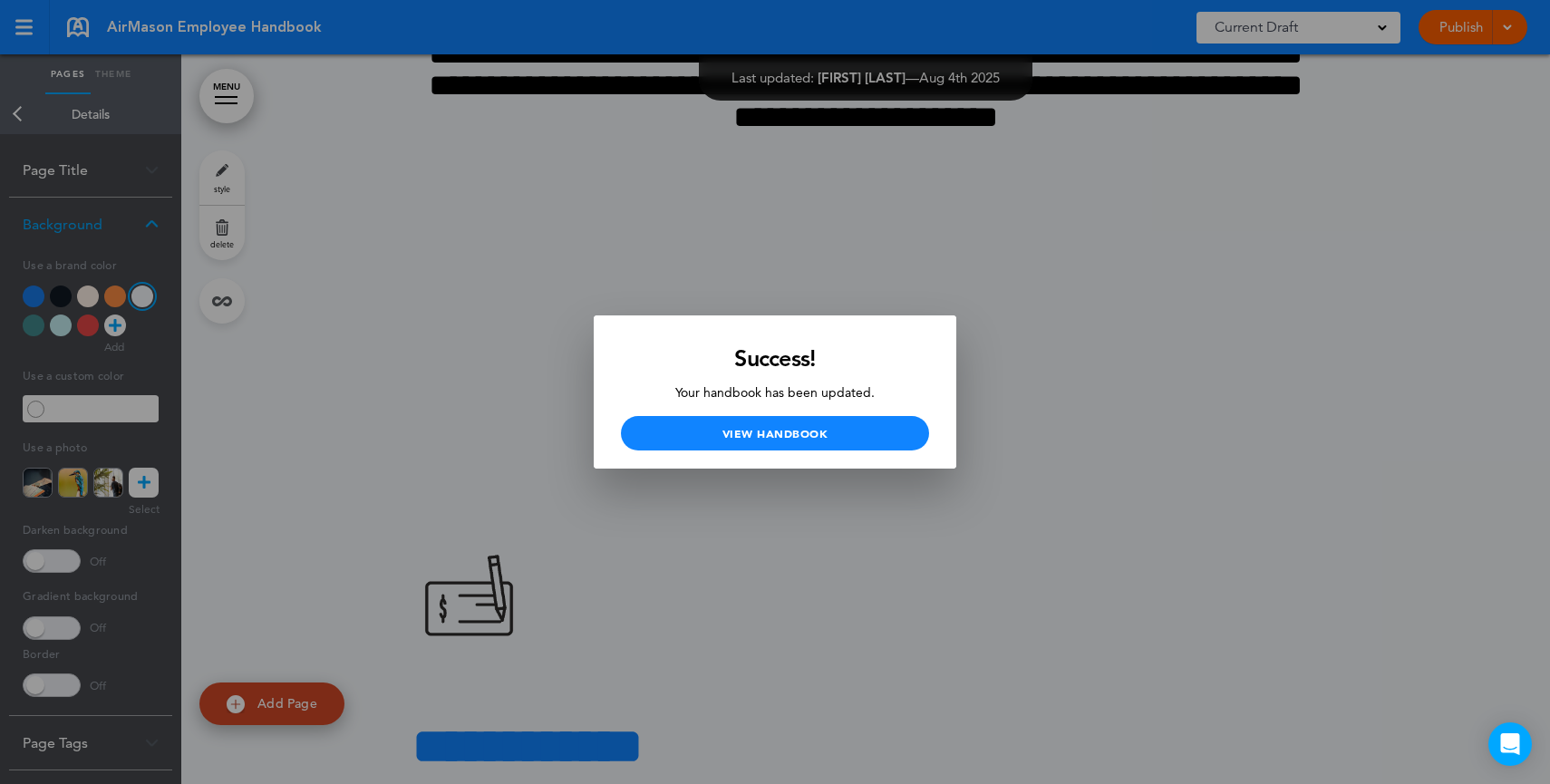click at bounding box center (775, 392) 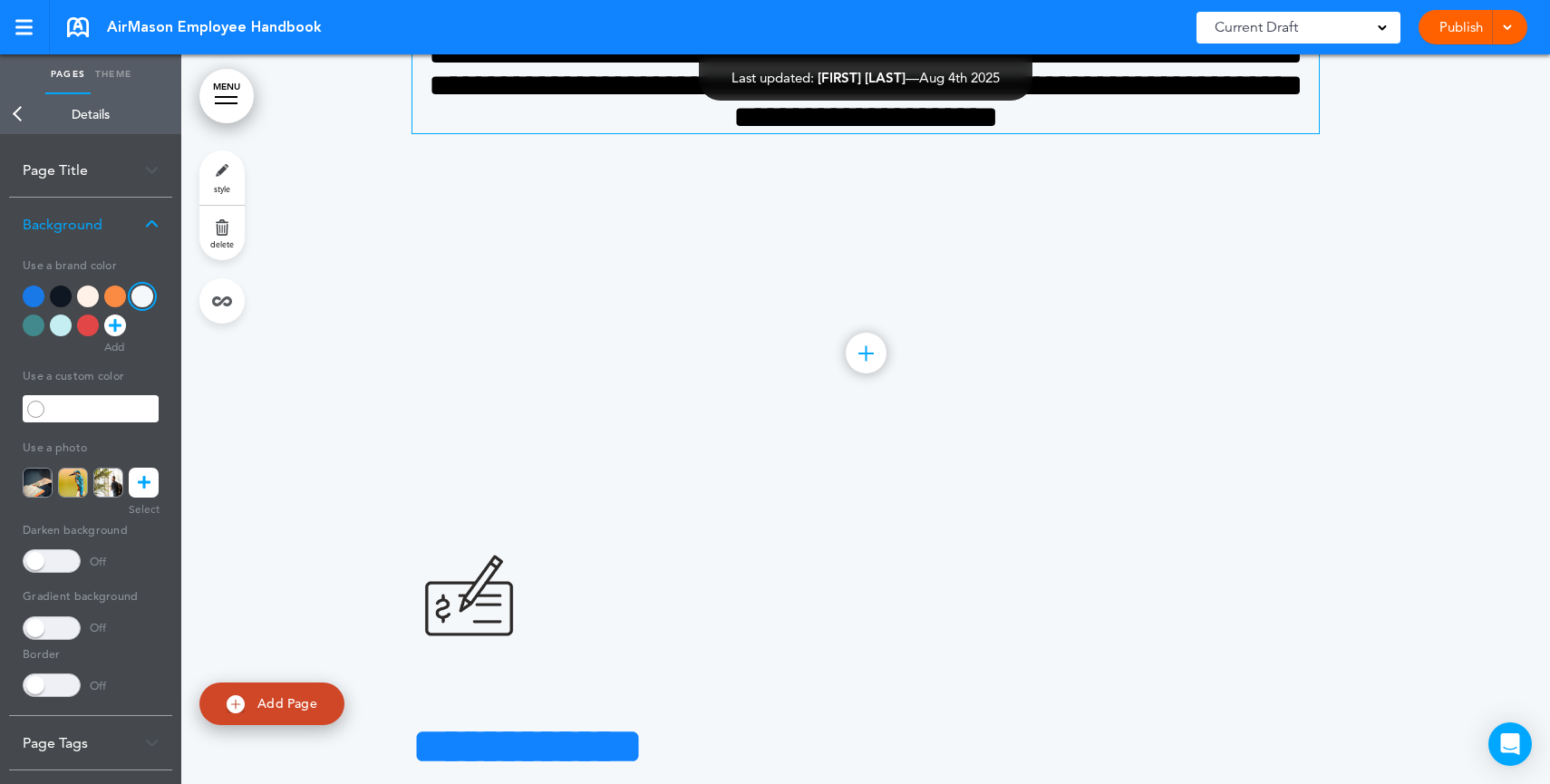click on "**********" at bounding box center [866, 85] 